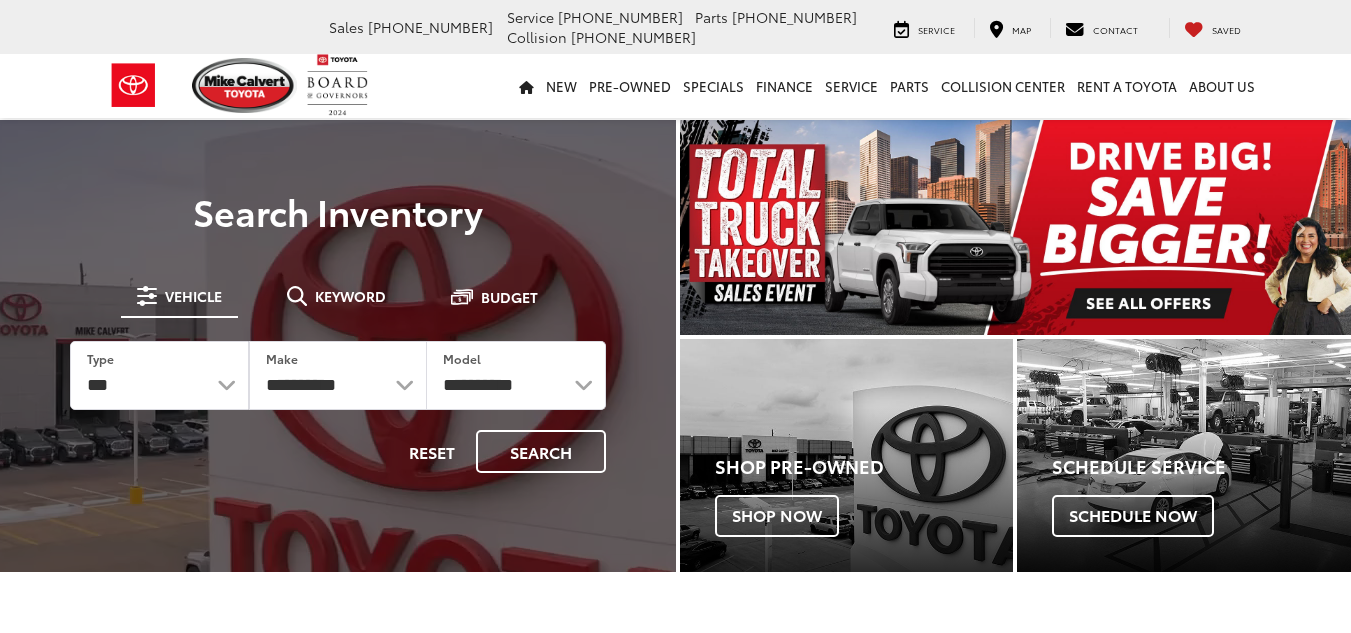 scroll, scrollTop: 0, scrollLeft: 0, axis: both 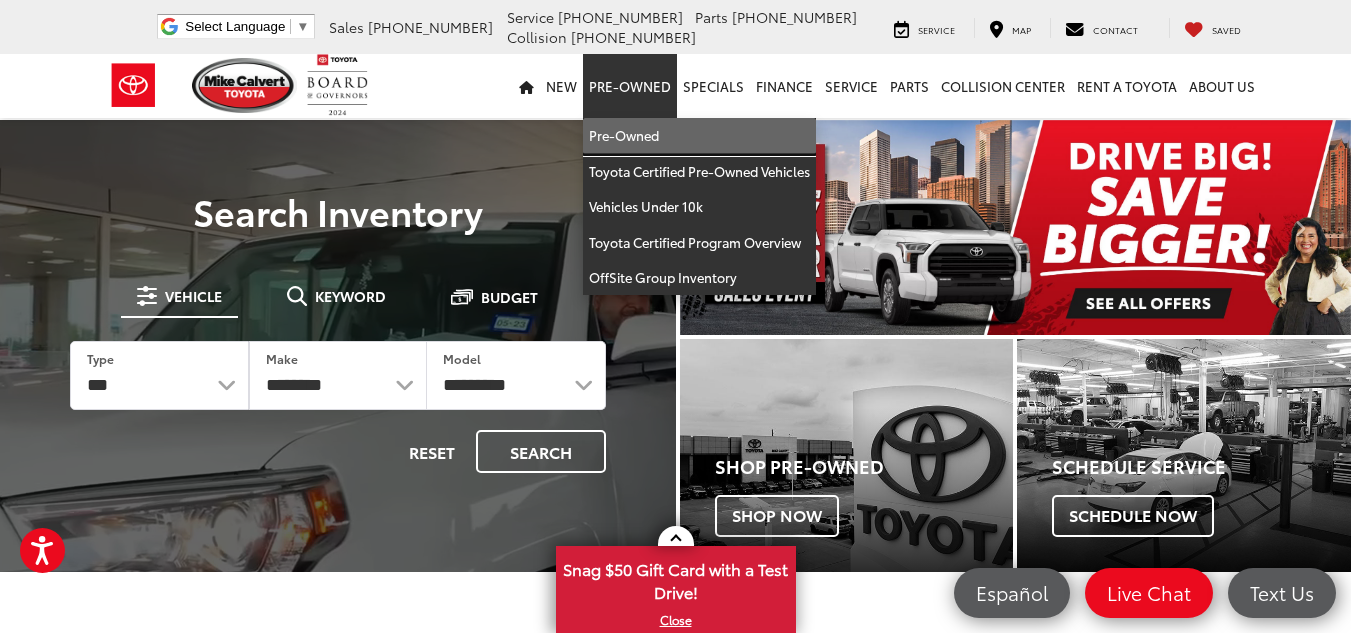 click on "Pre-Owned" at bounding box center [699, 136] 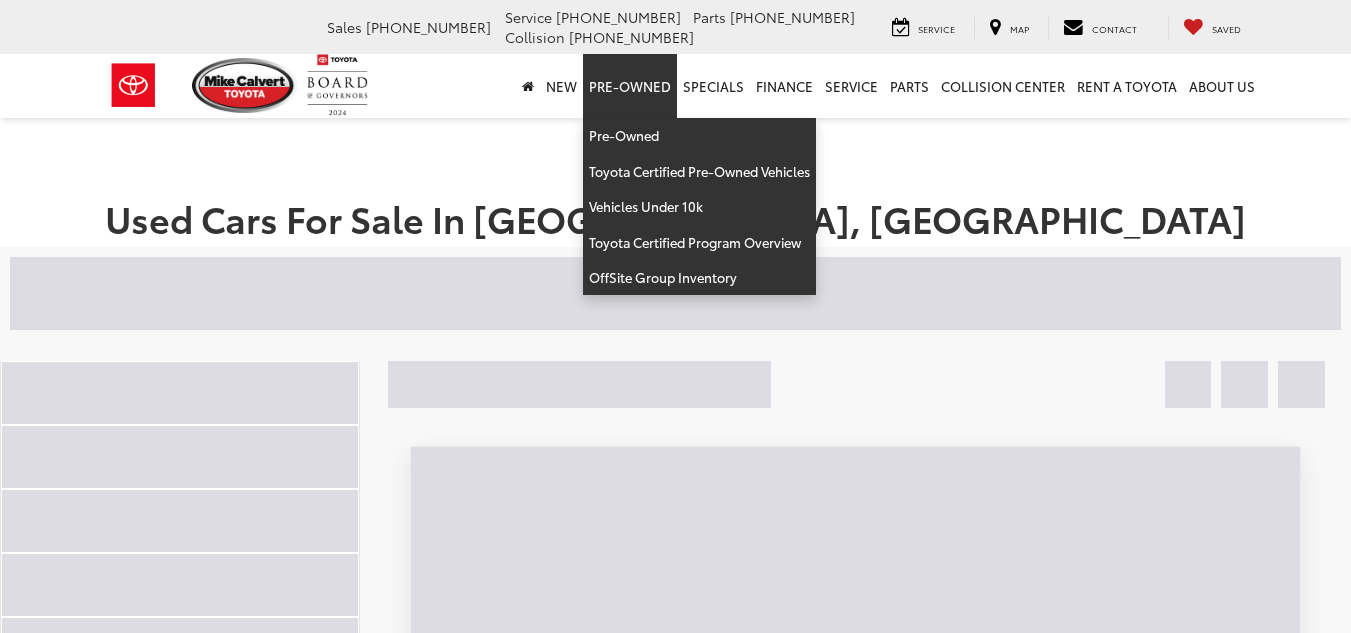 scroll, scrollTop: 0, scrollLeft: 0, axis: both 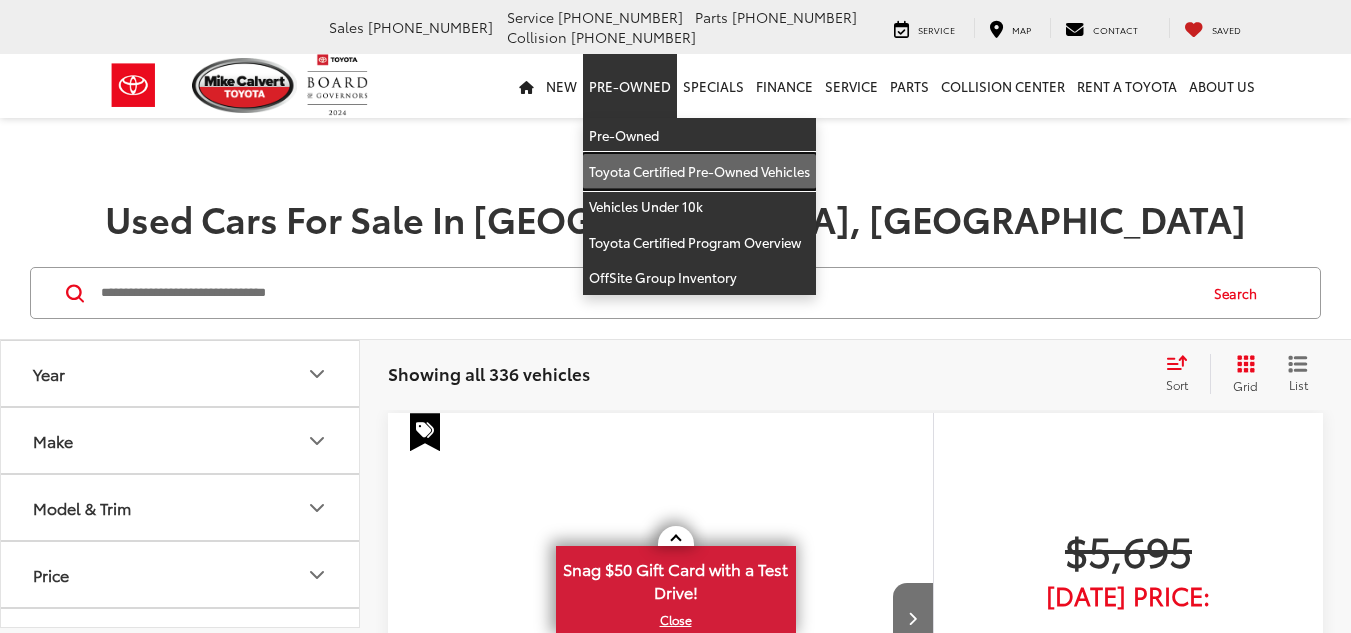 click on "Toyota Certified Pre-Owned Vehicles" at bounding box center [699, 172] 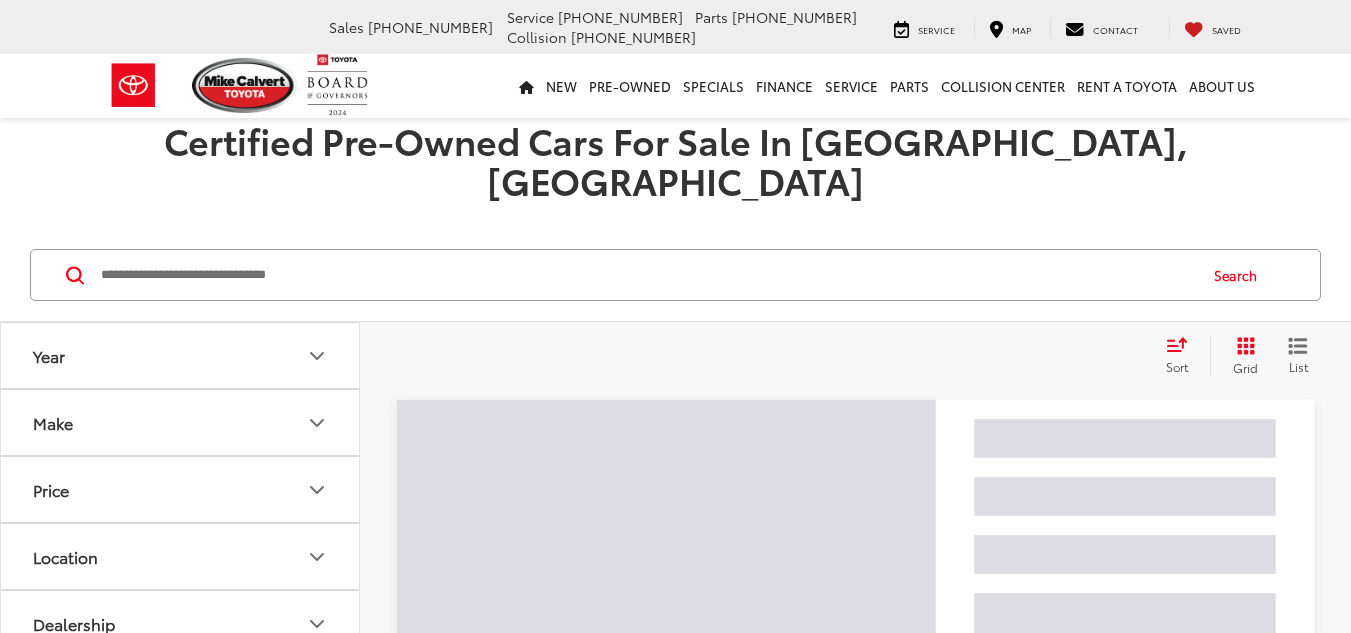 scroll, scrollTop: 0, scrollLeft: 0, axis: both 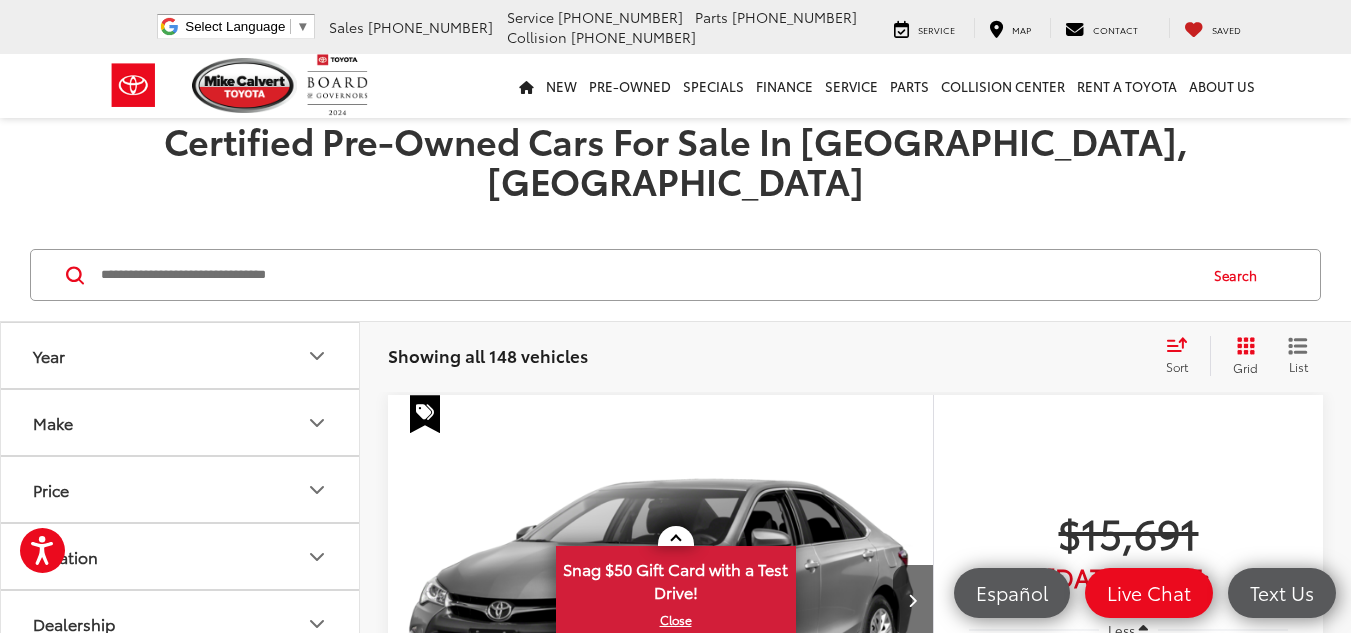 click on "Year" at bounding box center (181, 355) 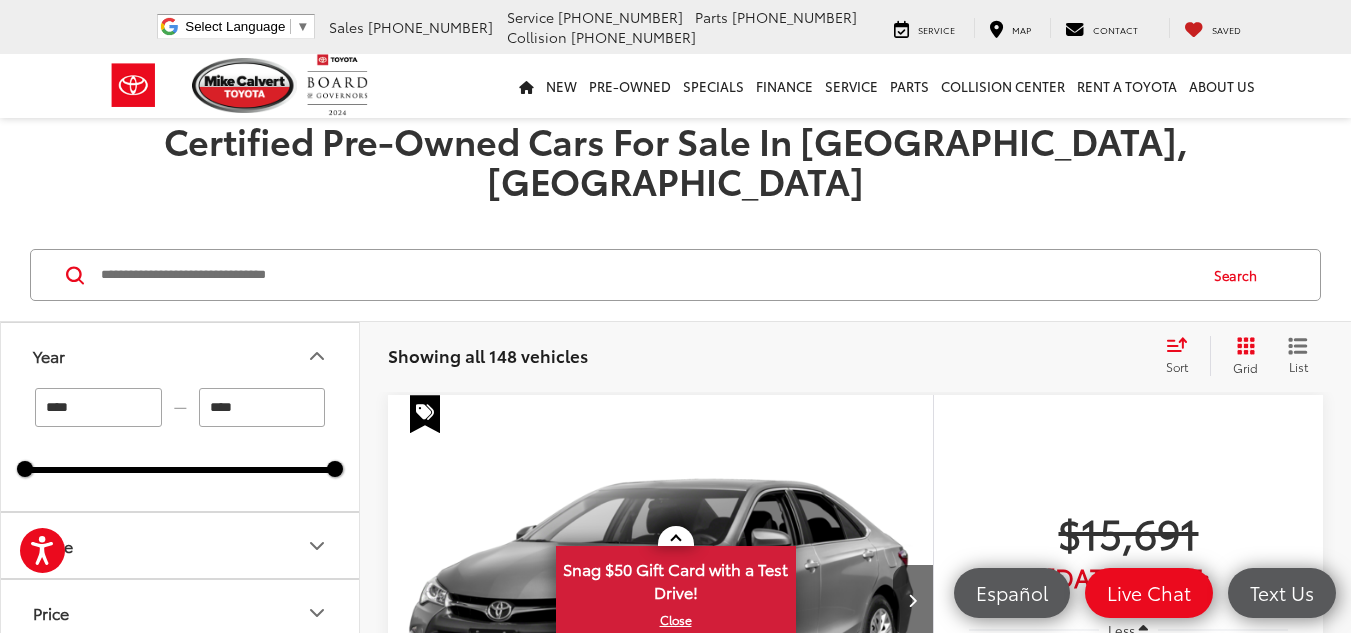 drag, startPoint x: 140, startPoint y: 370, endPoint x: 60, endPoint y: 354, distance: 81.58431 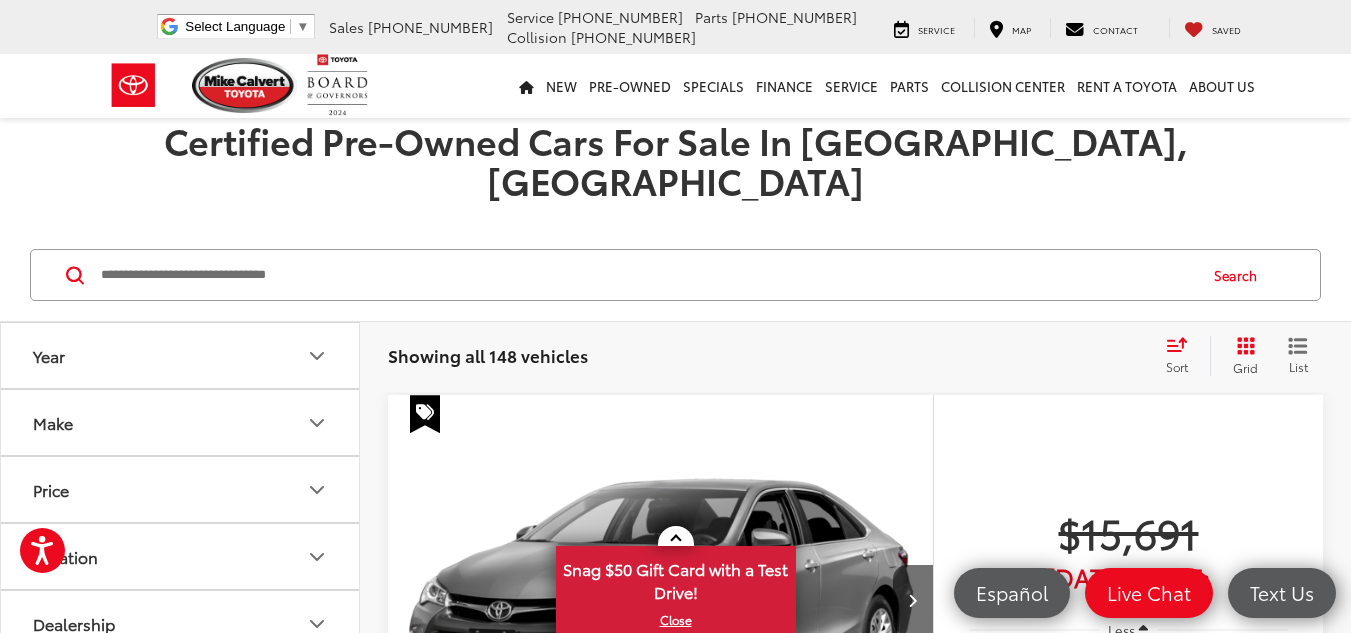 click on "Make" at bounding box center (181, 422) 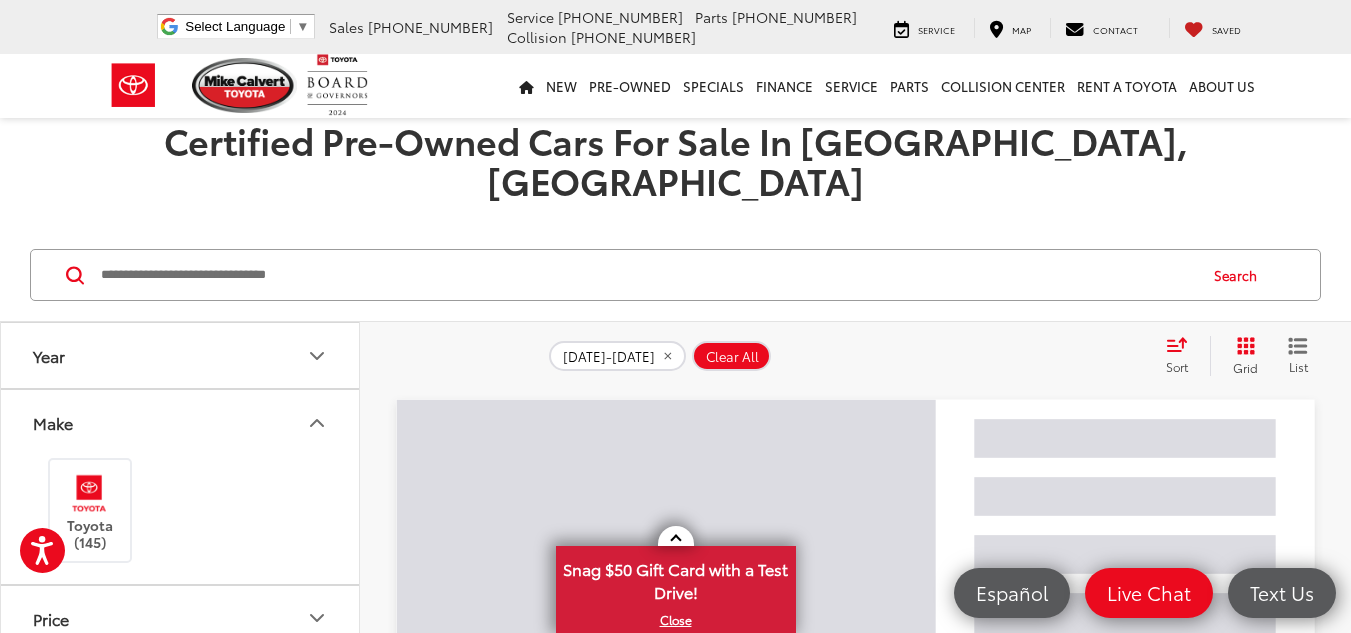 click 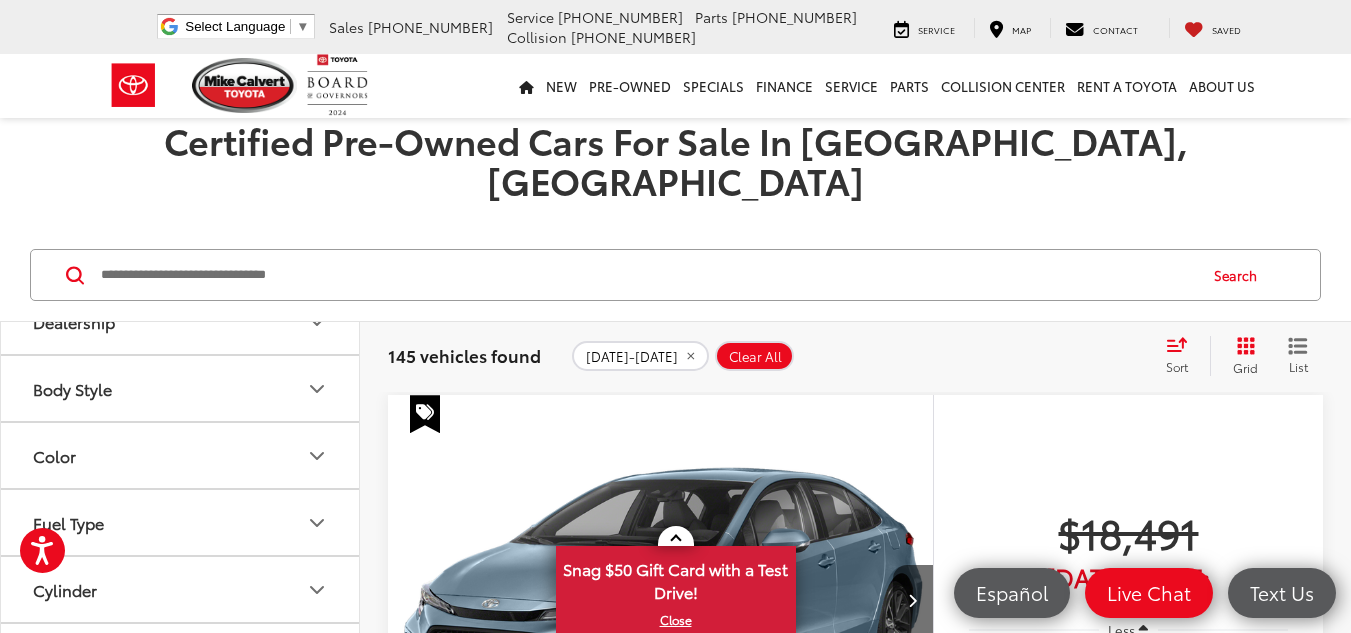 scroll, scrollTop: 337, scrollLeft: 0, axis: vertical 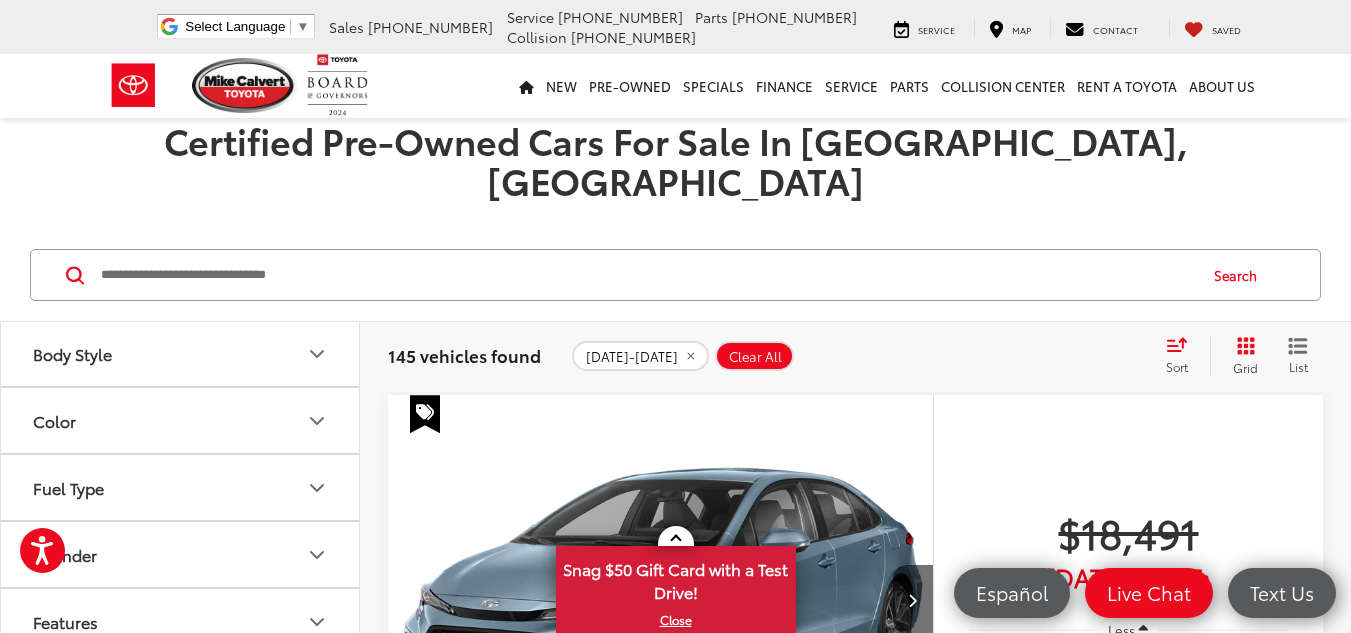 click on "Body Style" at bounding box center [181, 353] 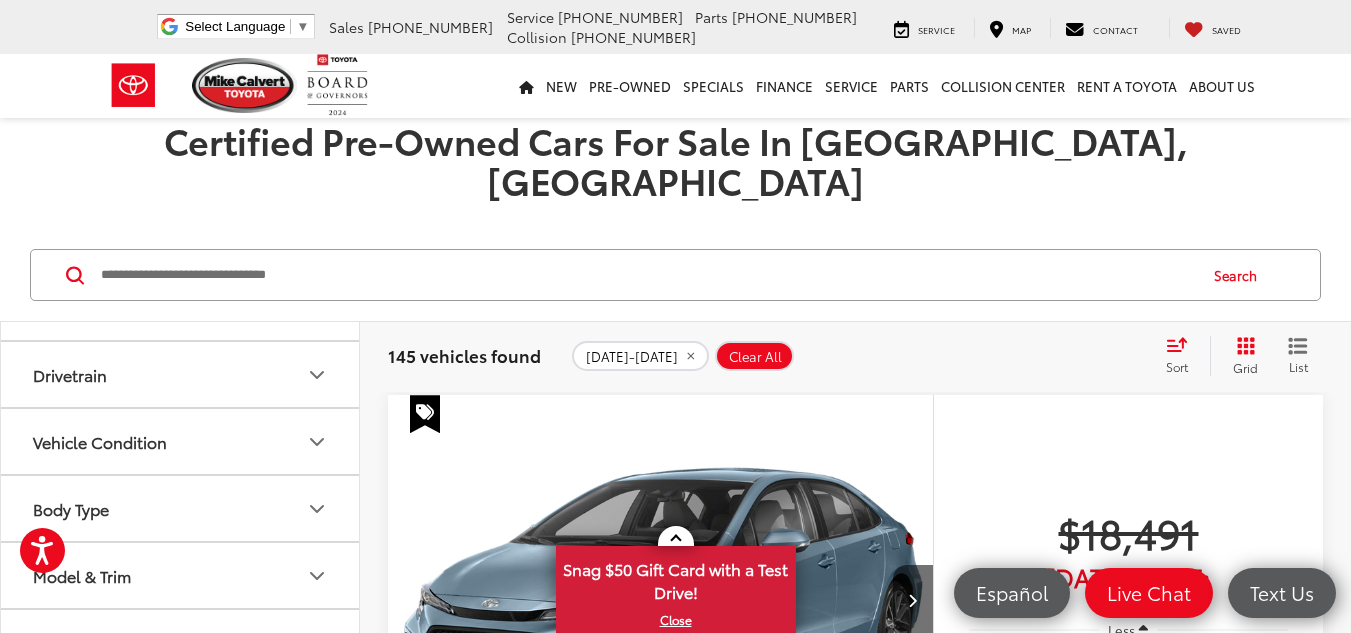 scroll, scrollTop: 943, scrollLeft: 0, axis: vertical 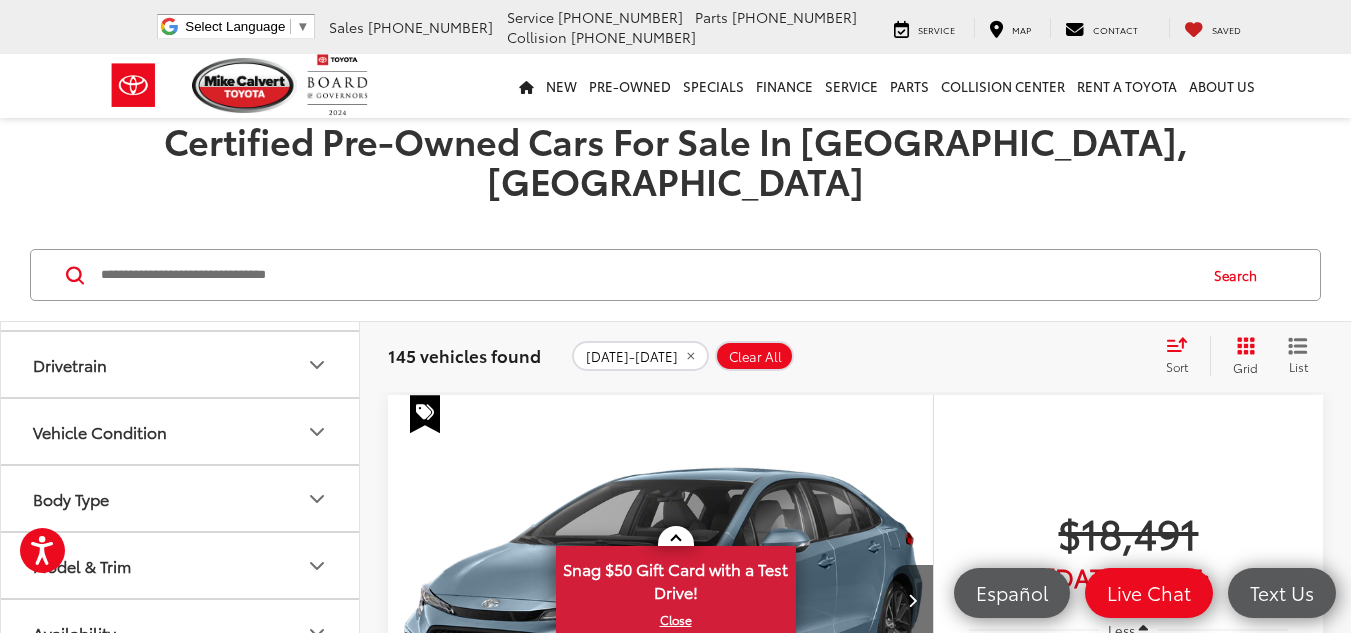 click on "Vehicle Condition" 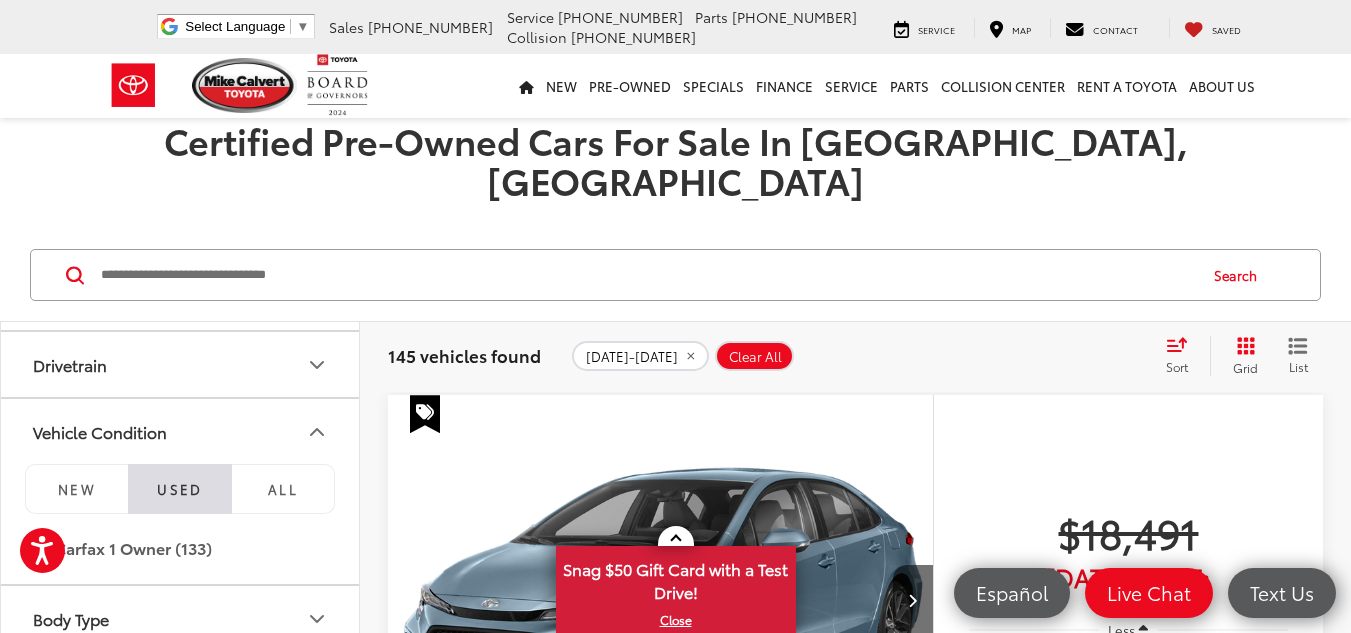click 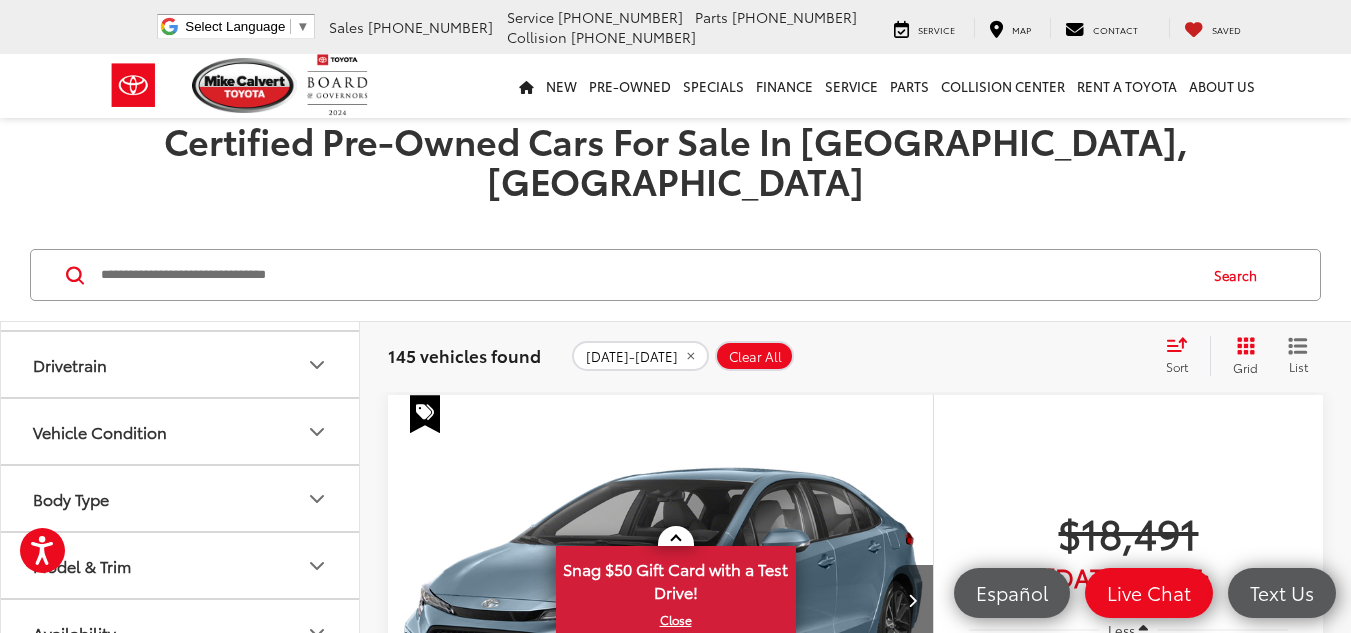 click on "Body Type" at bounding box center (181, 498) 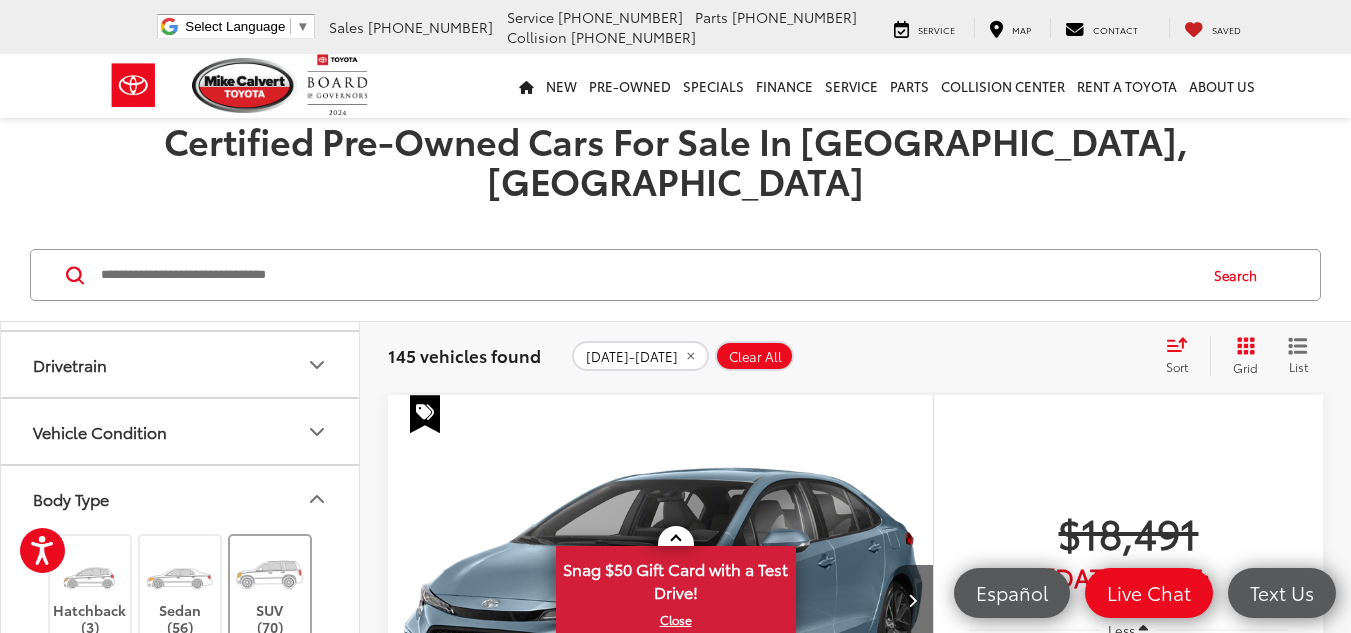 click on "SUV   (70)" at bounding box center [270, 591] 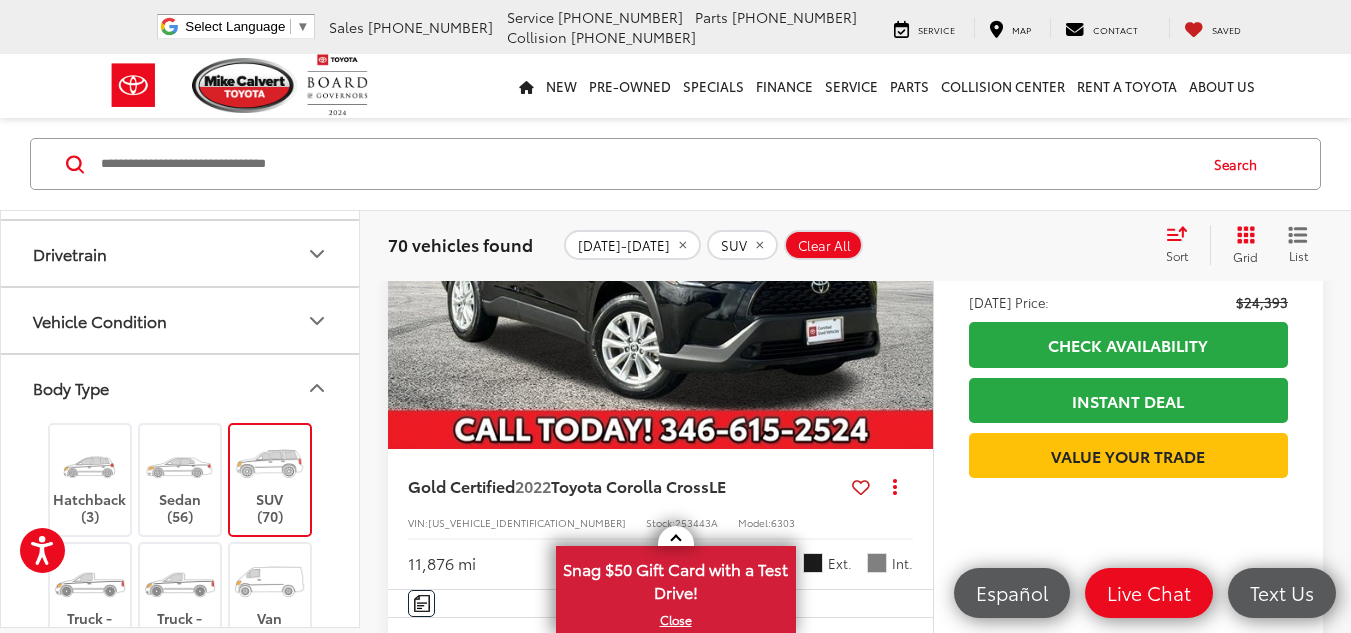 scroll, scrollTop: 1082, scrollLeft: 0, axis: vertical 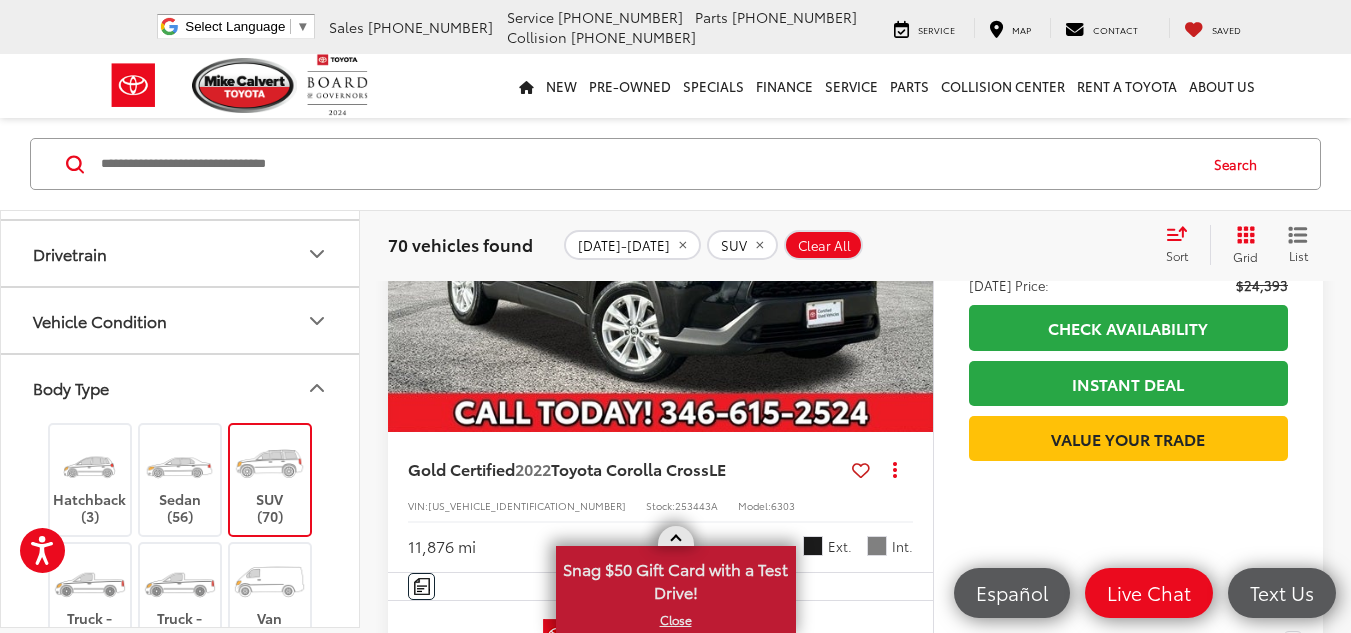click at bounding box center [676, 536] 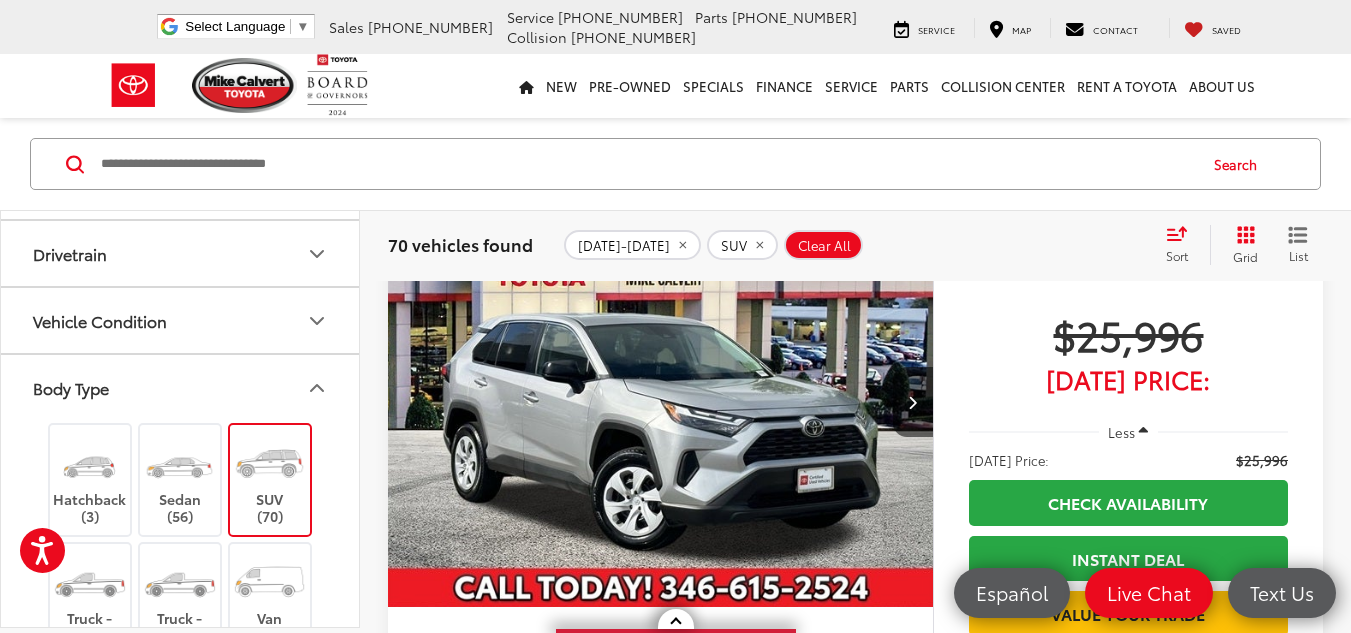 scroll, scrollTop: 2995, scrollLeft: 0, axis: vertical 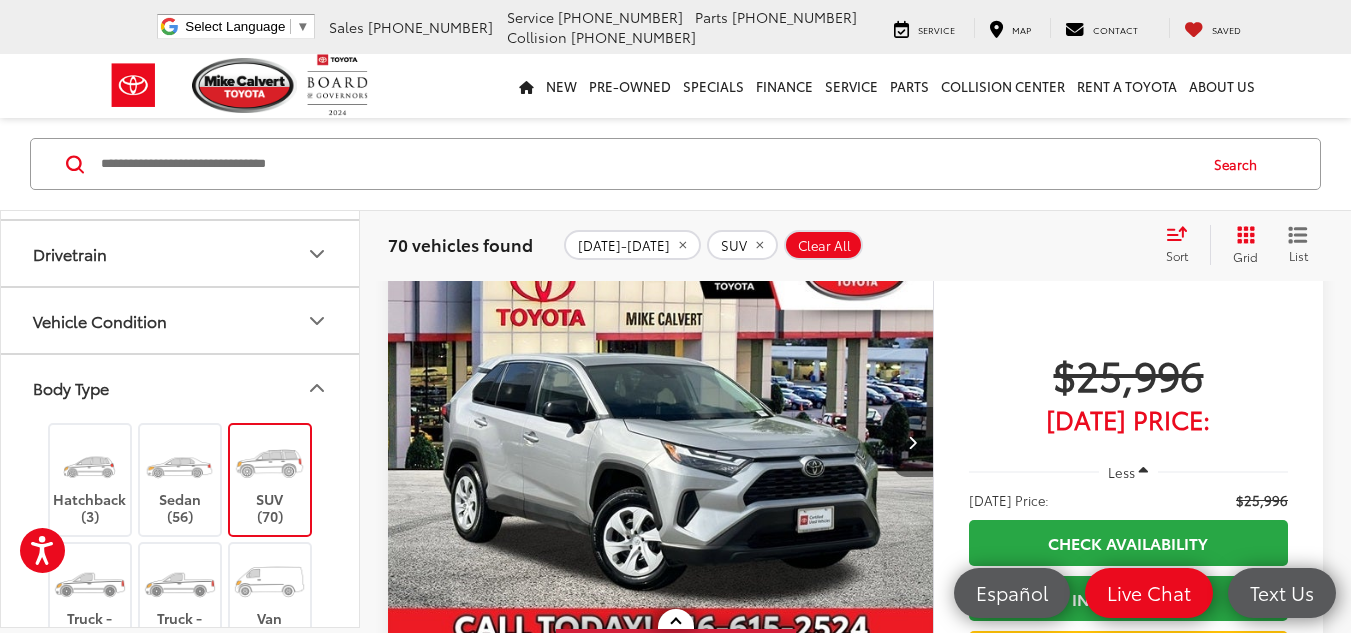 click at bounding box center (913, 442) 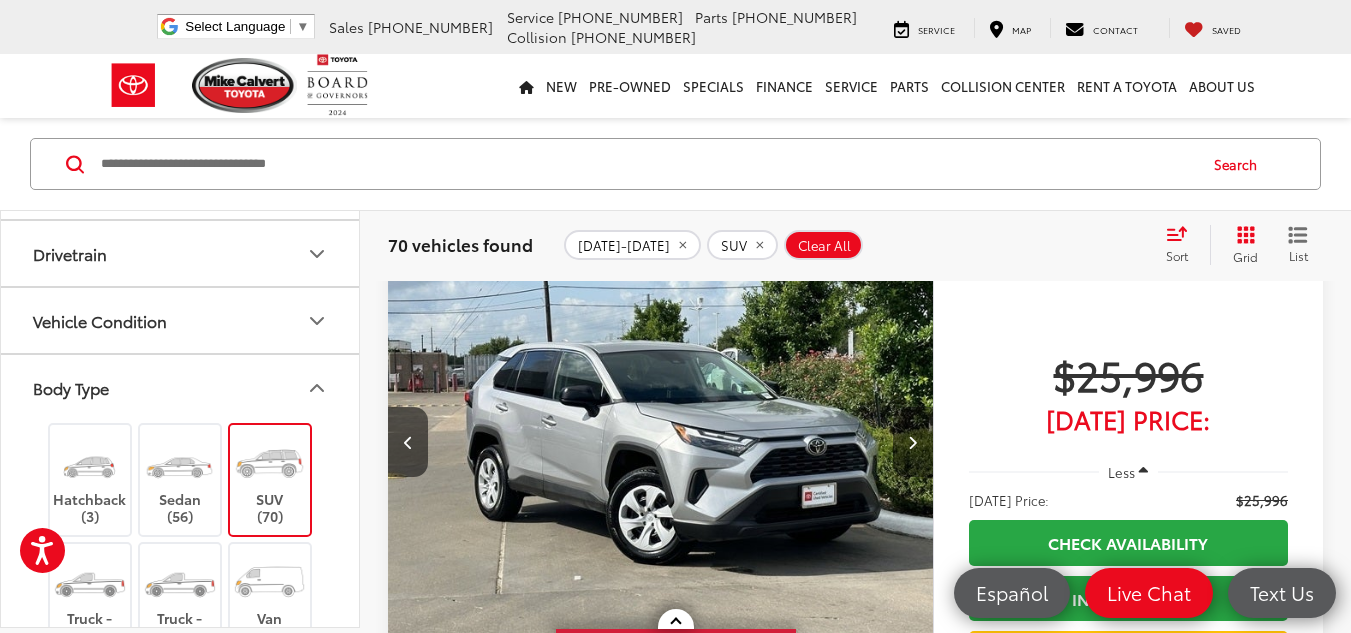 click at bounding box center [912, 442] 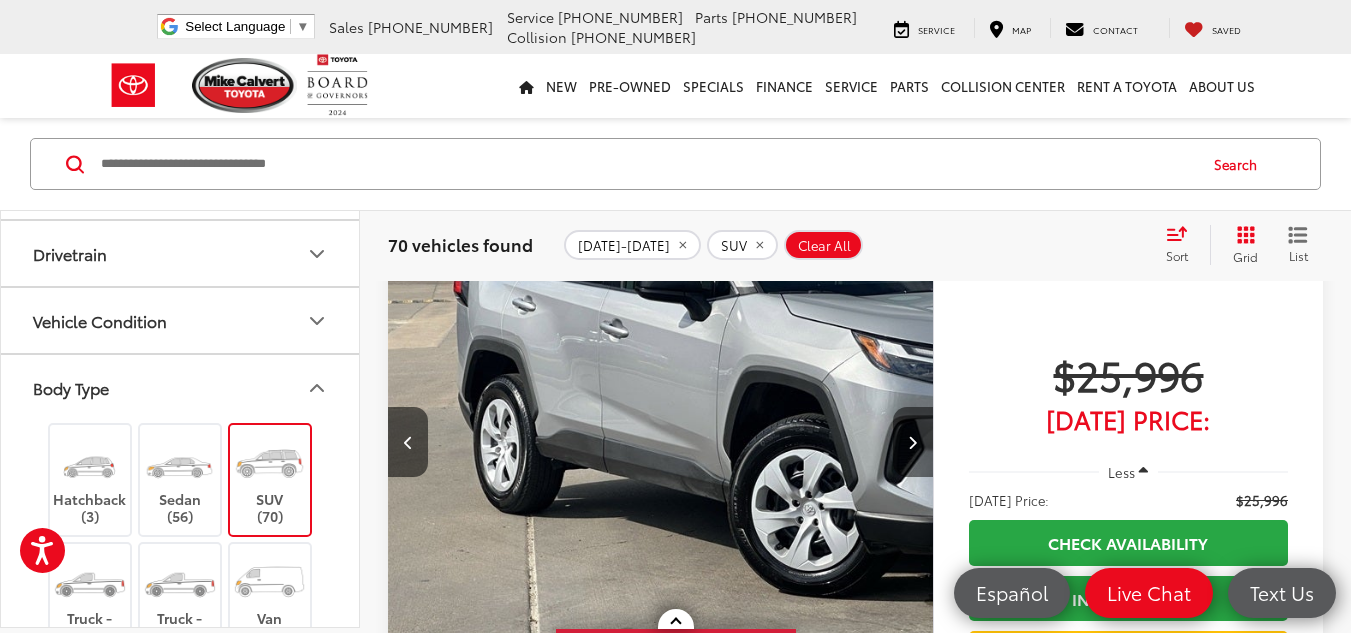 click at bounding box center (912, 442) 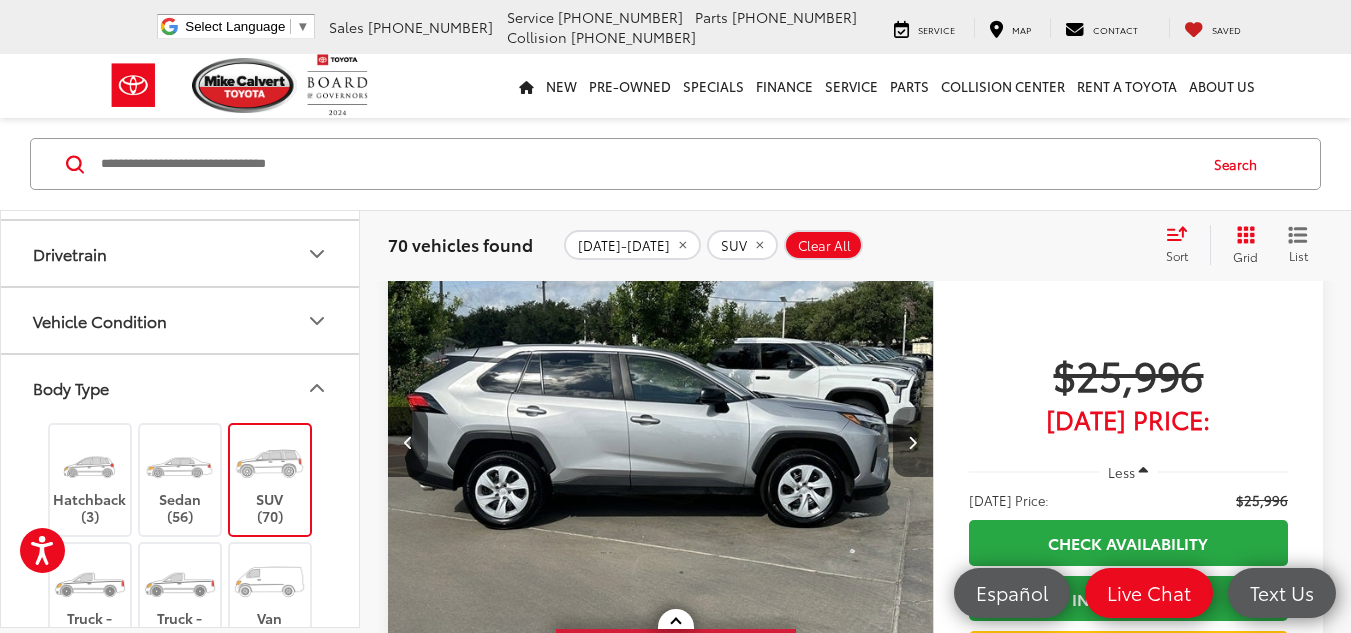 click at bounding box center (912, 442) 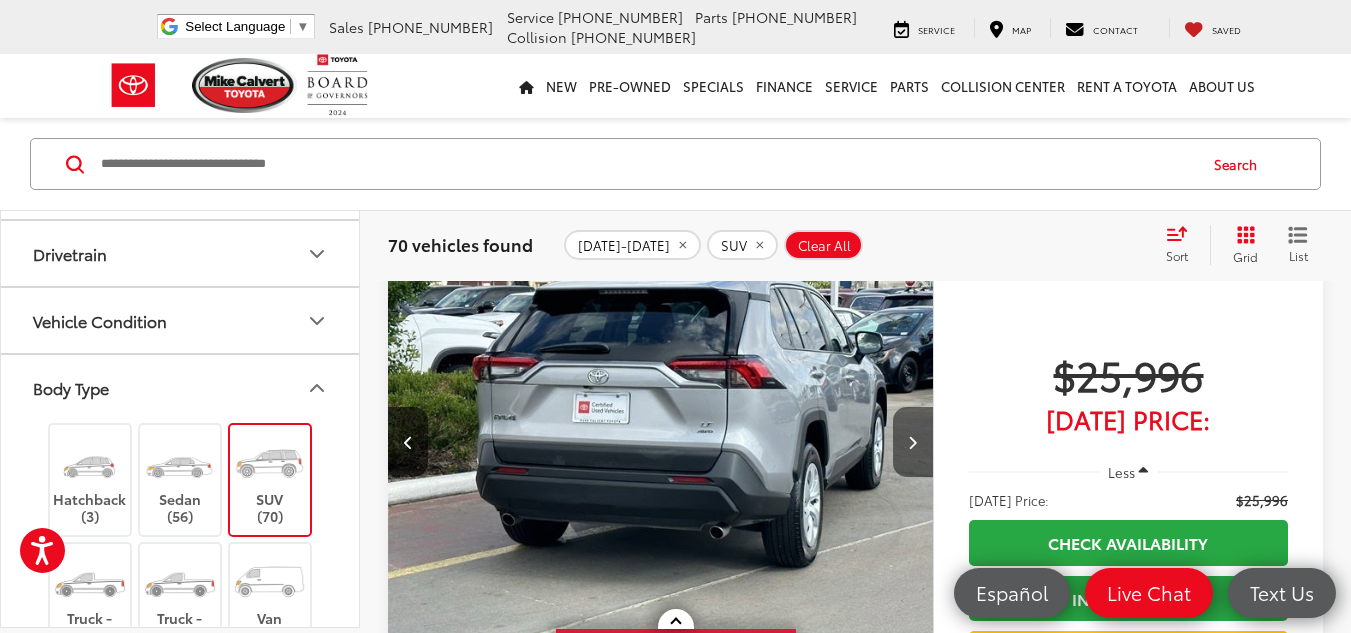 click at bounding box center [912, 442] 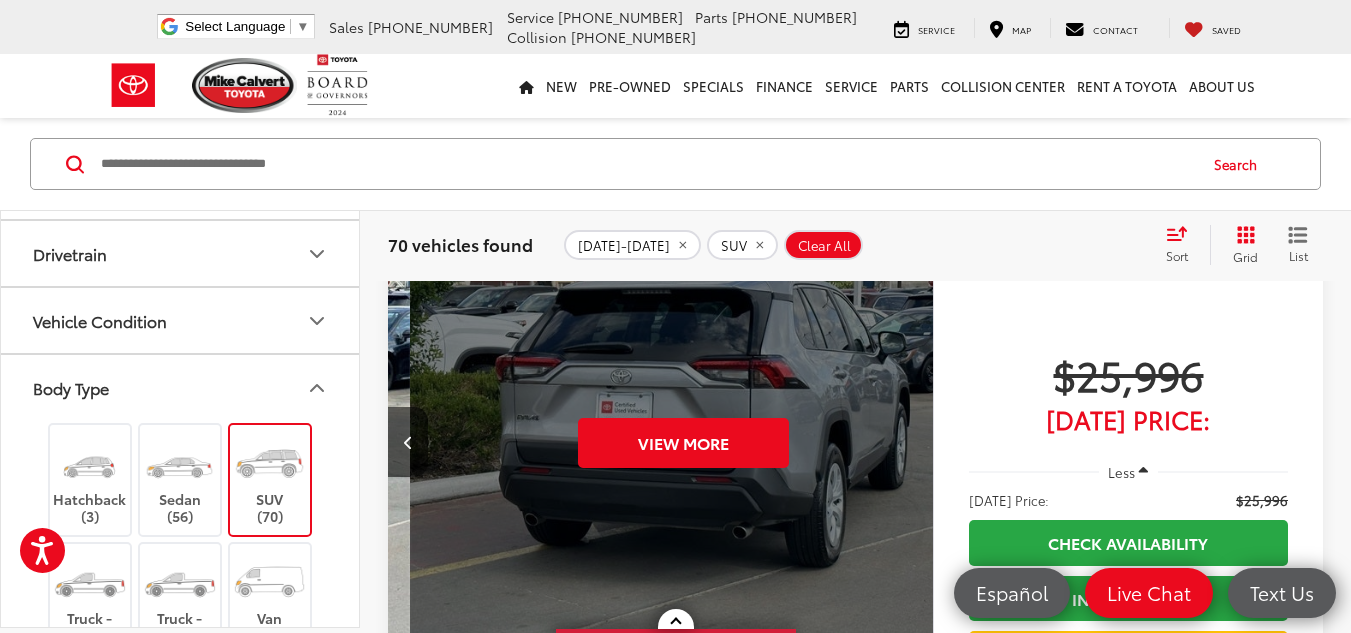 scroll, scrollTop: 0, scrollLeft: 2740, axis: horizontal 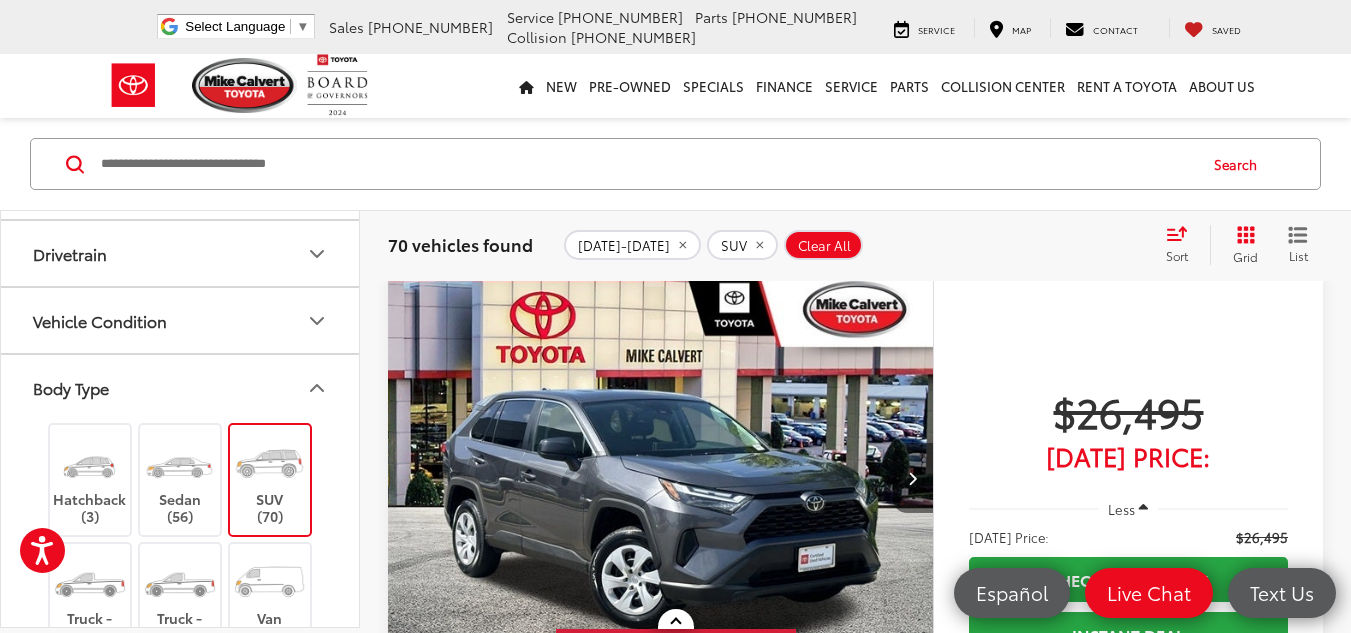 click at bounding box center [913, 478] 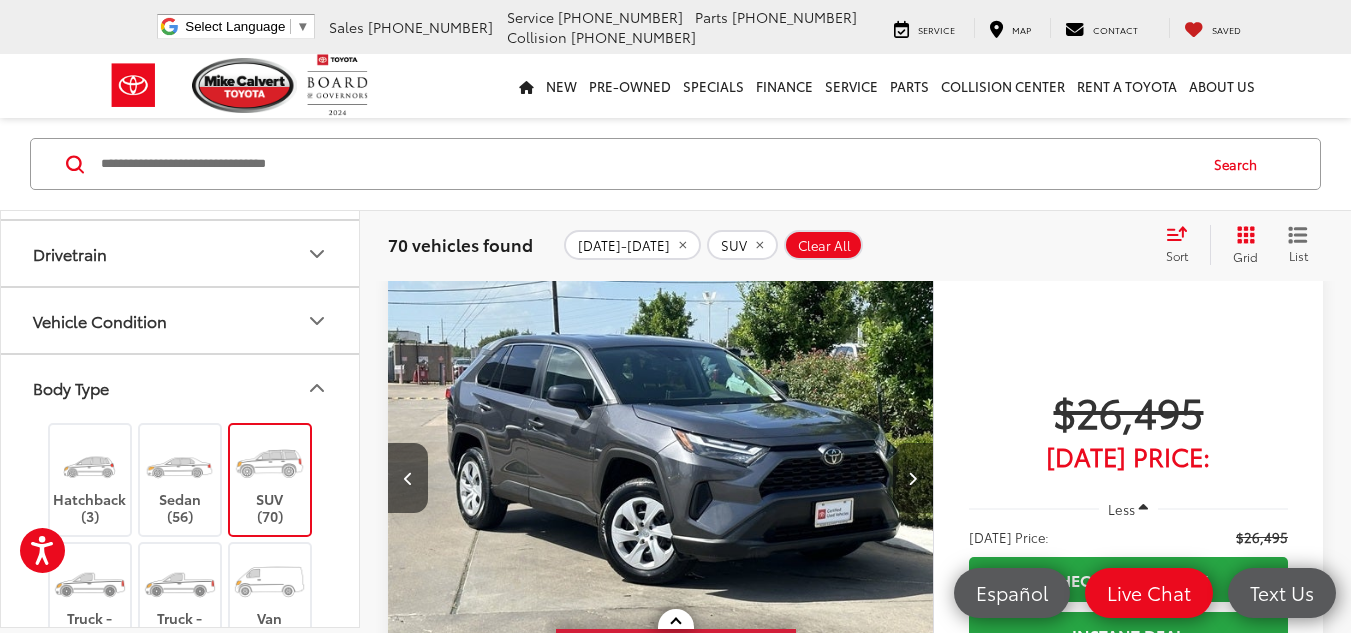 click at bounding box center (913, 478) 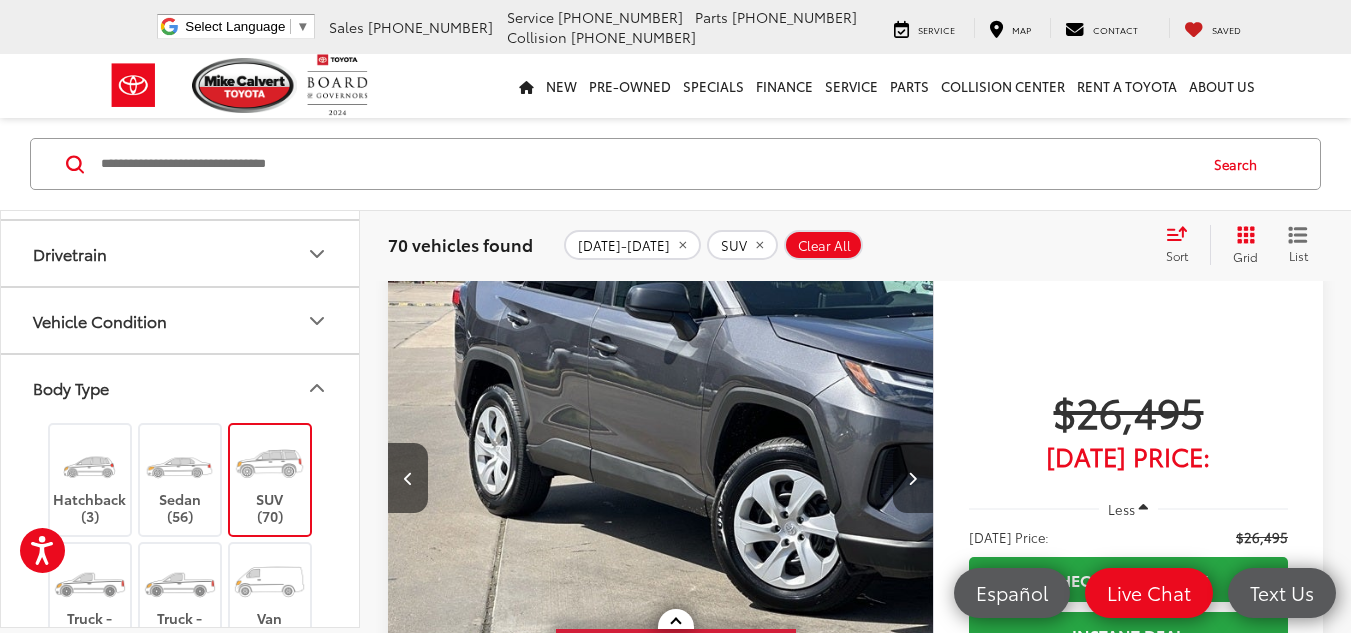 click at bounding box center (913, 478) 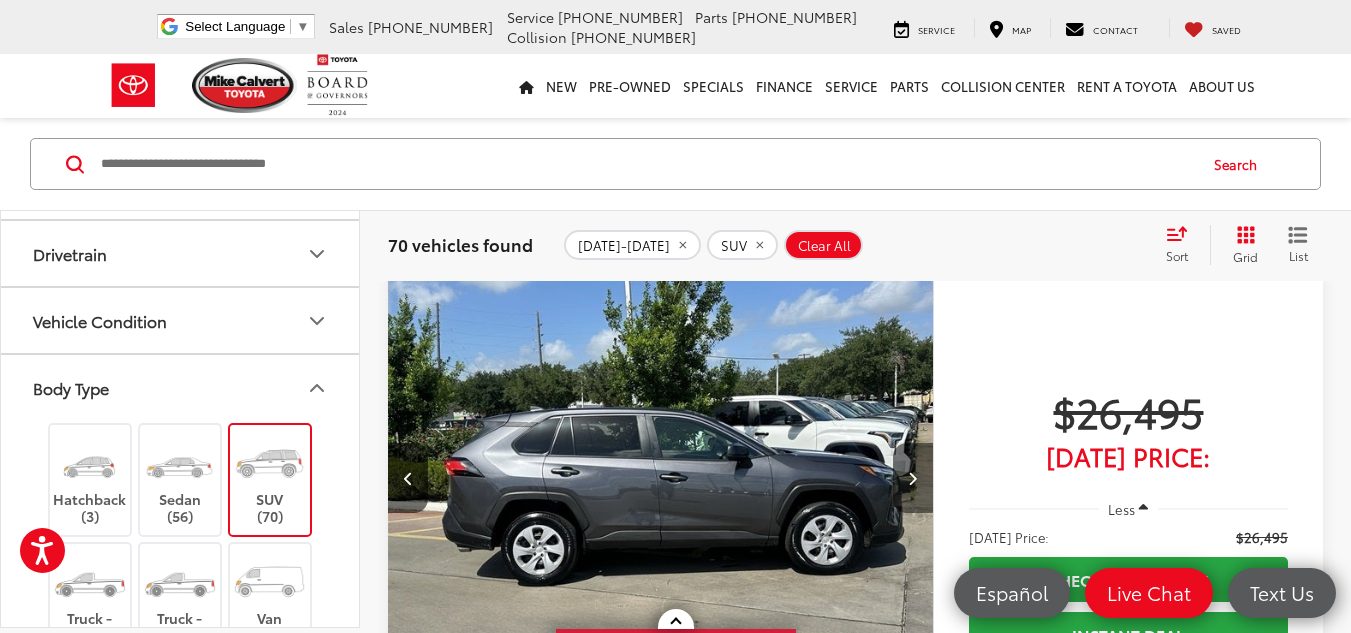 click at bounding box center [913, 478] 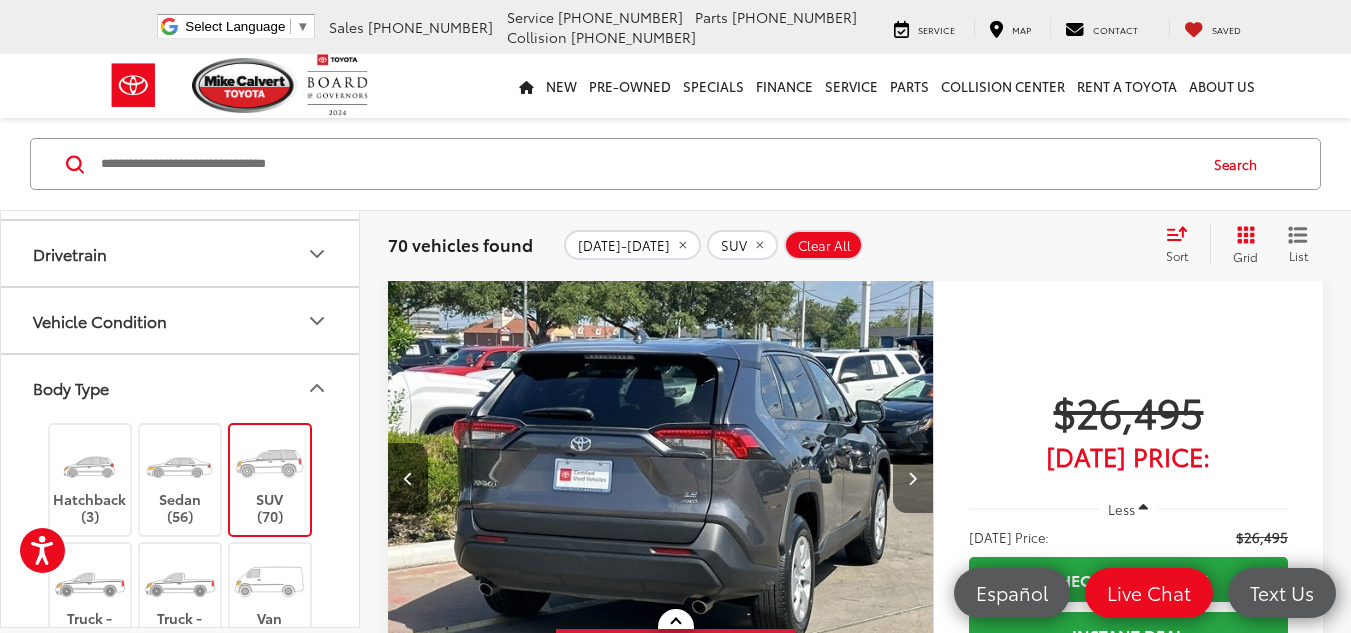click at bounding box center (913, 478) 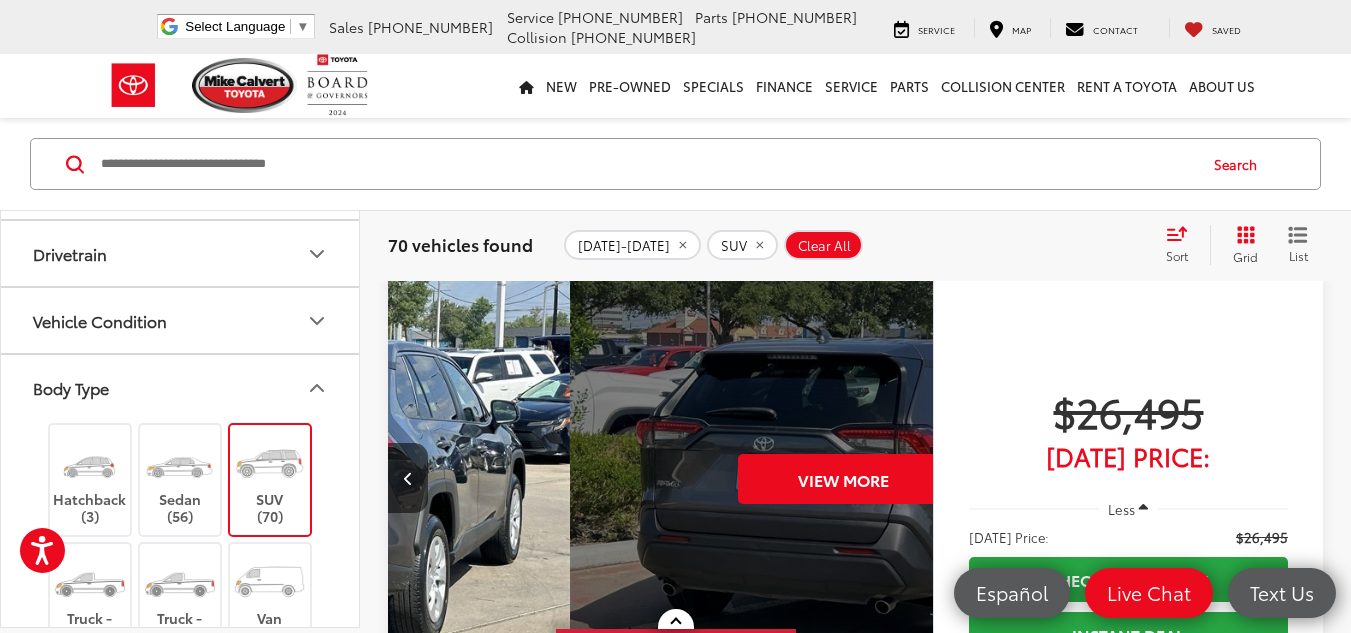 scroll, scrollTop: 0, scrollLeft: 2740, axis: horizontal 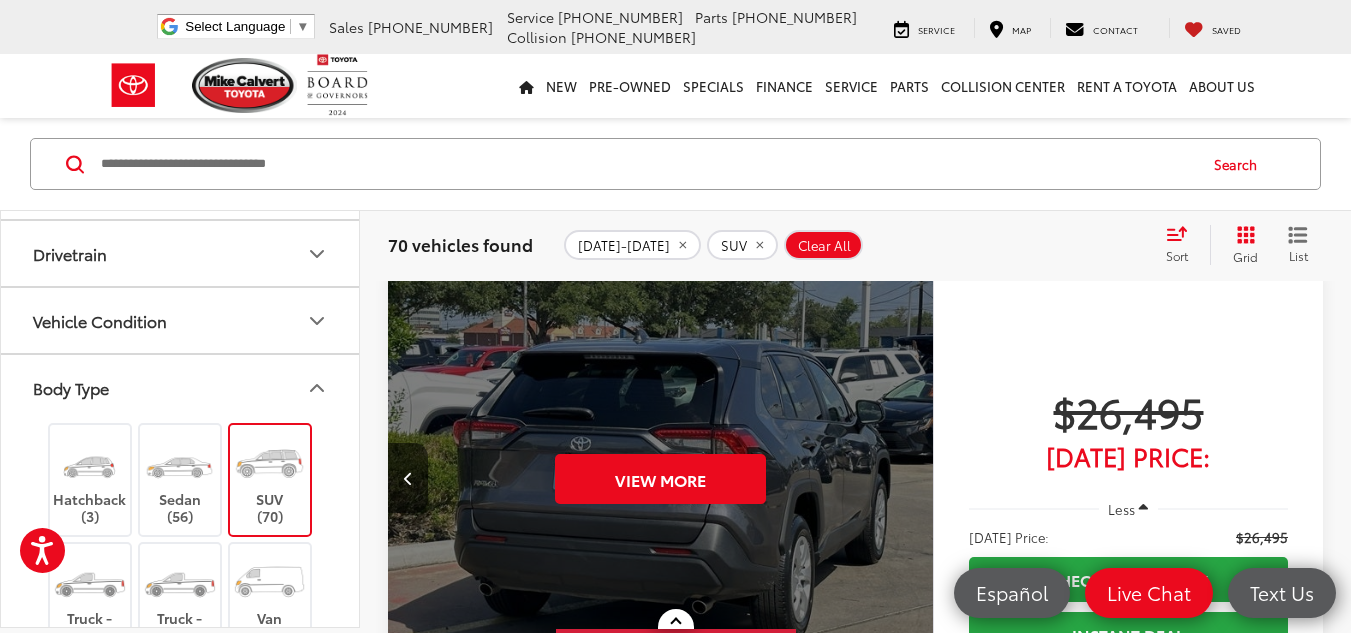 click on "View More" at bounding box center (661, 479) 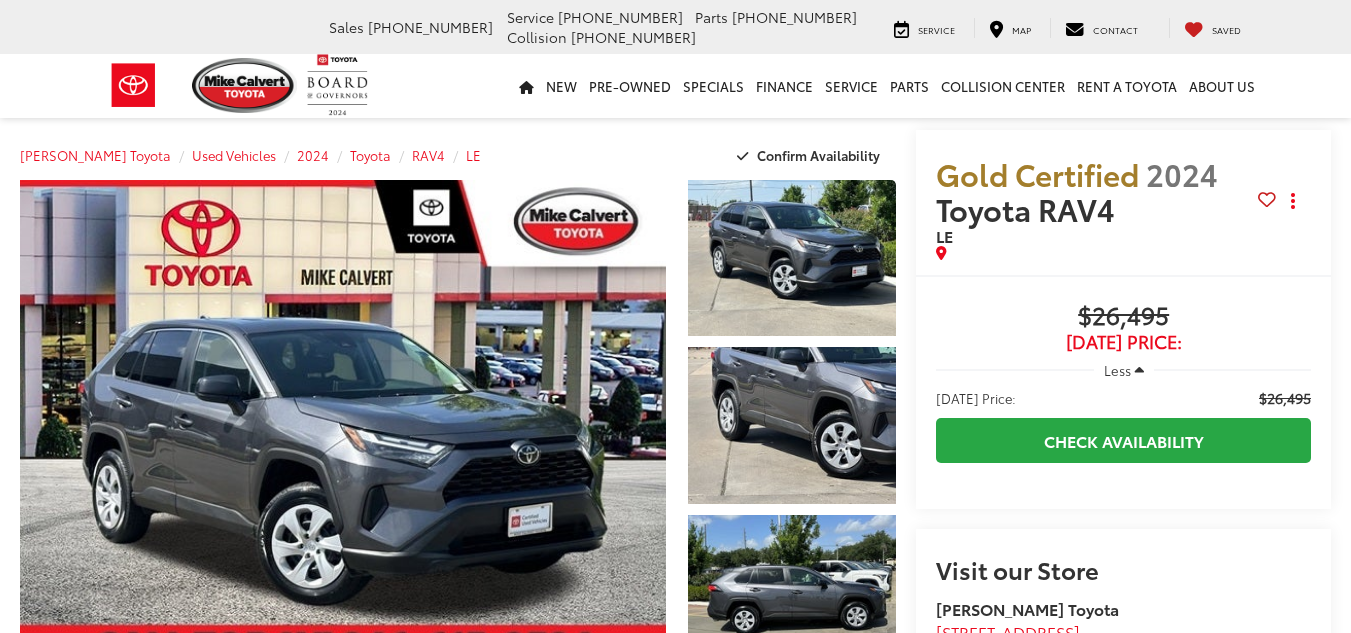 scroll, scrollTop: 0, scrollLeft: 0, axis: both 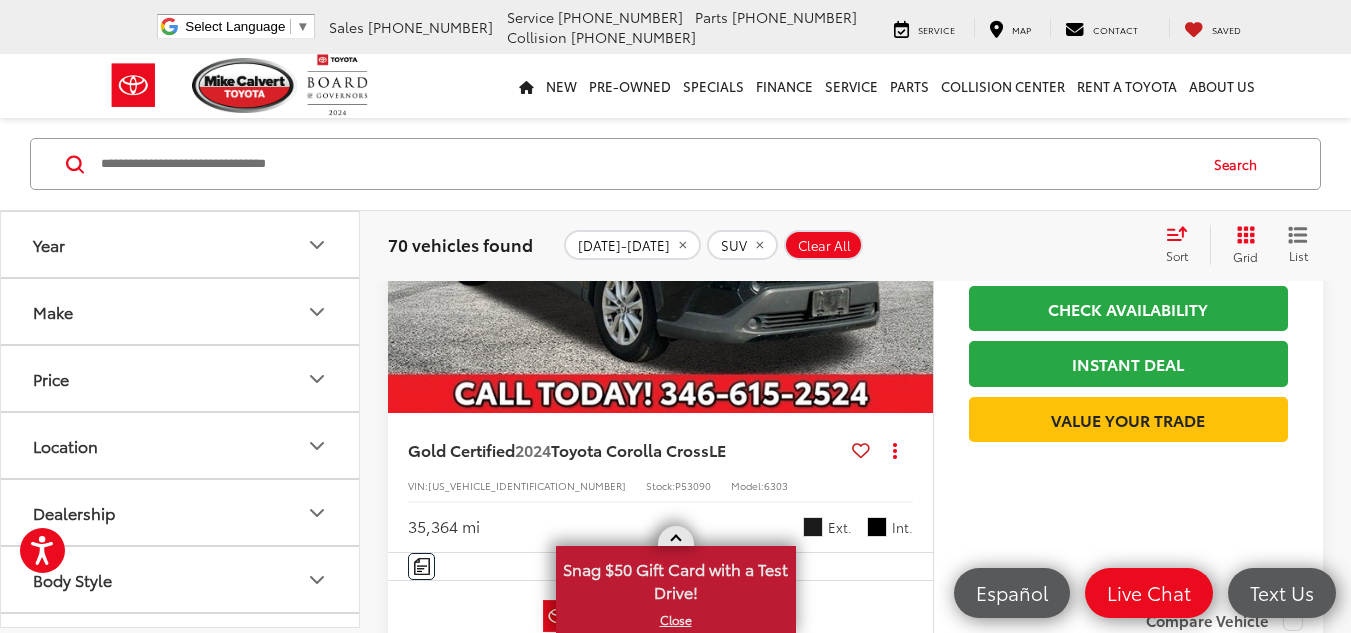click at bounding box center [676, 536] 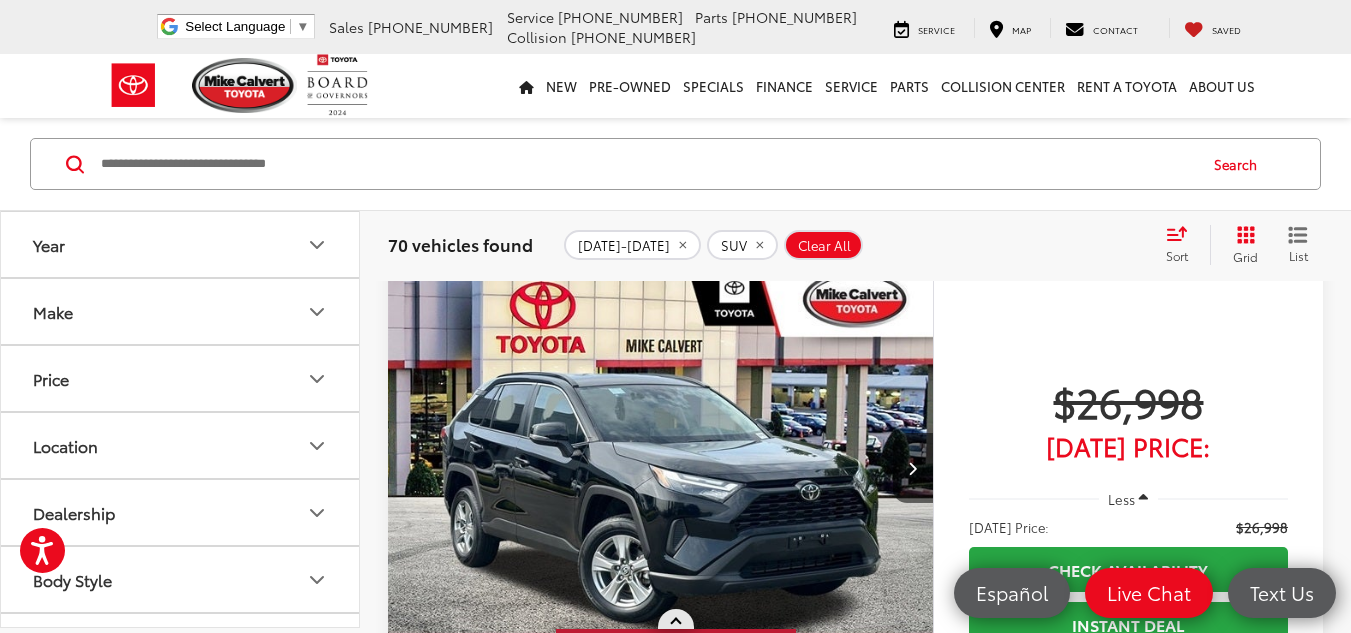 scroll, scrollTop: 5808, scrollLeft: 0, axis: vertical 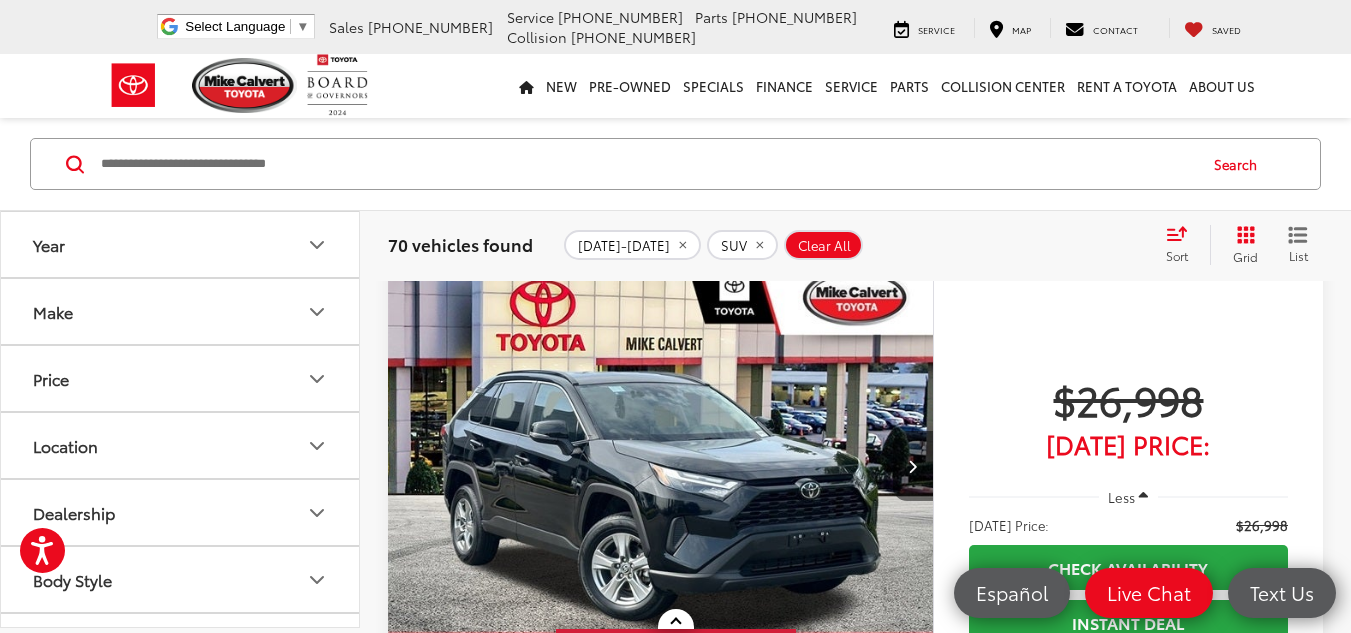 click at bounding box center [913, 466] 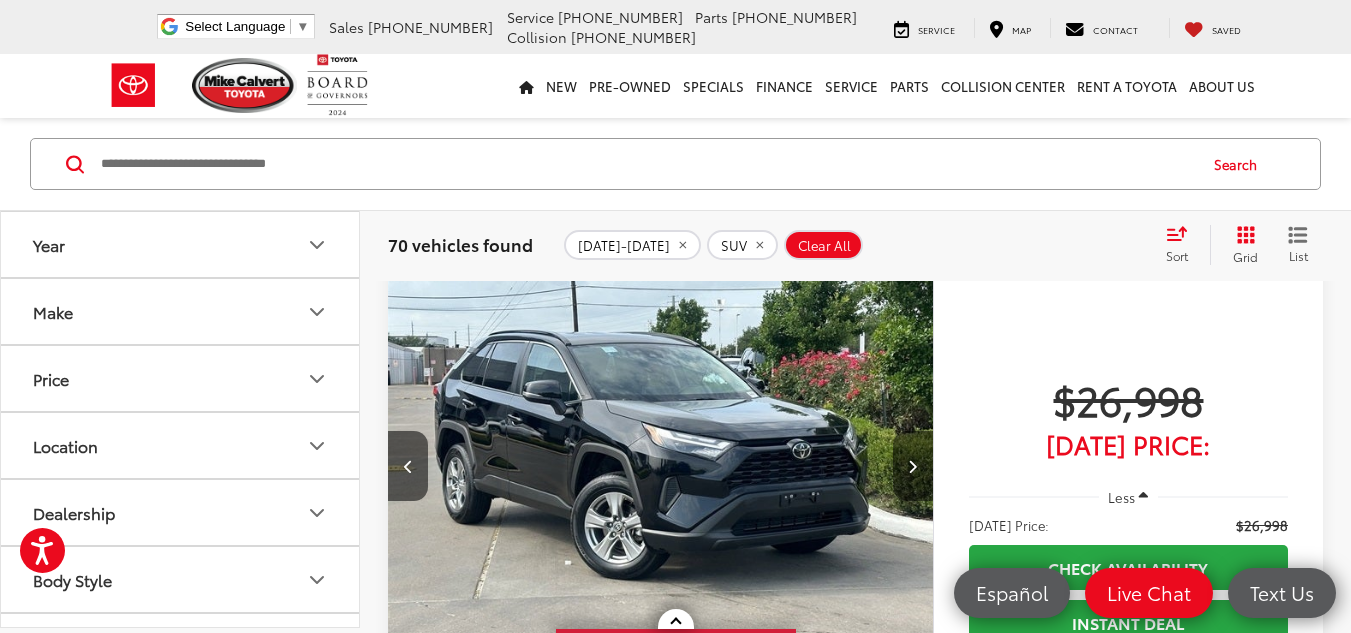 click at bounding box center (913, 466) 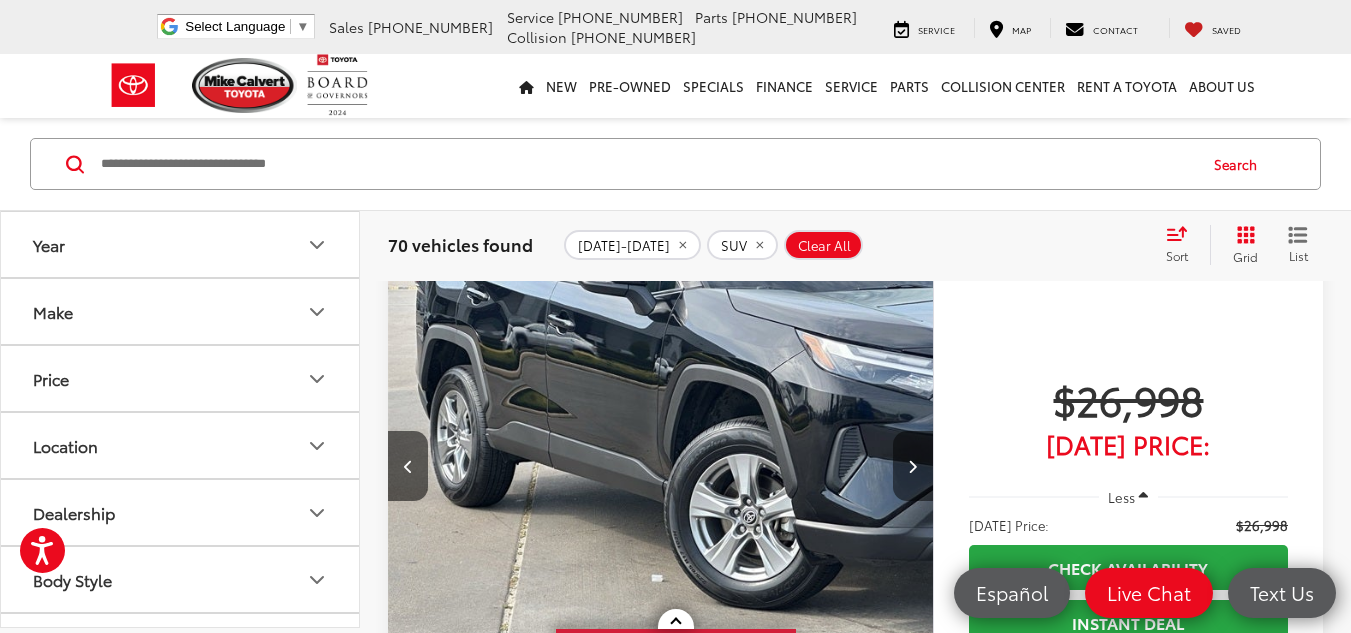 click at bounding box center (913, 466) 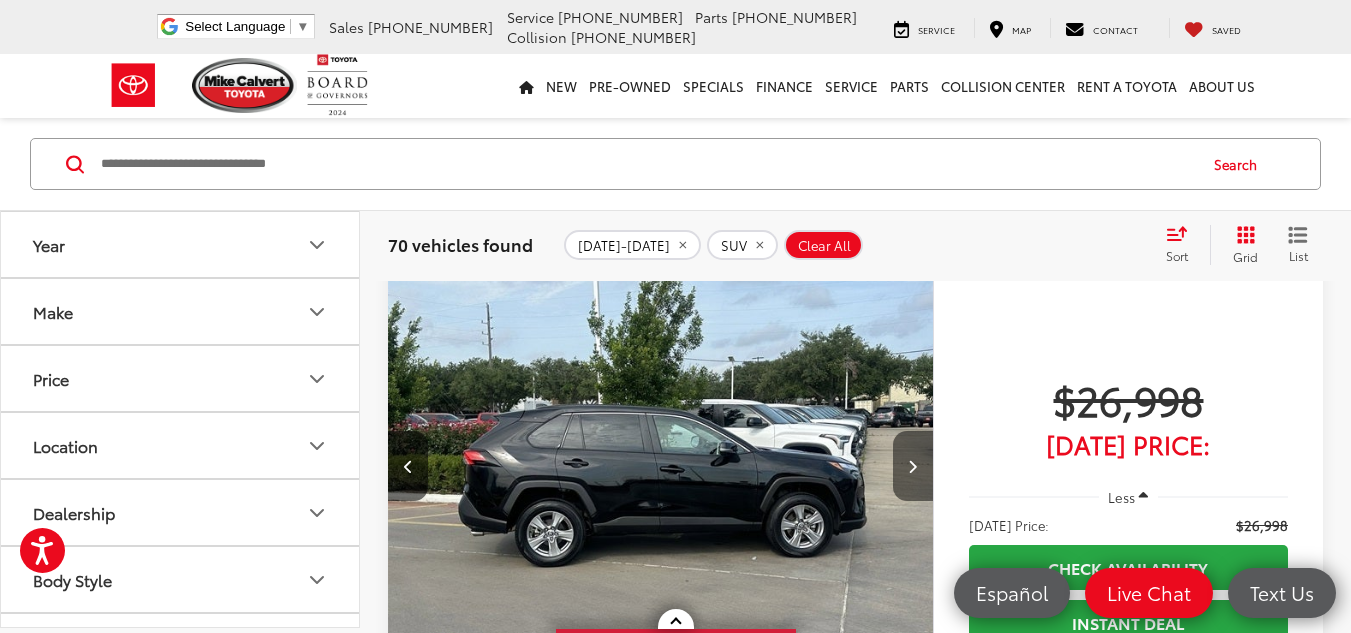 click at bounding box center [913, 466] 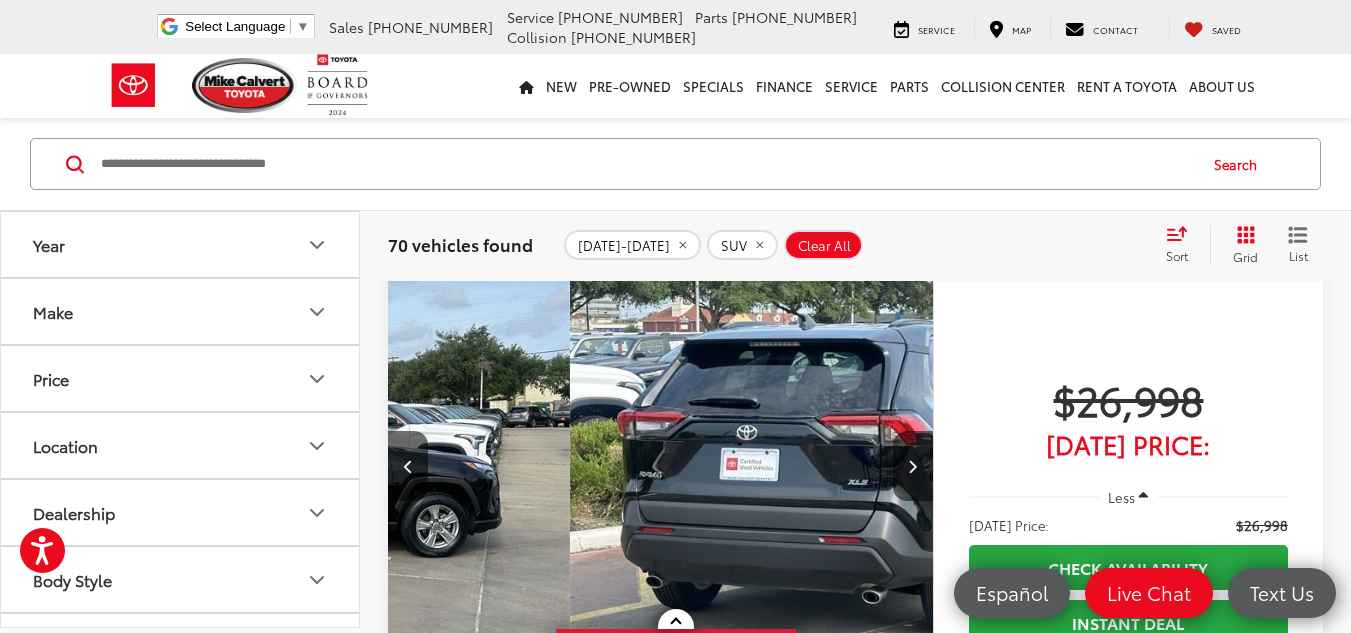 scroll, scrollTop: 0, scrollLeft: 2192, axis: horizontal 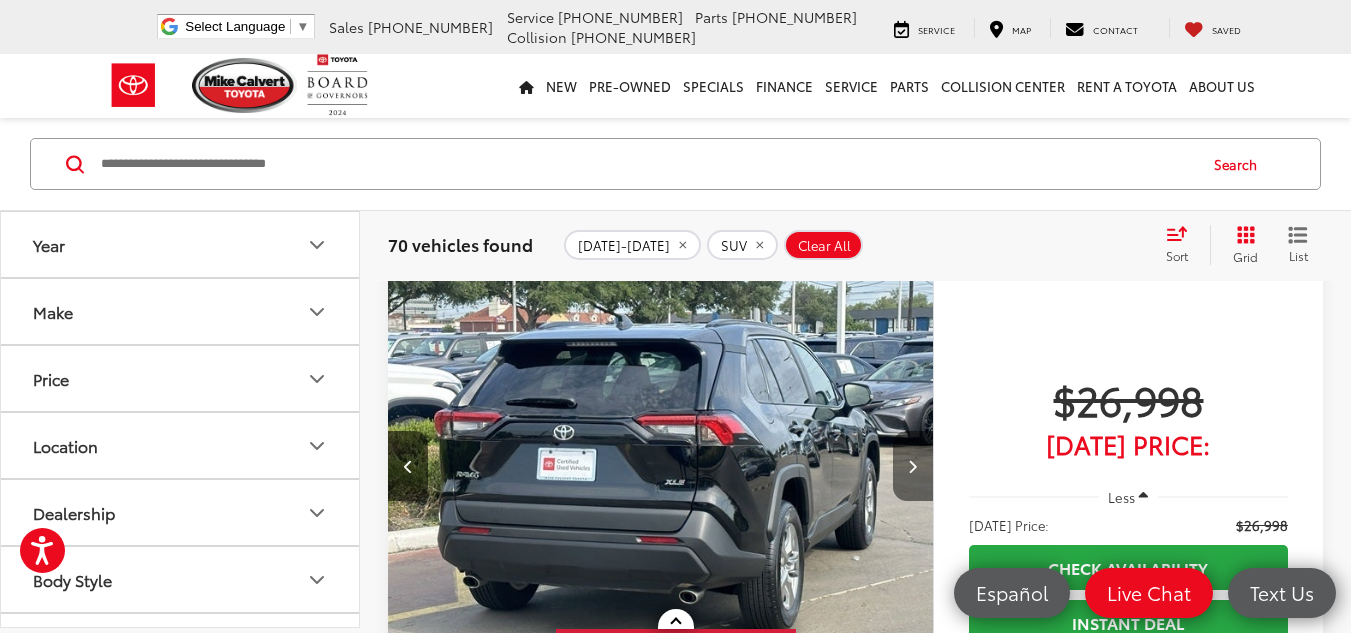 click at bounding box center [913, 466] 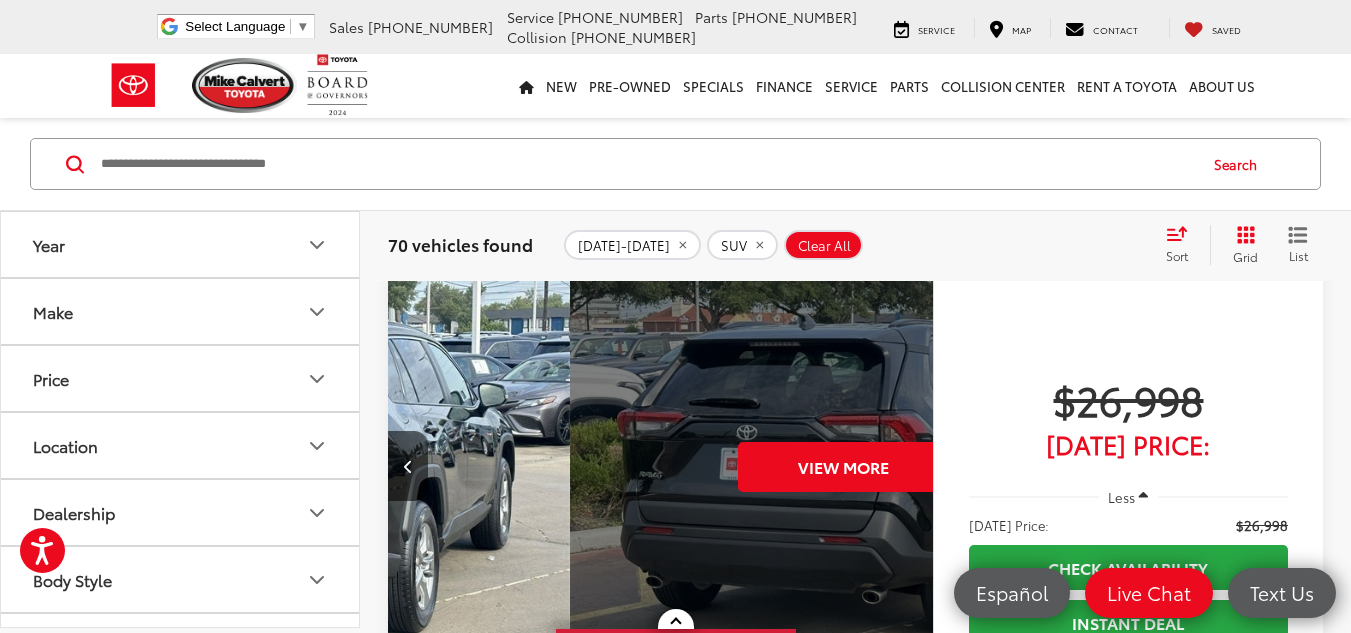 scroll, scrollTop: 0, scrollLeft: 2740, axis: horizontal 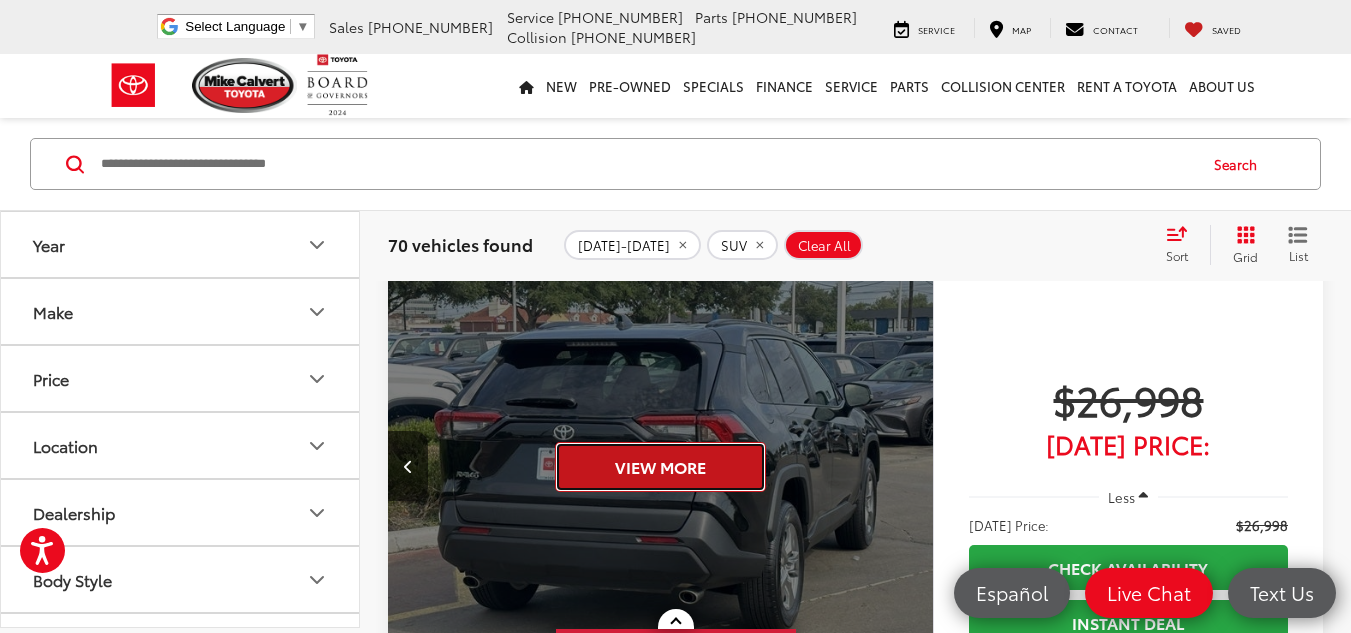 click on "View More" at bounding box center [660, 467] 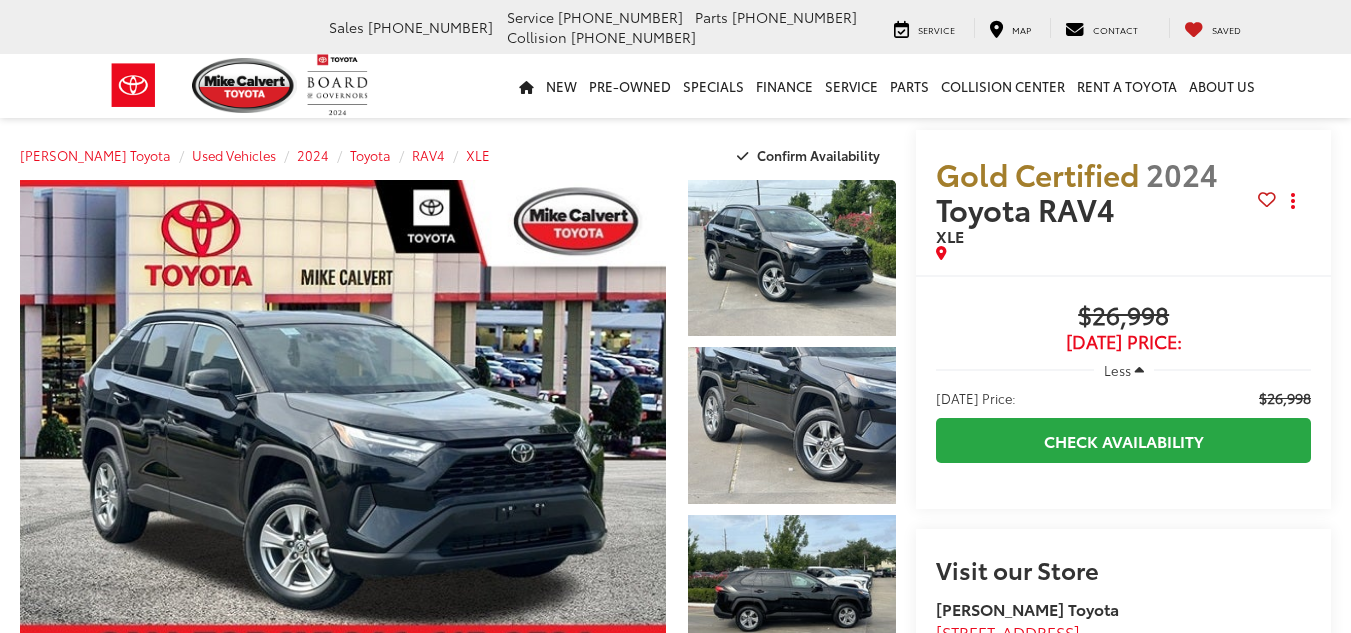 scroll, scrollTop: 80, scrollLeft: 0, axis: vertical 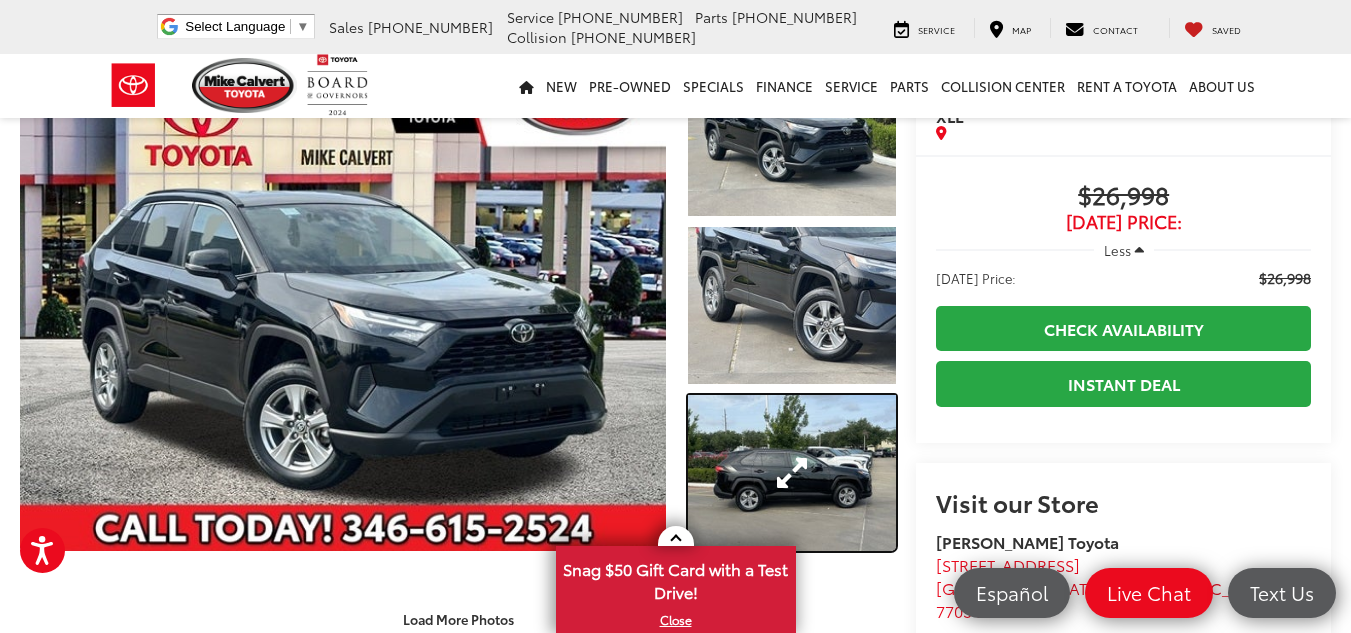 click at bounding box center (792, 473) 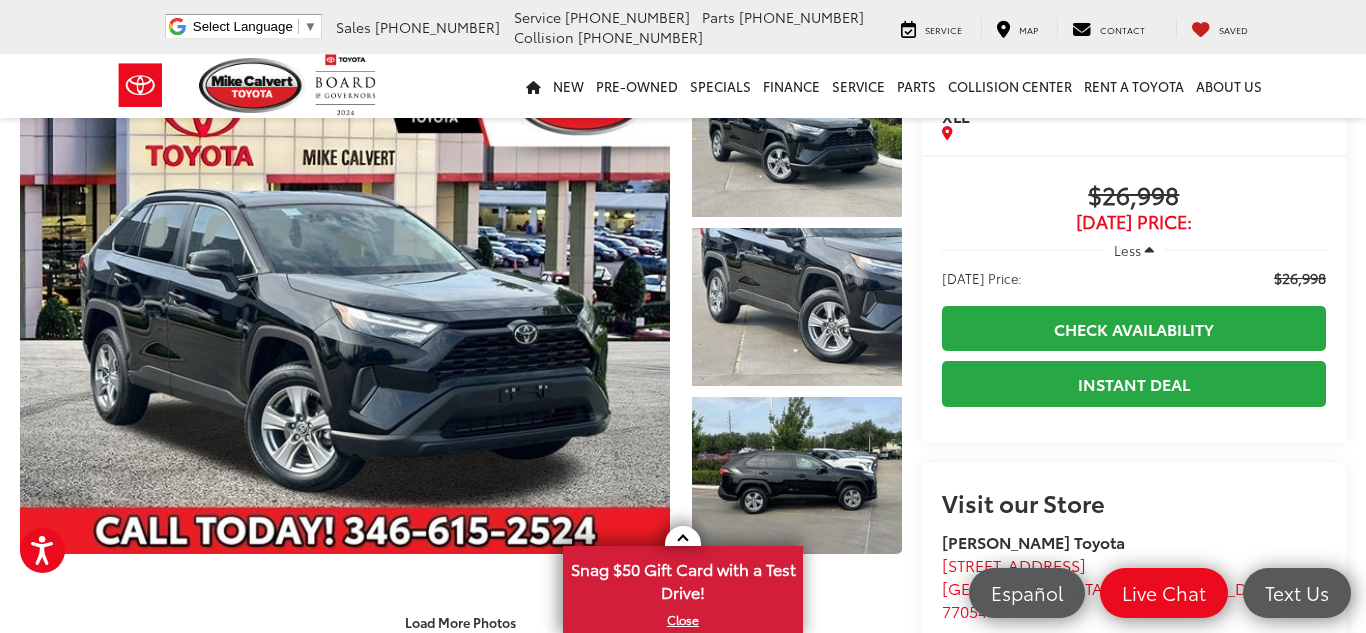 scroll, scrollTop: 472, scrollLeft: 0, axis: vertical 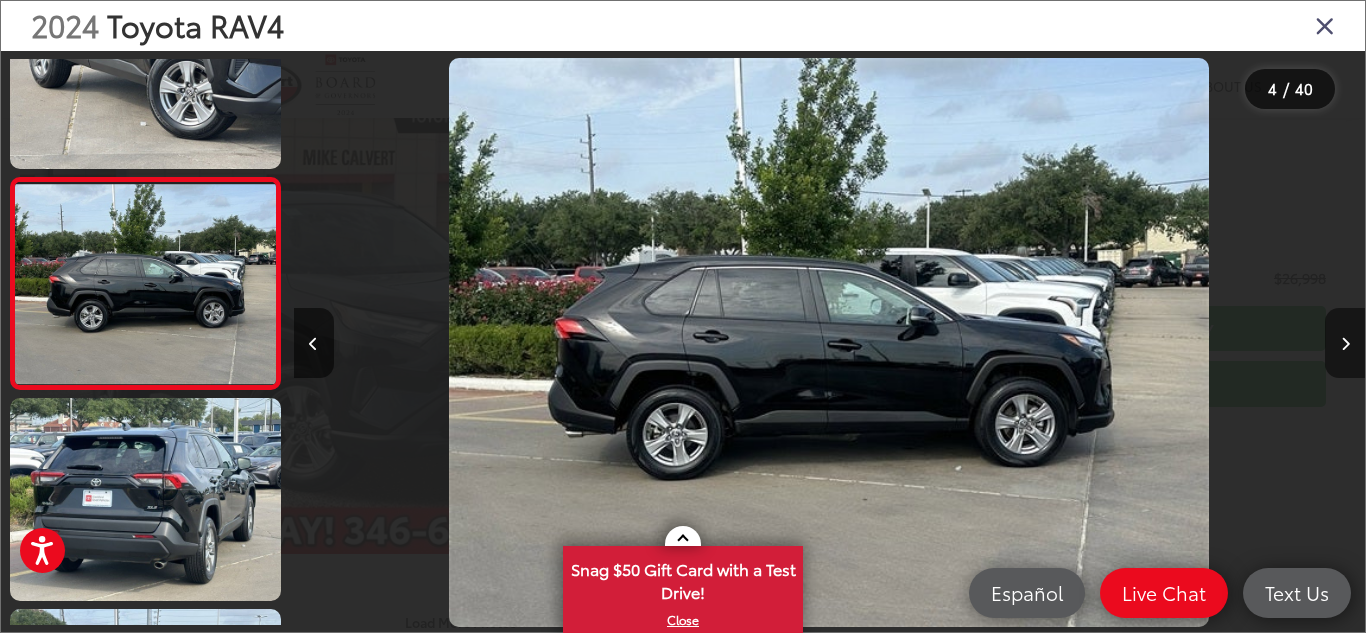 click at bounding box center [1345, 343] 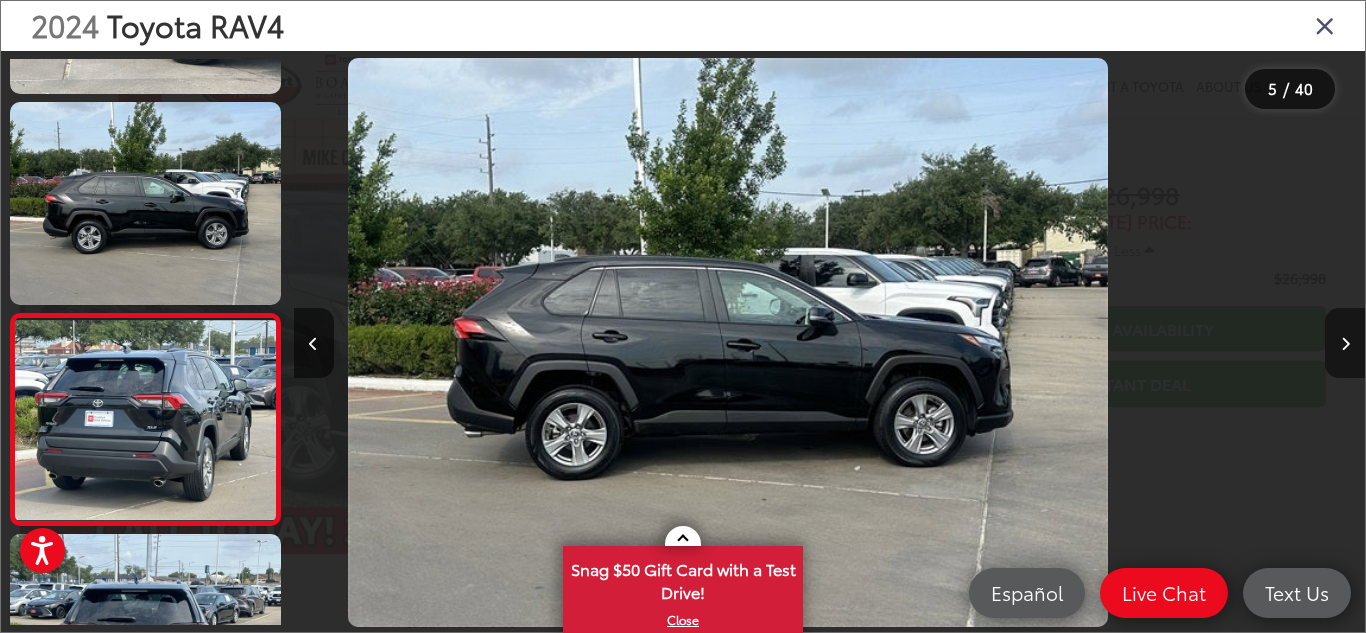 scroll, scrollTop: 722, scrollLeft: 0, axis: vertical 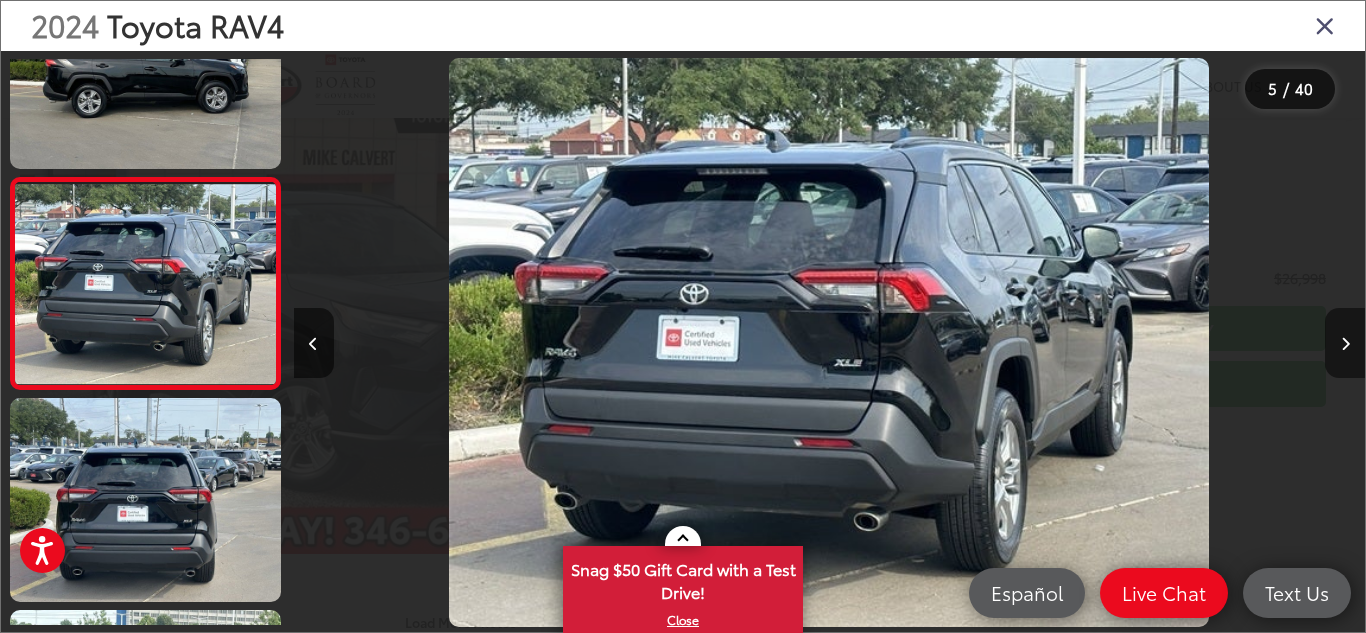 click at bounding box center [1345, 343] 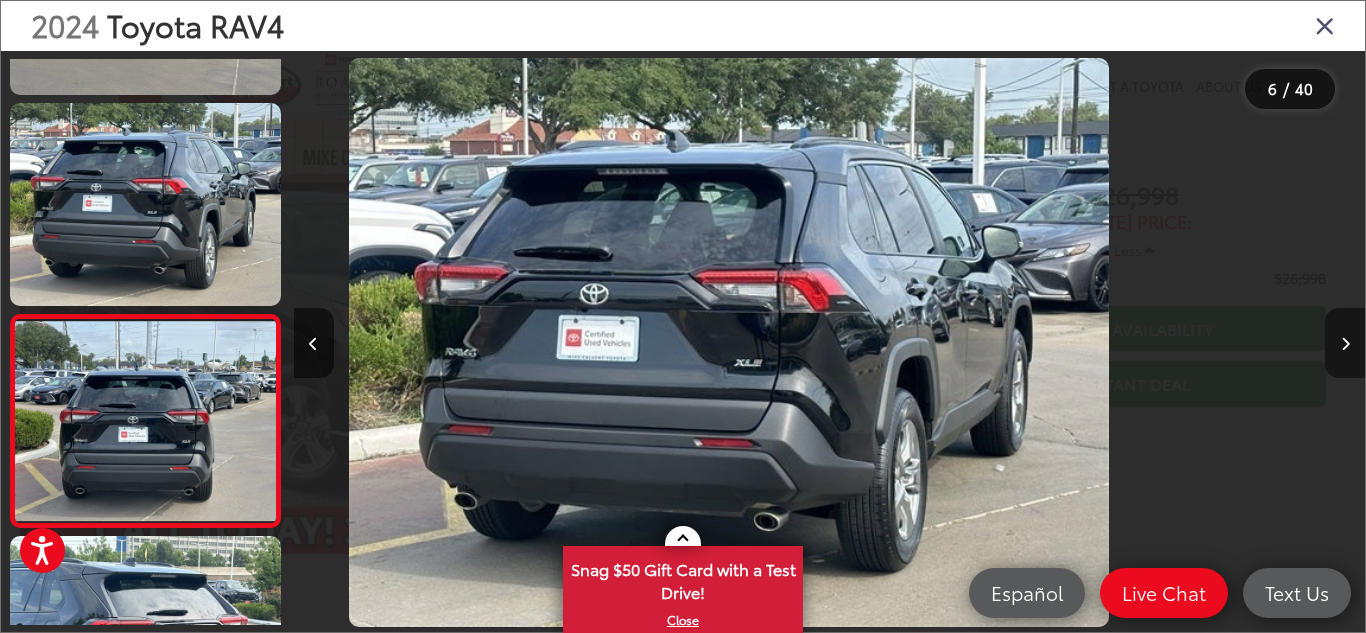 scroll, scrollTop: 933, scrollLeft: 0, axis: vertical 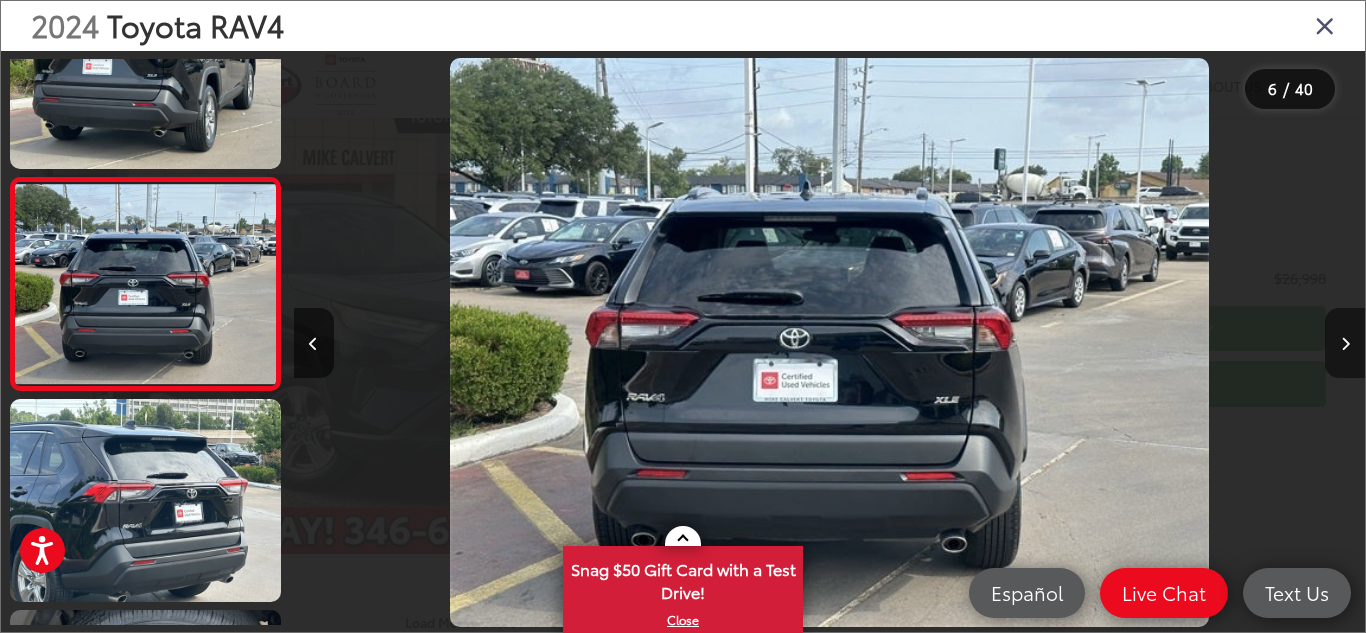 click at bounding box center [1345, 343] 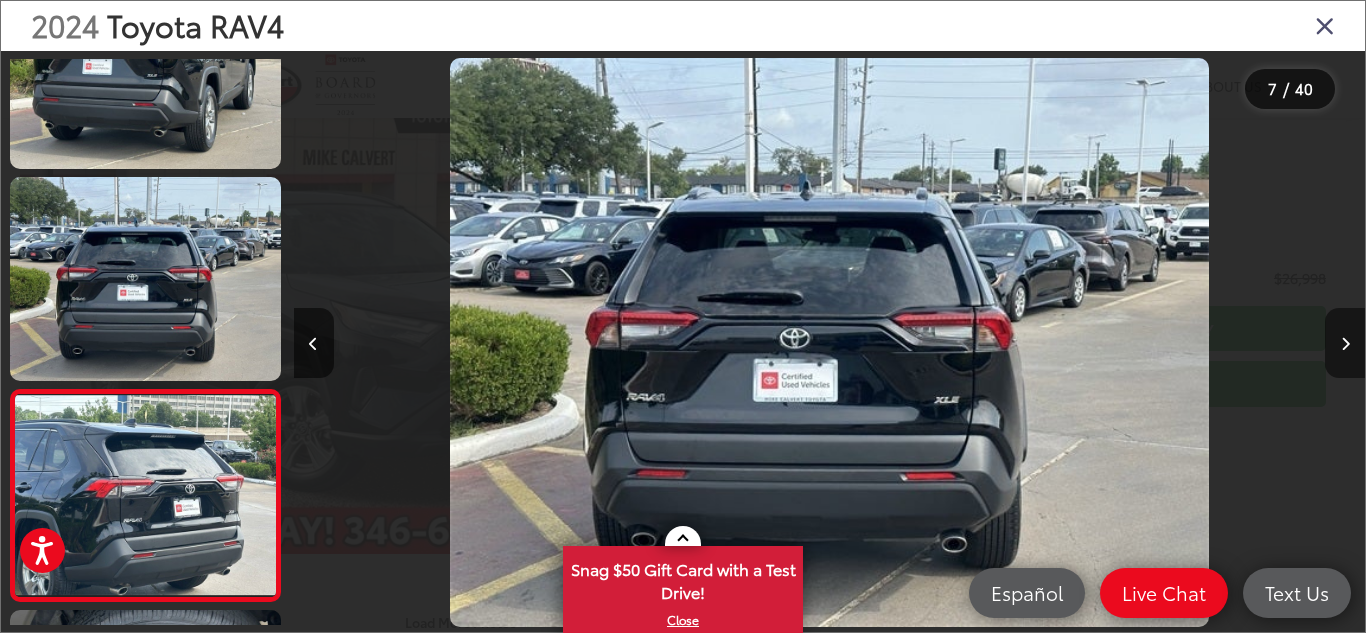 scroll, scrollTop: 0, scrollLeft: 5657, axis: horizontal 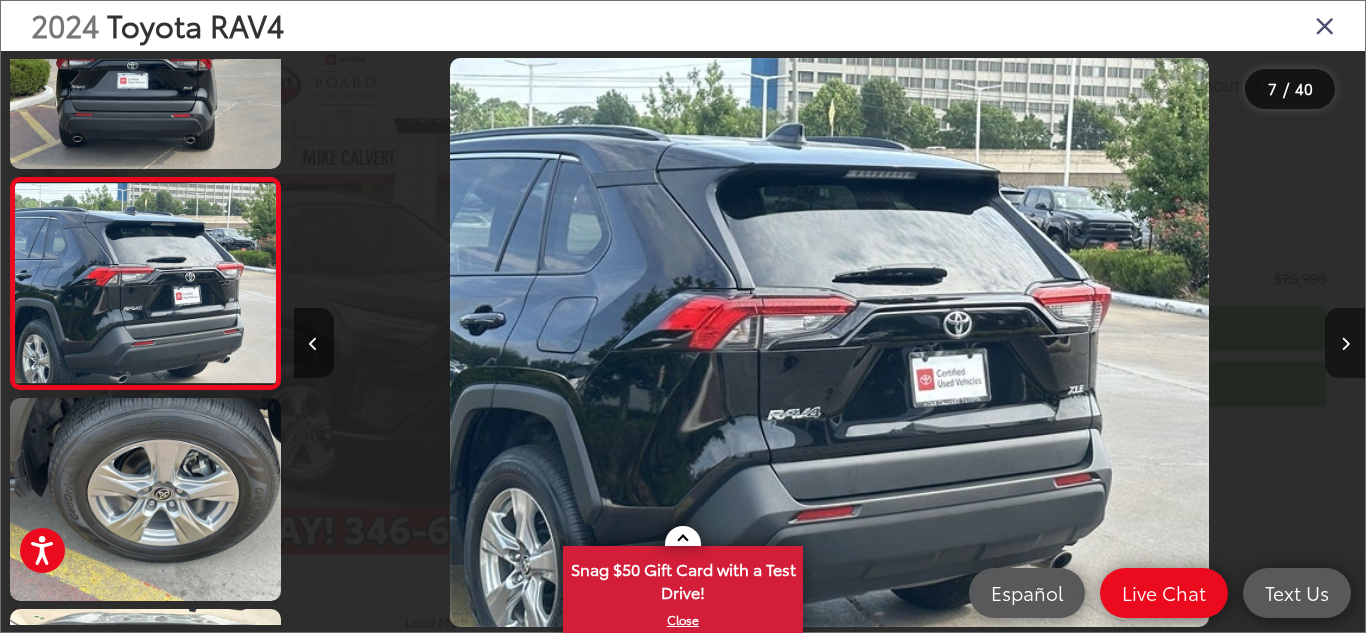 click at bounding box center (1345, 343) 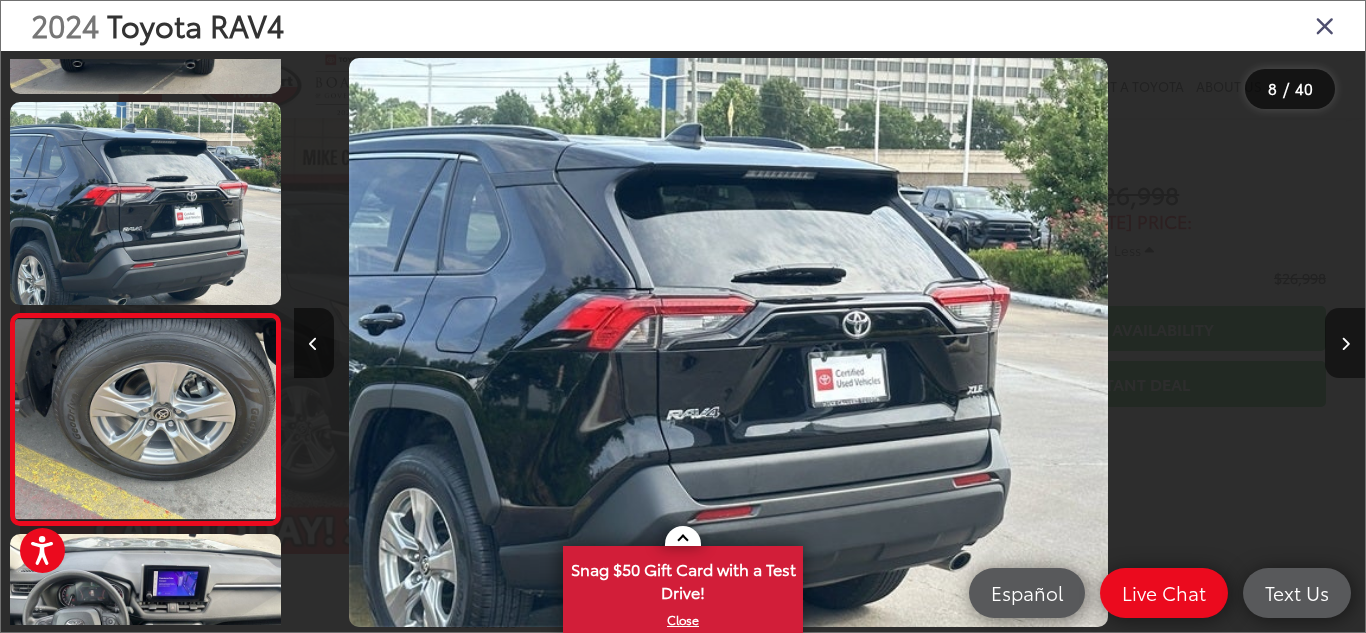 scroll, scrollTop: 1356, scrollLeft: 0, axis: vertical 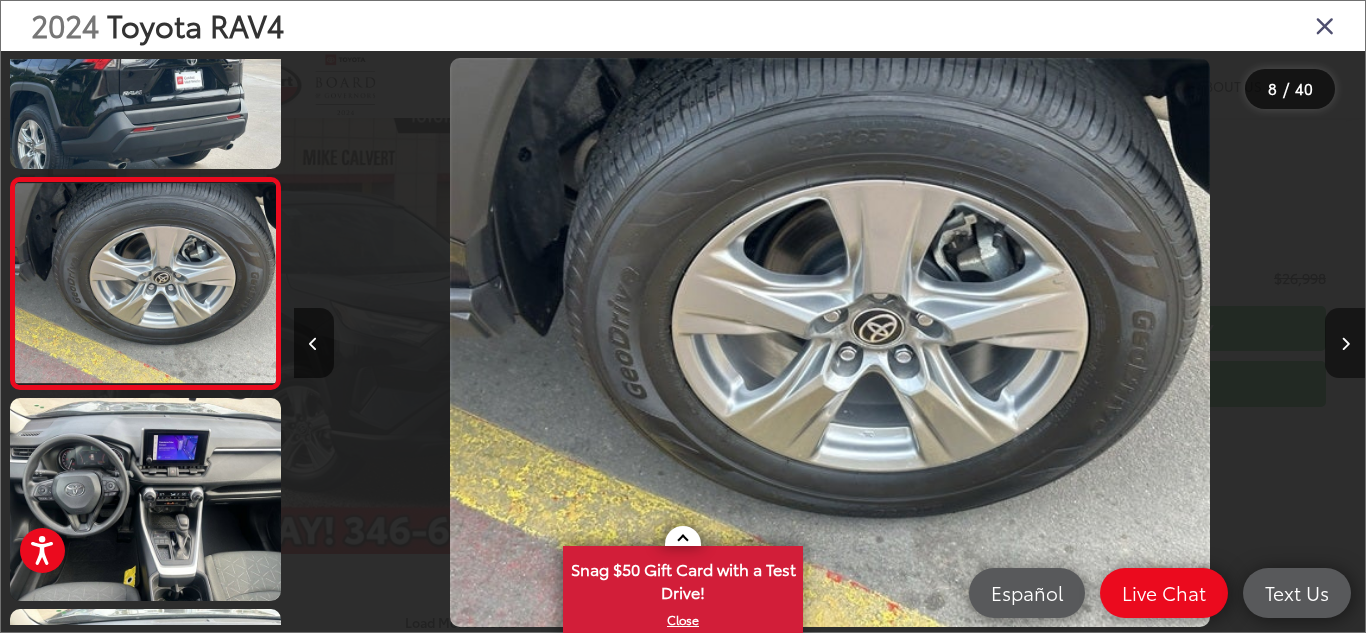 click at bounding box center [1345, 343] 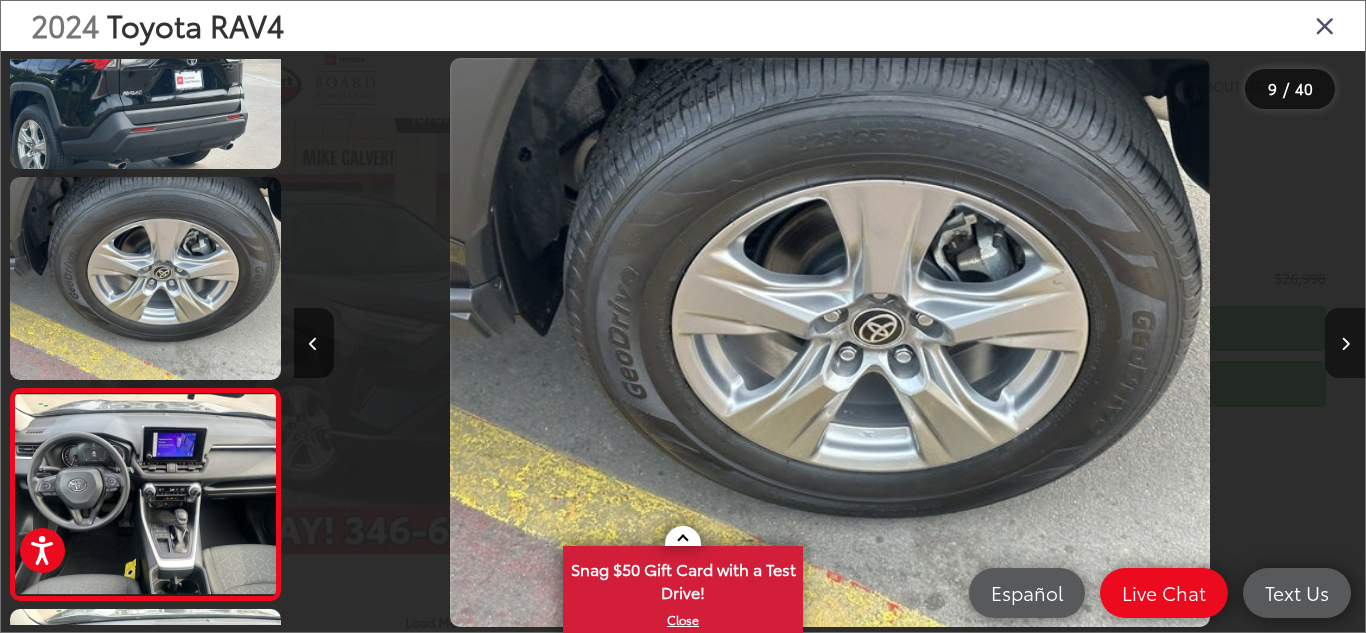 scroll, scrollTop: 0, scrollLeft: 7599, axis: horizontal 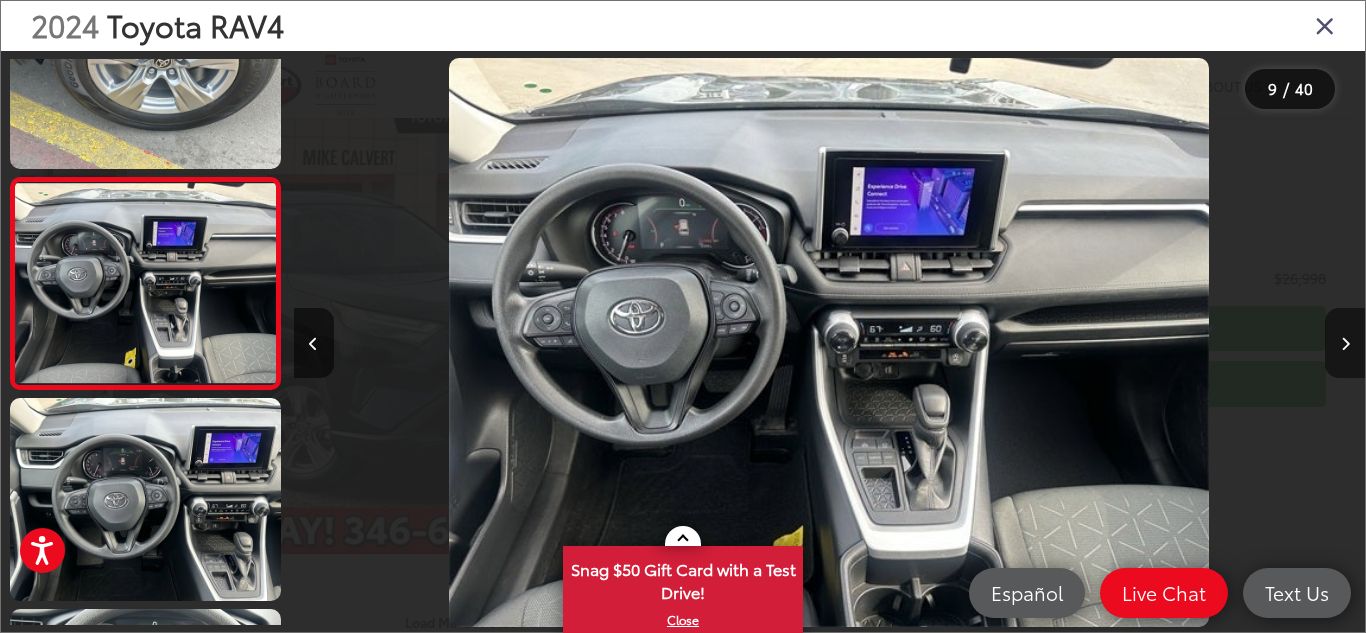 click at bounding box center [1345, 343] 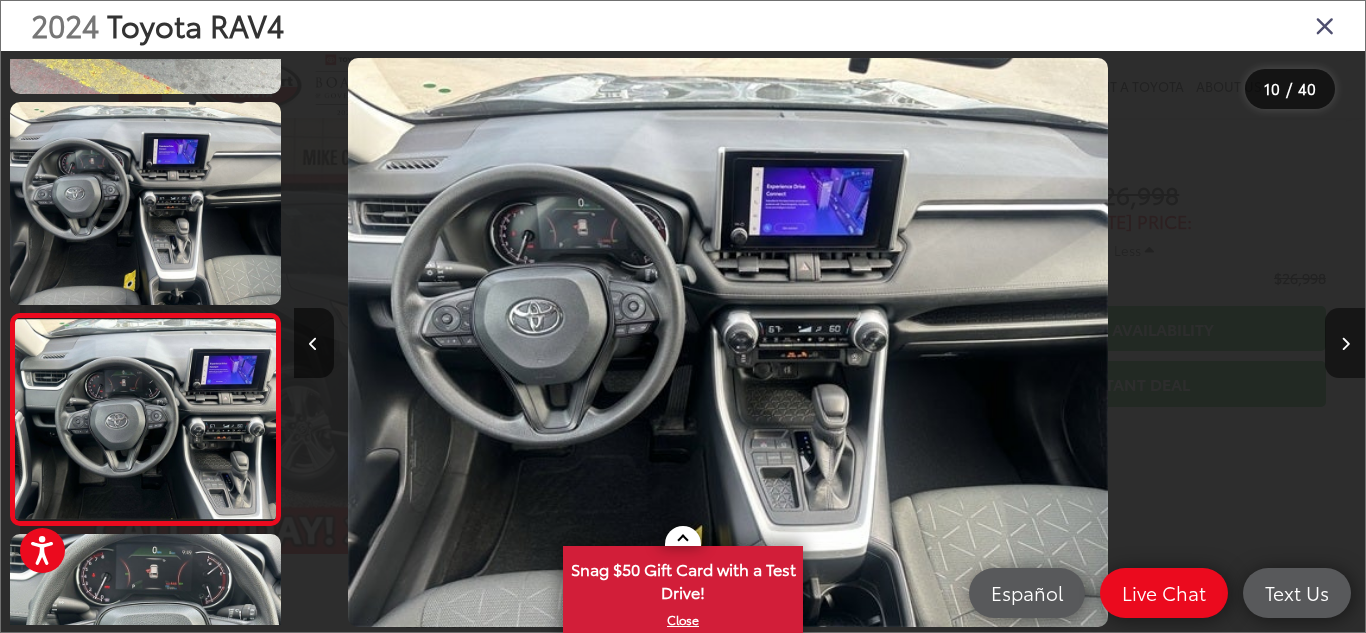 scroll 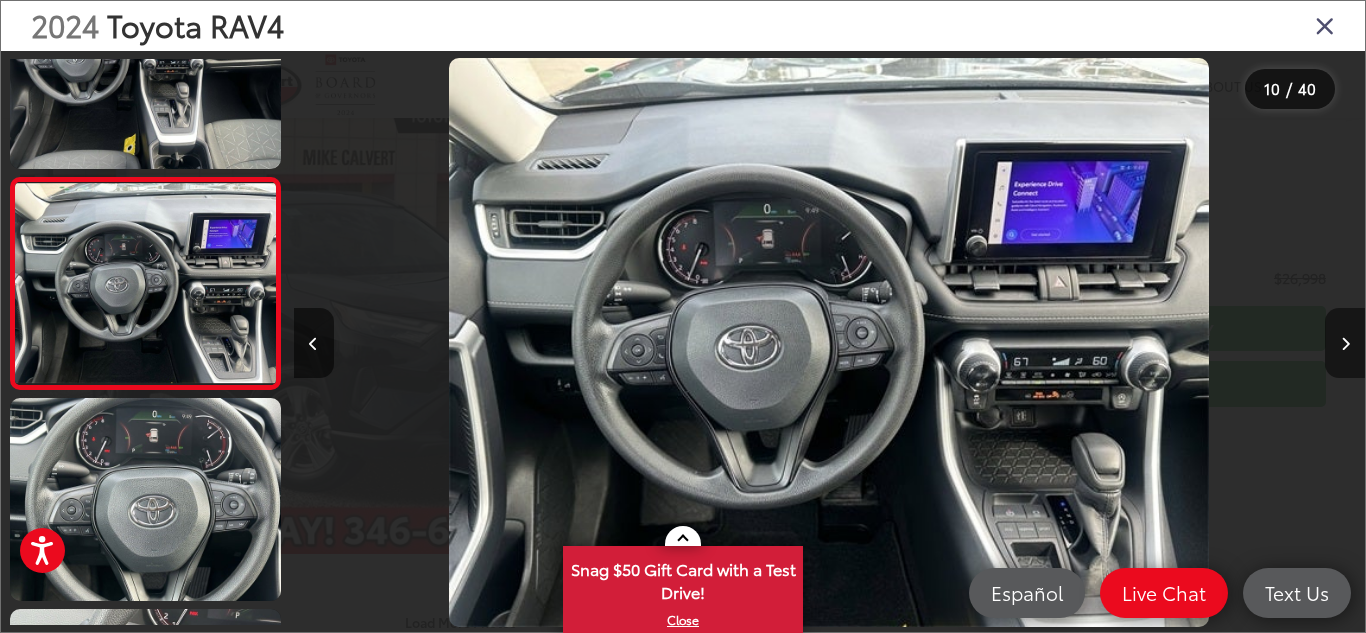 click at bounding box center (1345, 343) 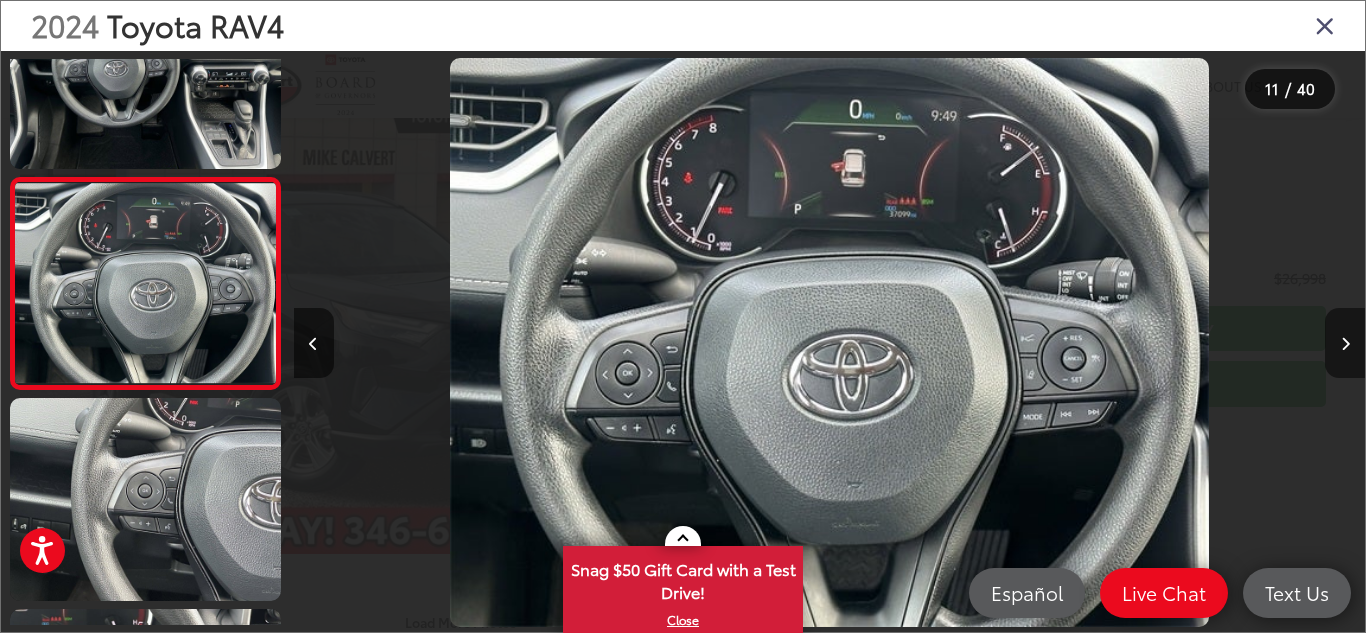 click at bounding box center (1345, 343) 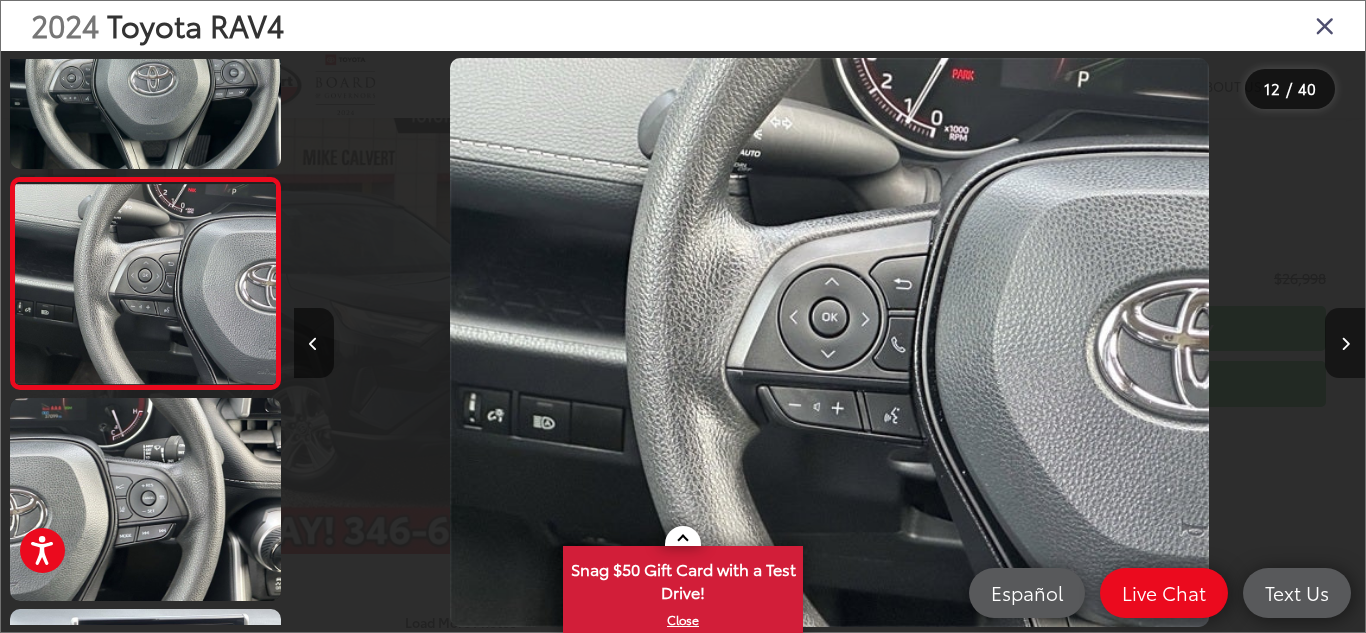 click at bounding box center (1345, 343) 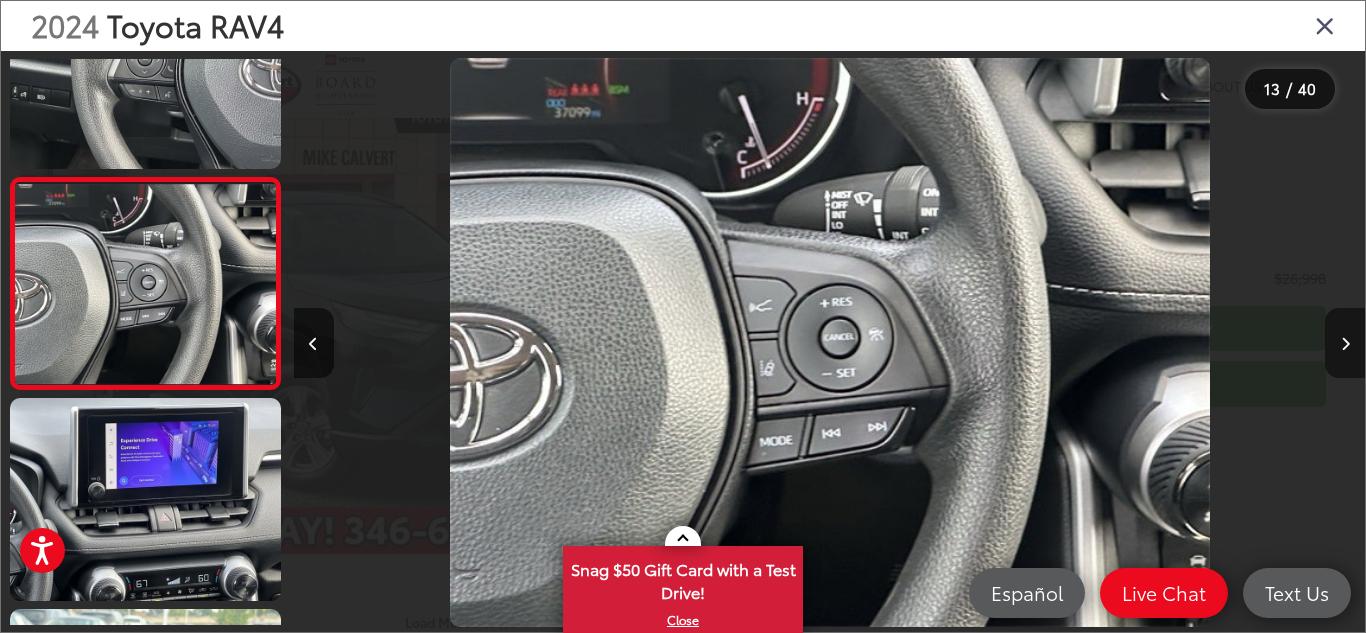 type 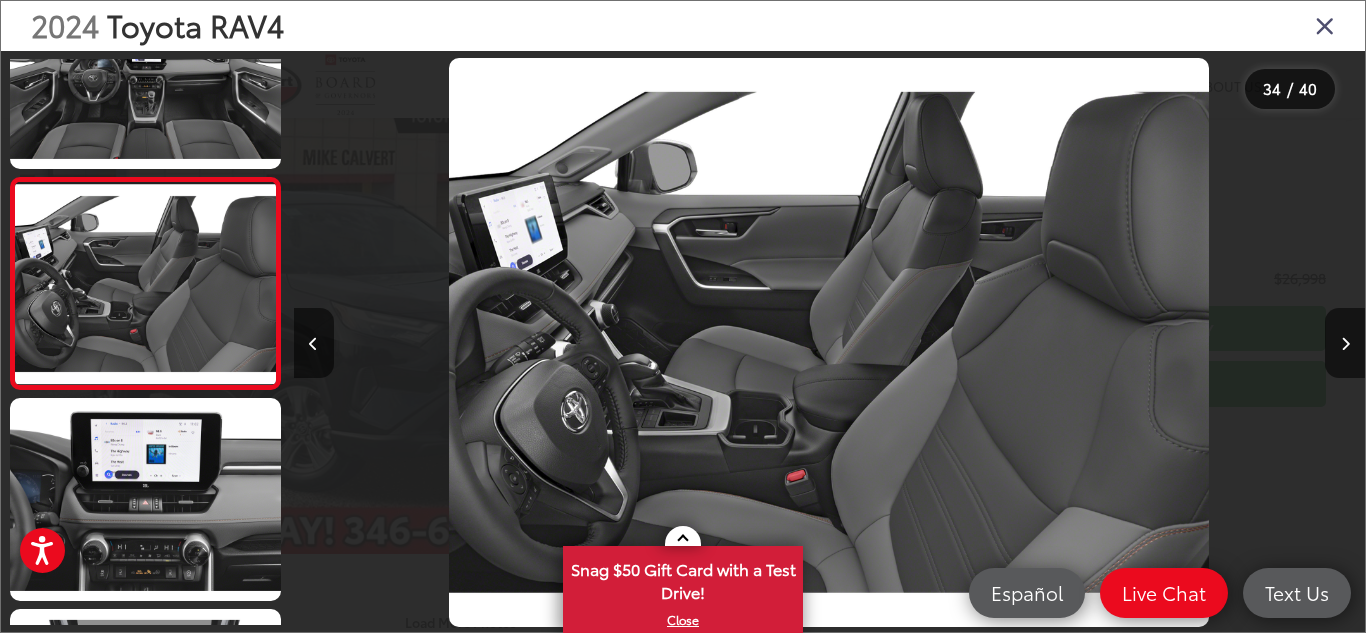 click at bounding box center [1325, 25] 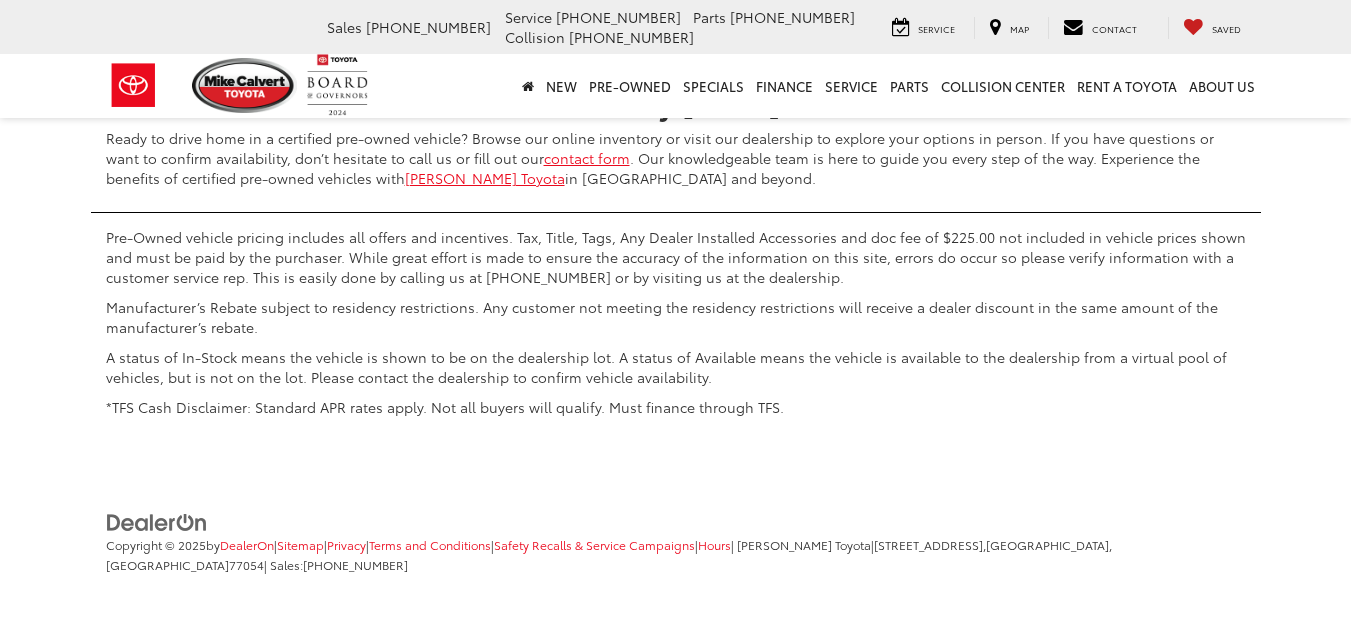 scroll, scrollTop: 5788, scrollLeft: 0, axis: vertical 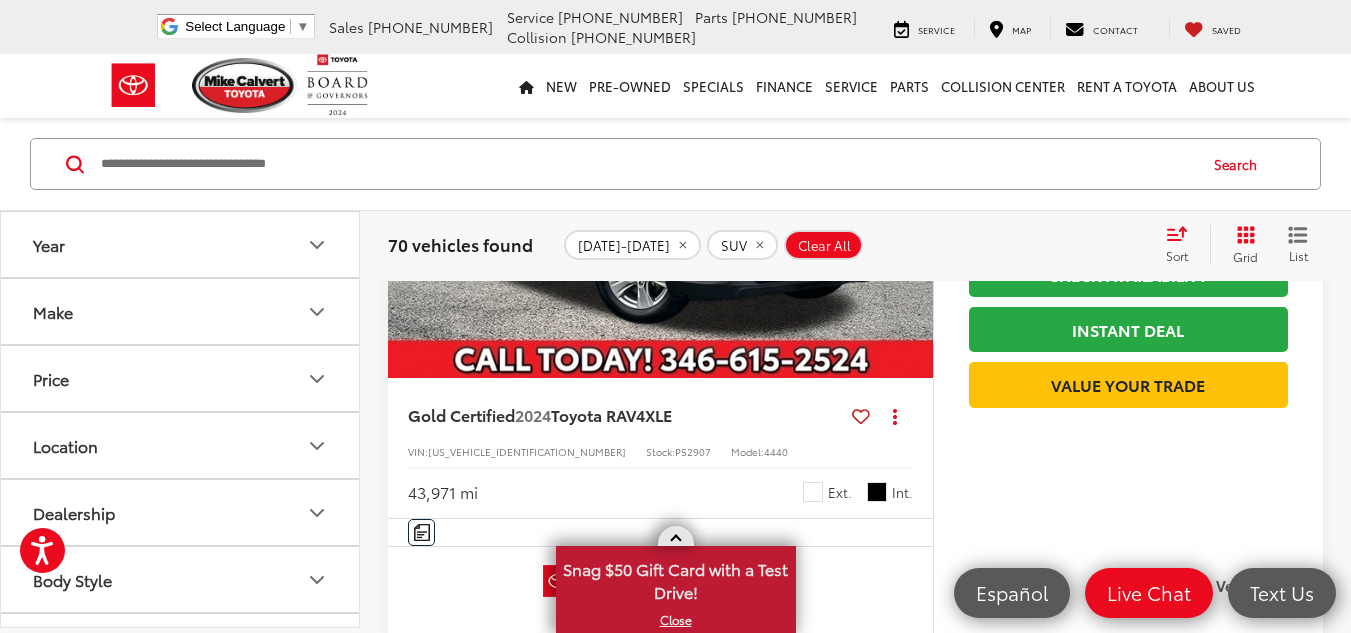 click at bounding box center (676, 536) 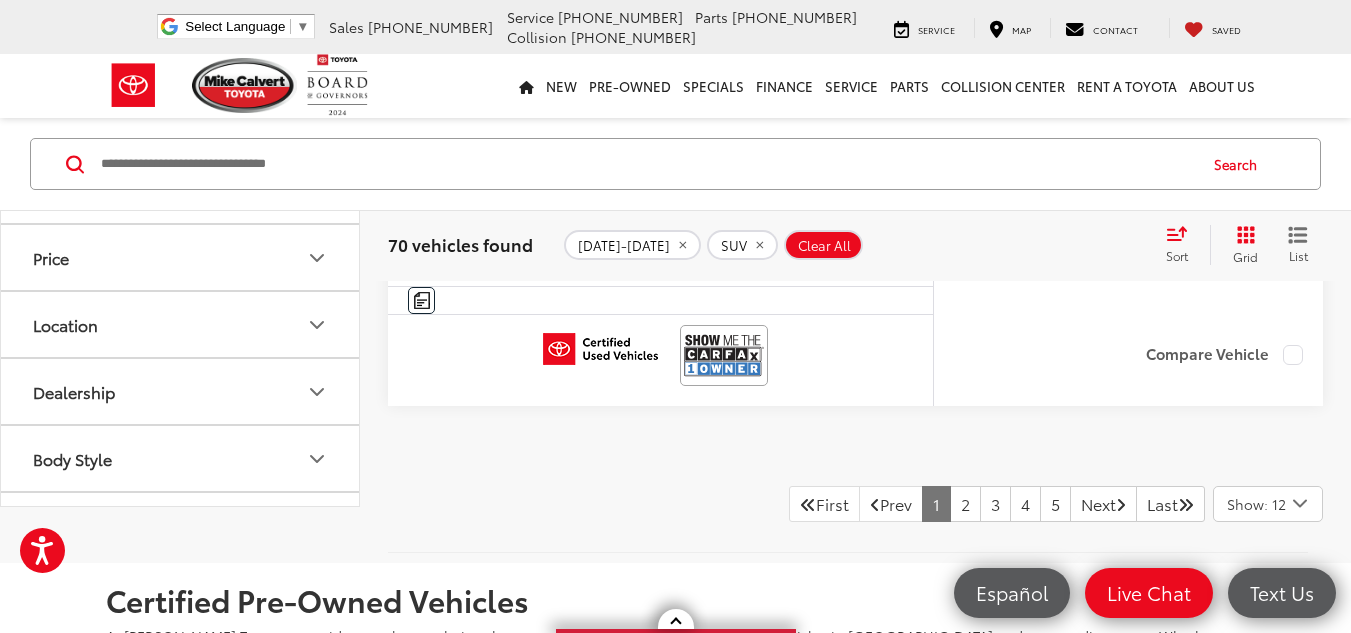 scroll, scrollTop: 8428, scrollLeft: 0, axis: vertical 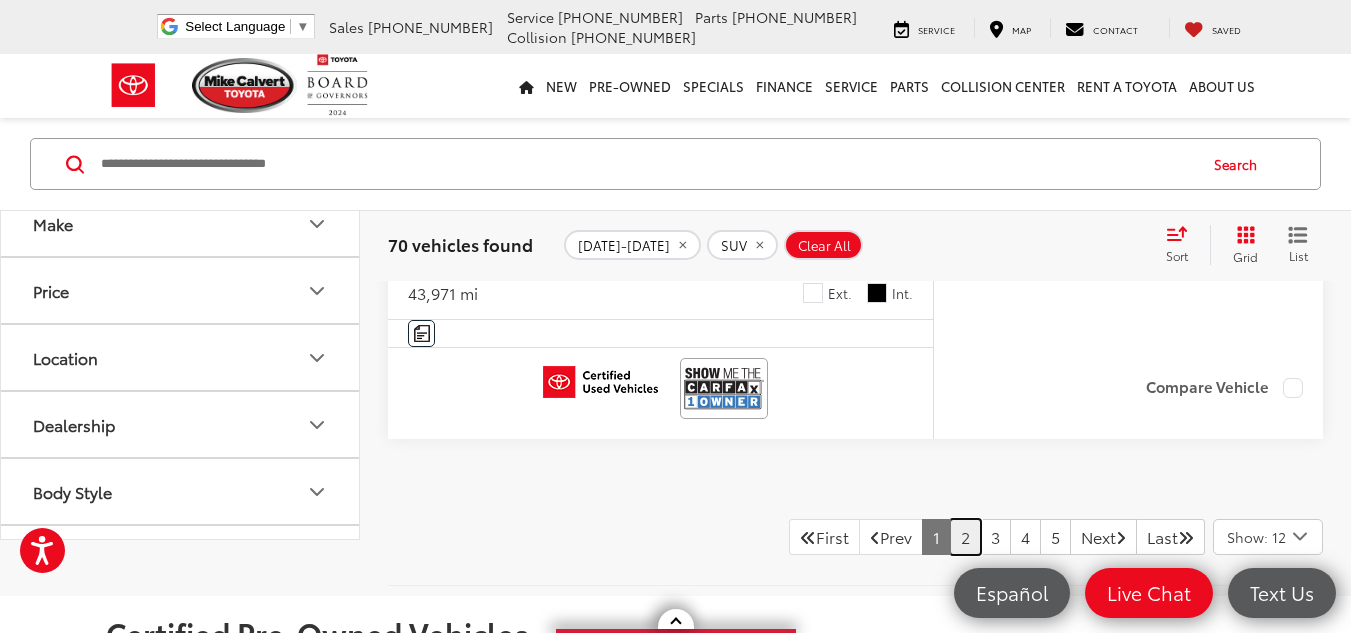 click on "2" at bounding box center (965, 537) 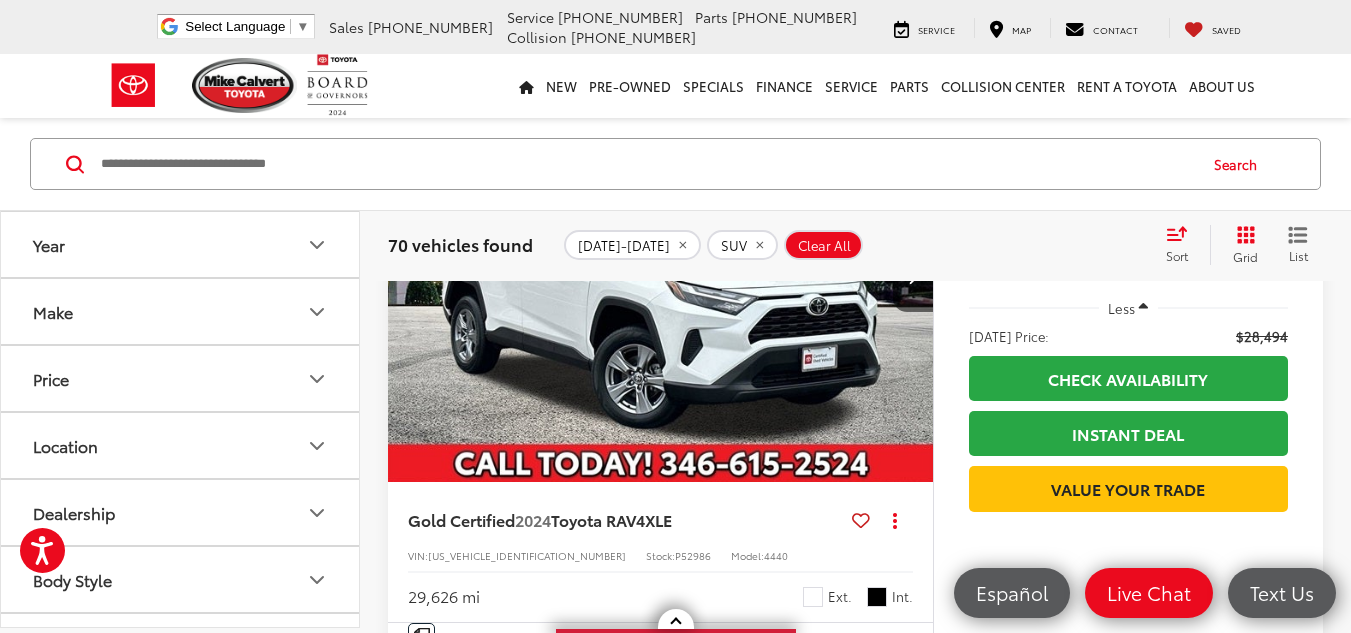 scroll, scrollTop: 3872, scrollLeft: 0, axis: vertical 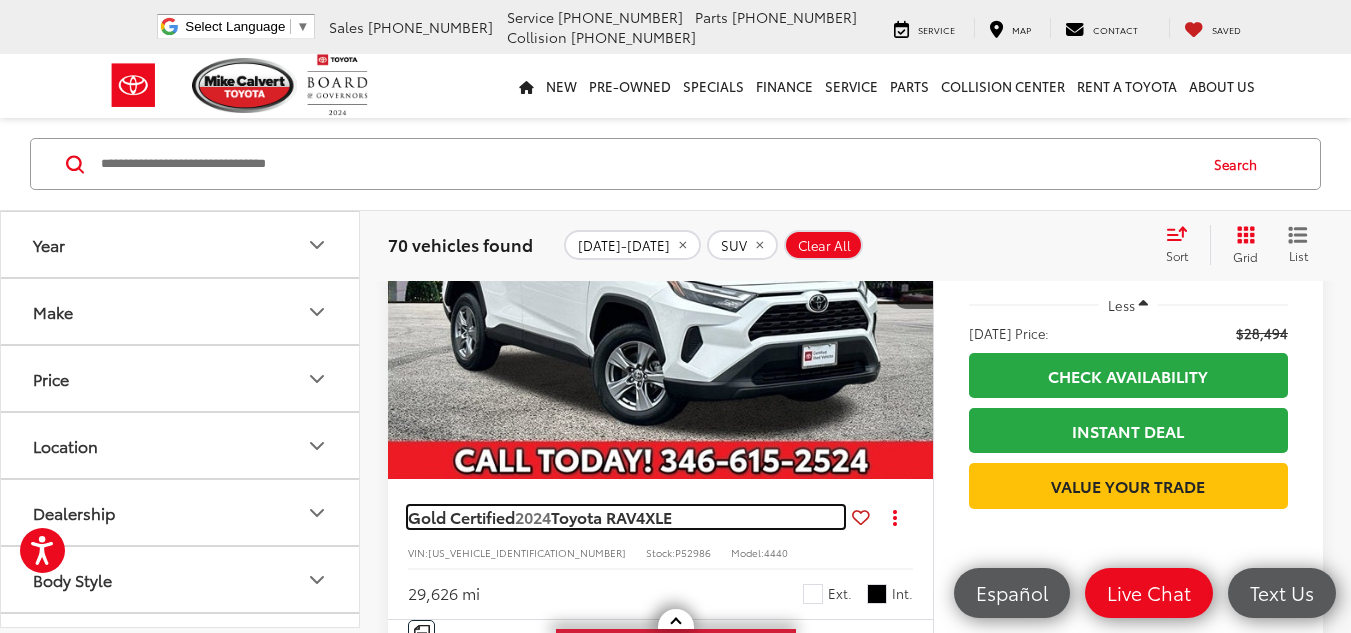click on "Toyota RAV4" at bounding box center (598, 516) 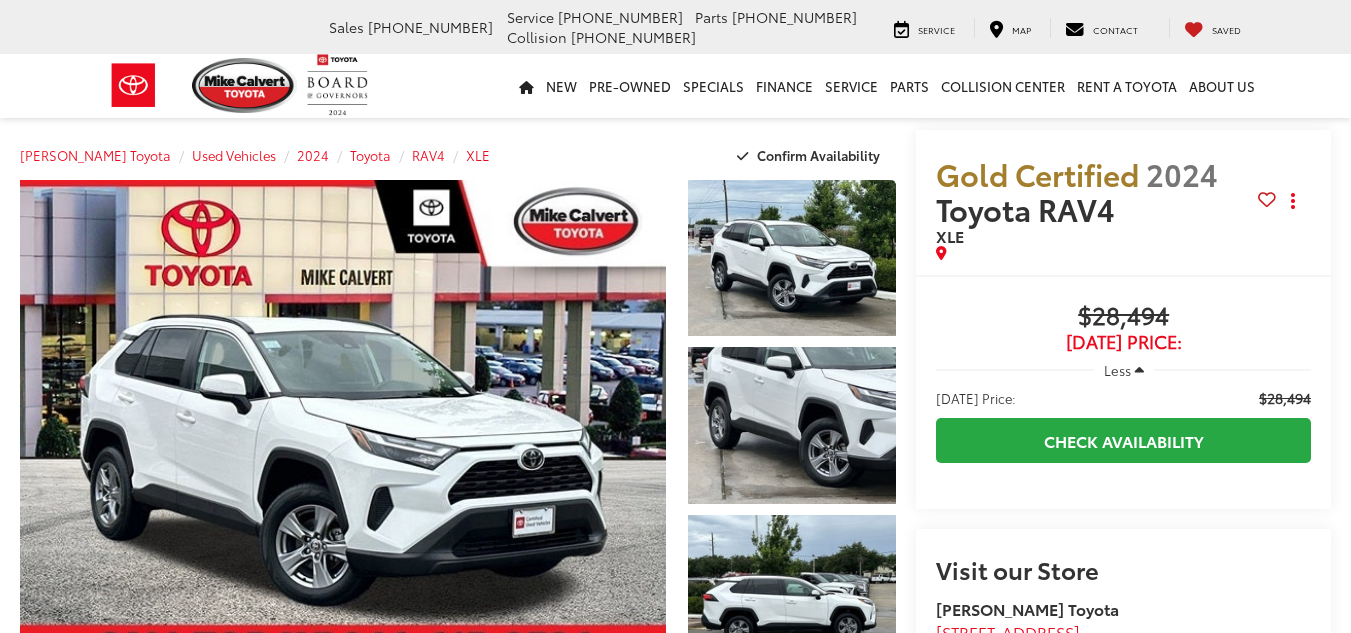 scroll, scrollTop: 80, scrollLeft: 0, axis: vertical 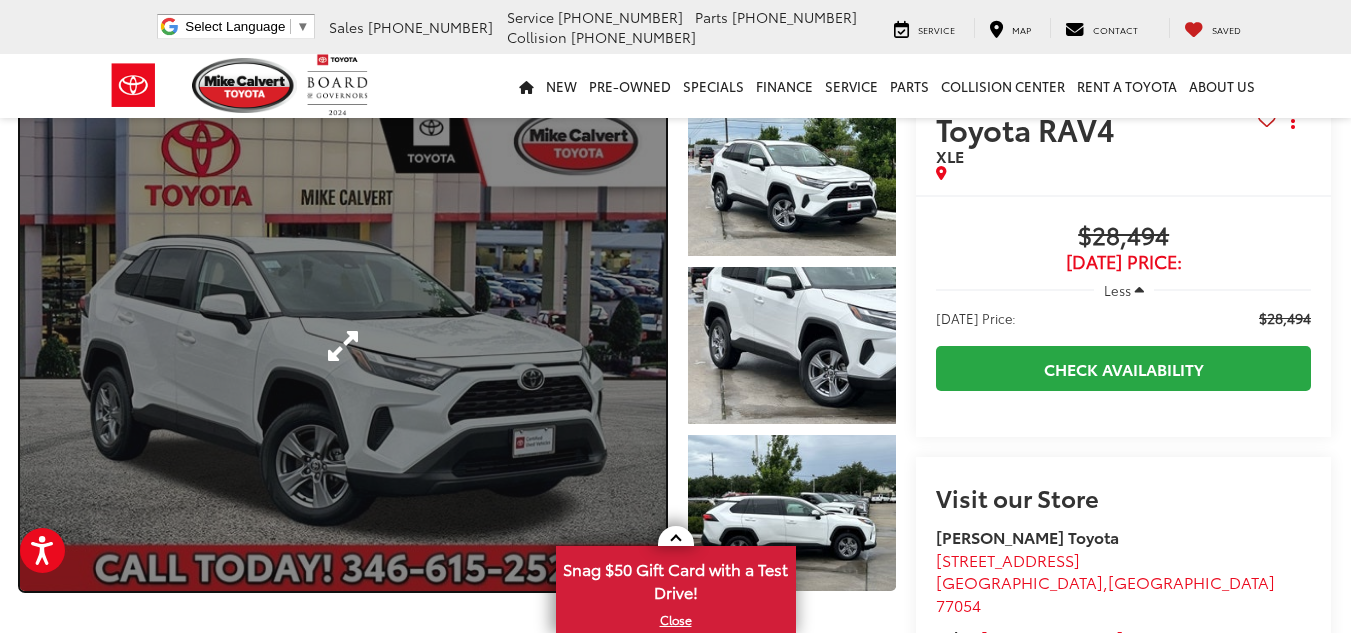 click at bounding box center [343, 345] 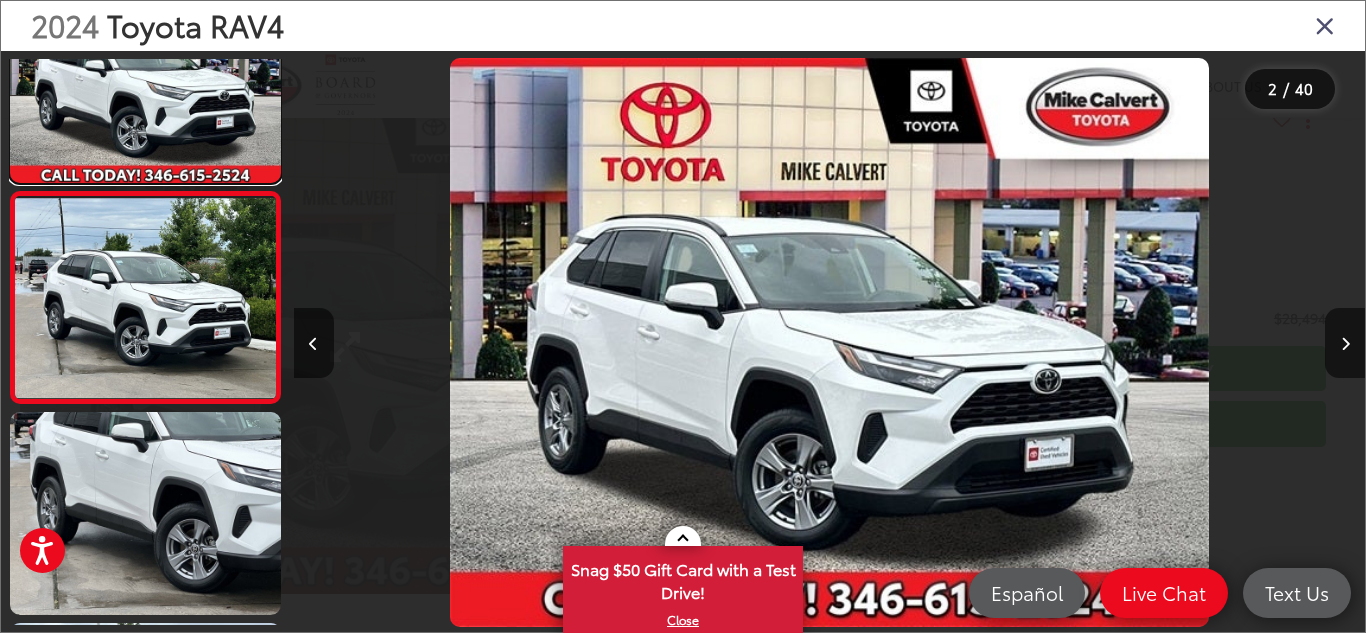 scroll, scrollTop: 94, scrollLeft: 0, axis: vertical 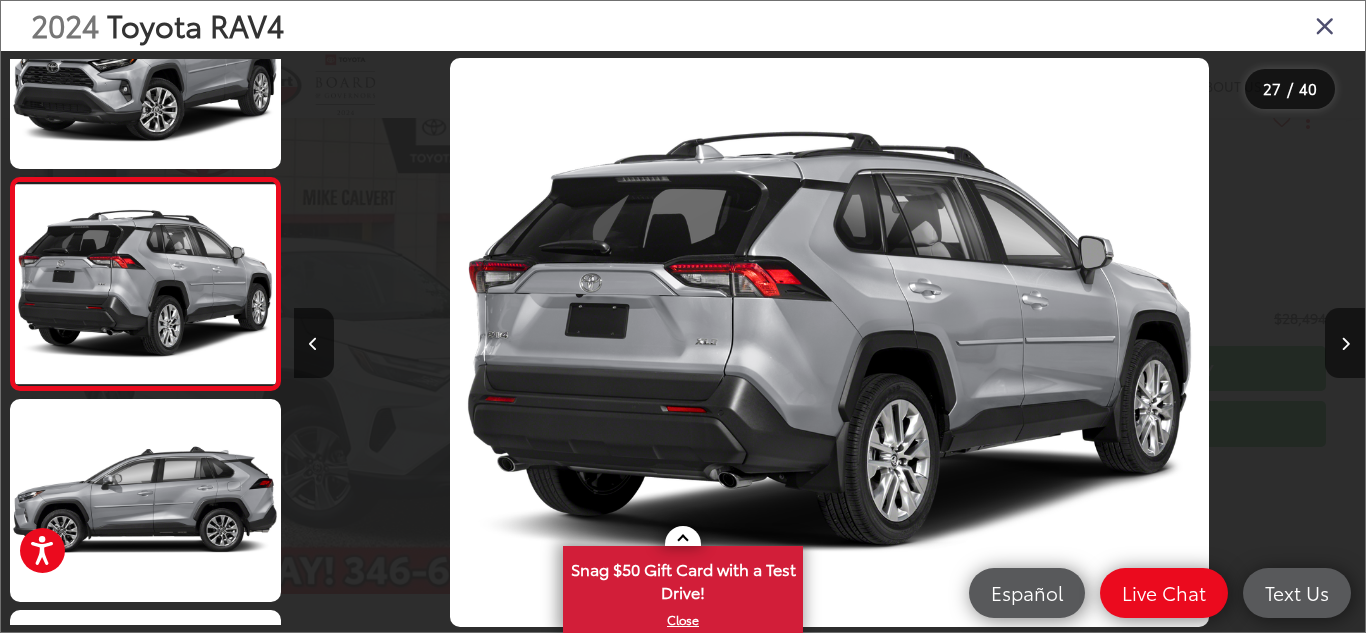 click at bounding box center (1325, 25) 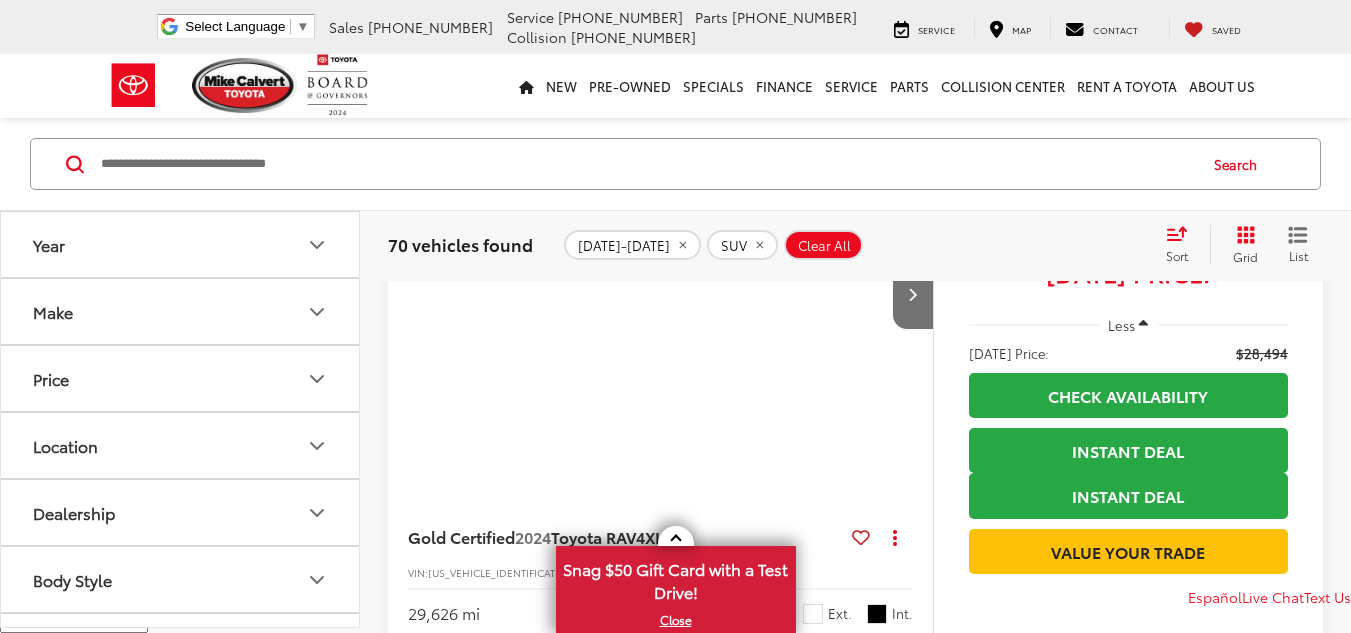 scroll, scrollTop: 3932, scrollLeft: 0, axis: vertical 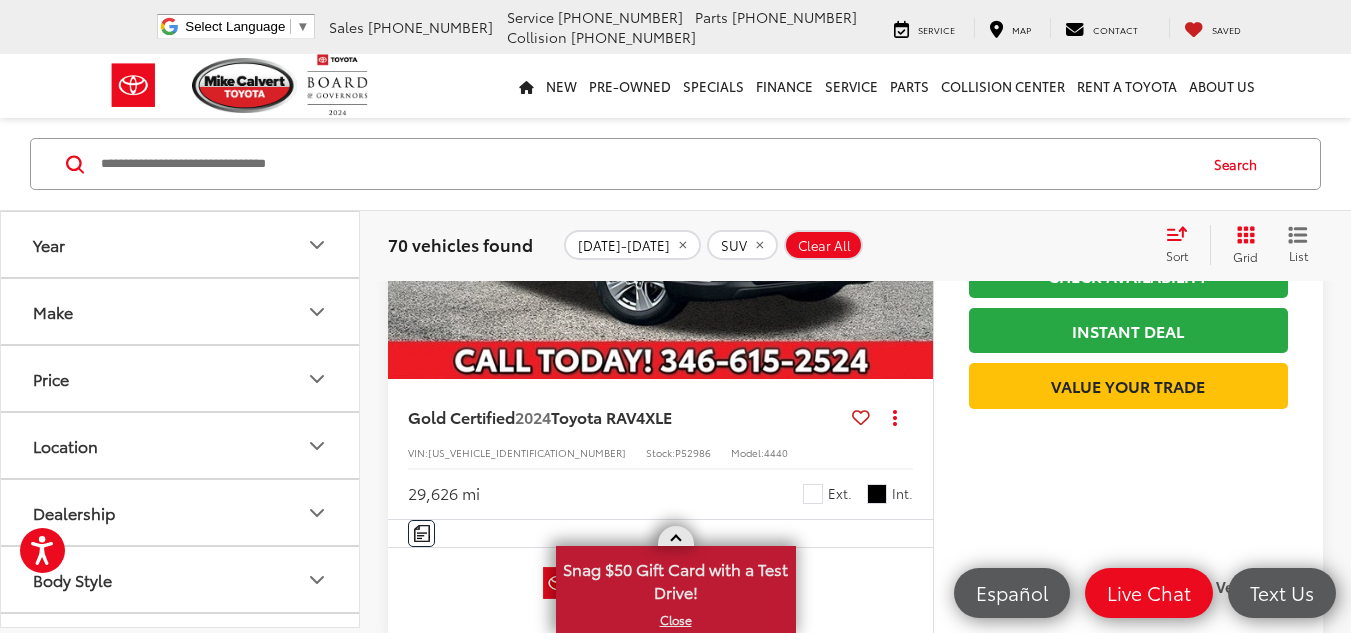 click at bounding box center (676, 536) 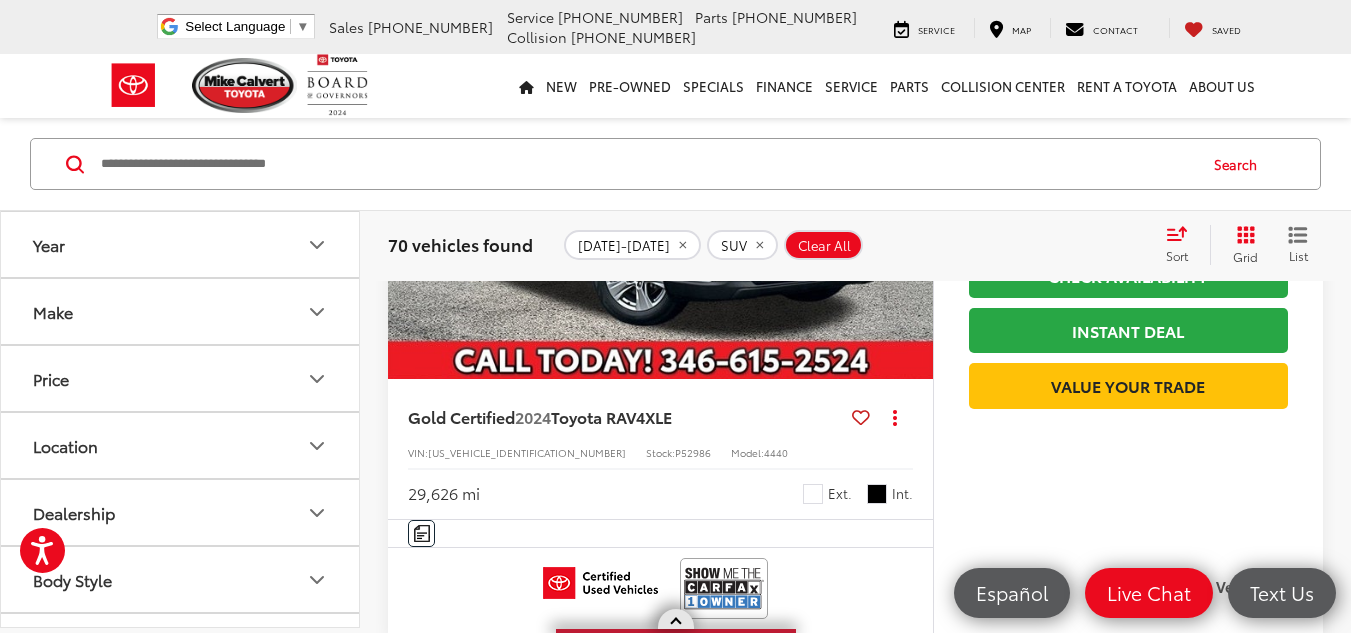 scroll, scrollTop: 0, scrollLeft: 0, axis: both 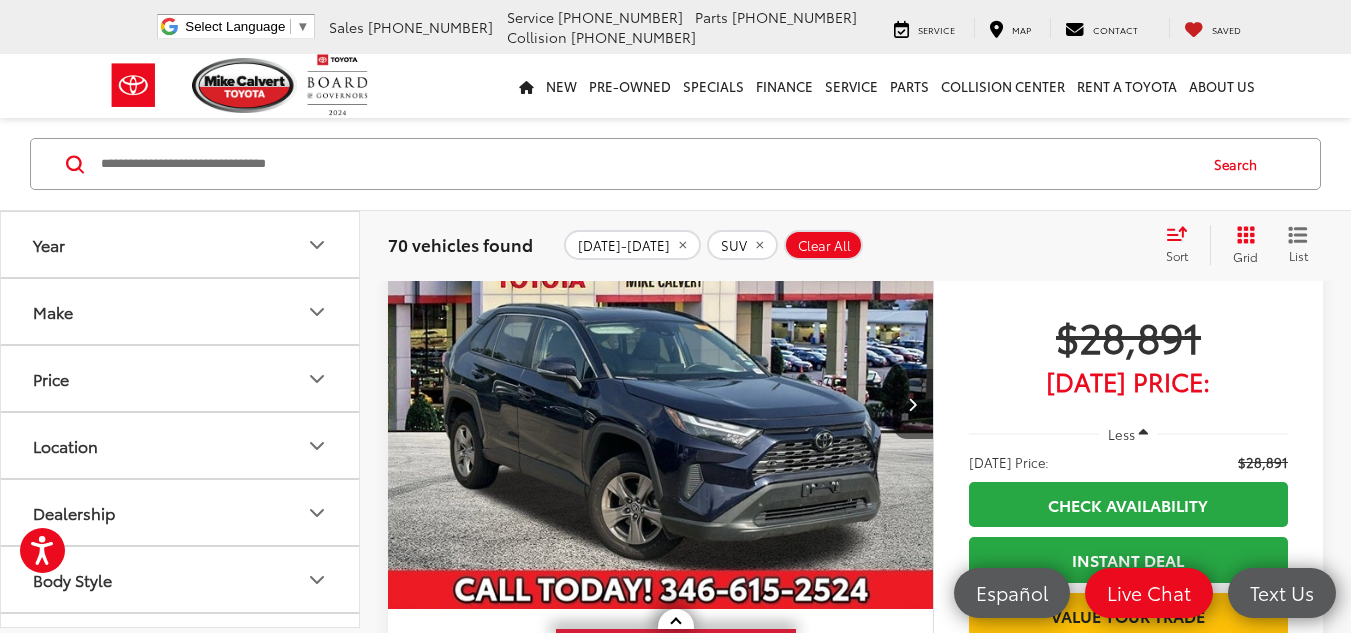 click at bounding box center (661, 404) 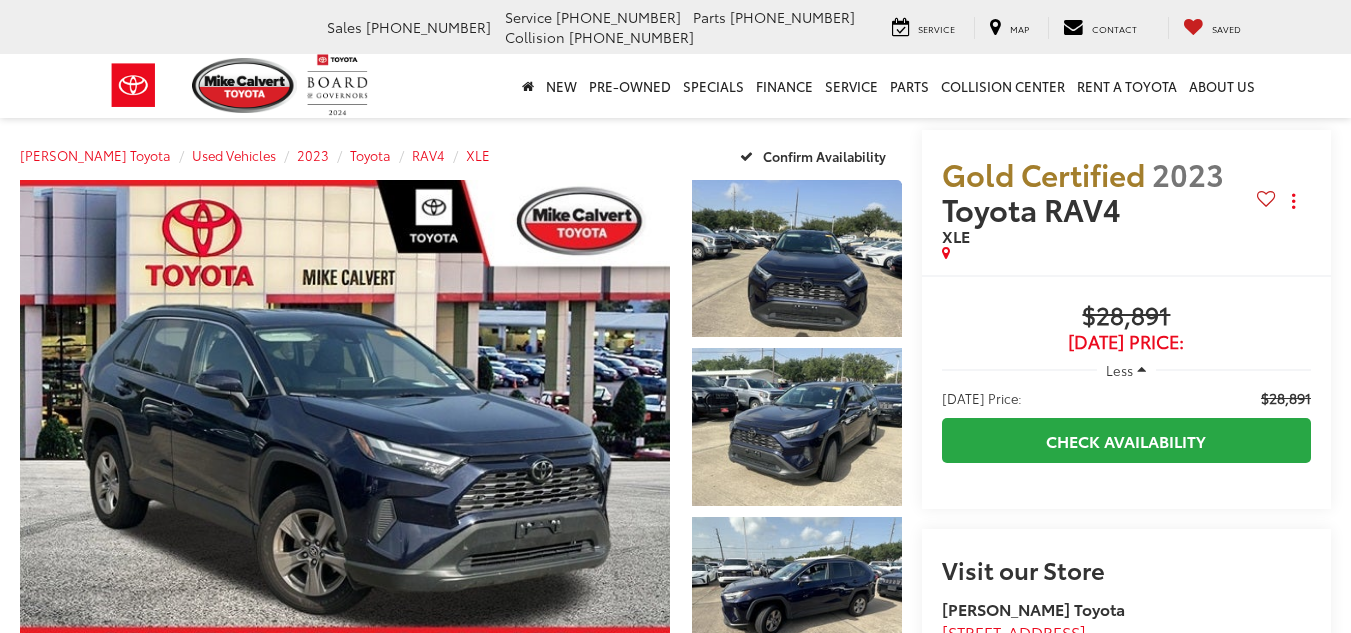 scroll, scrollTop: 0, scrollLeft: 0, axis: both 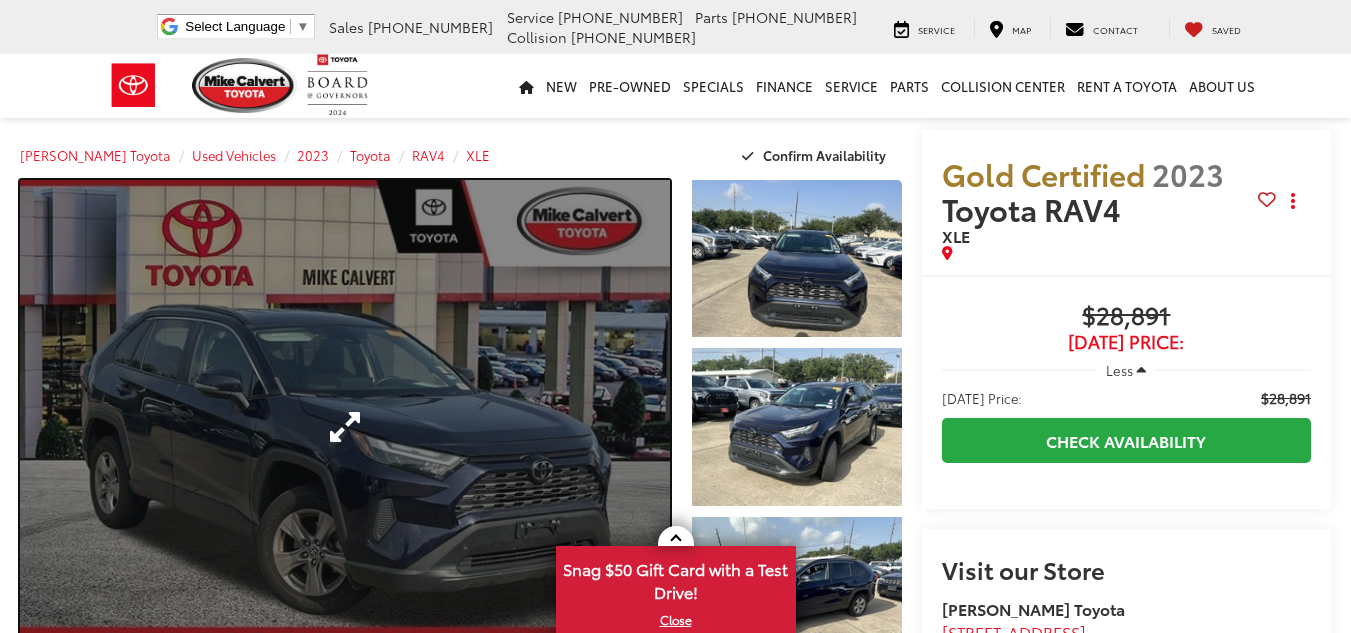 click at bounding box center [345, 427] 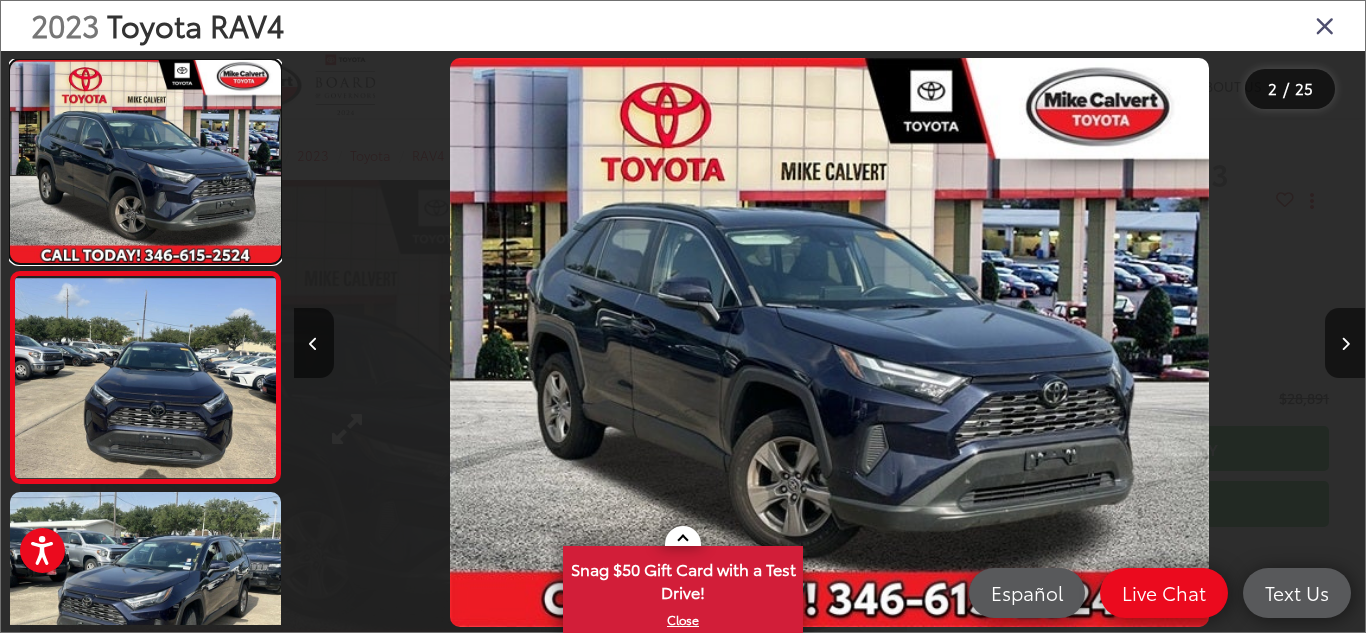 scroll, scrollTop: 0, scrollLeft: 460, axis: horizontal 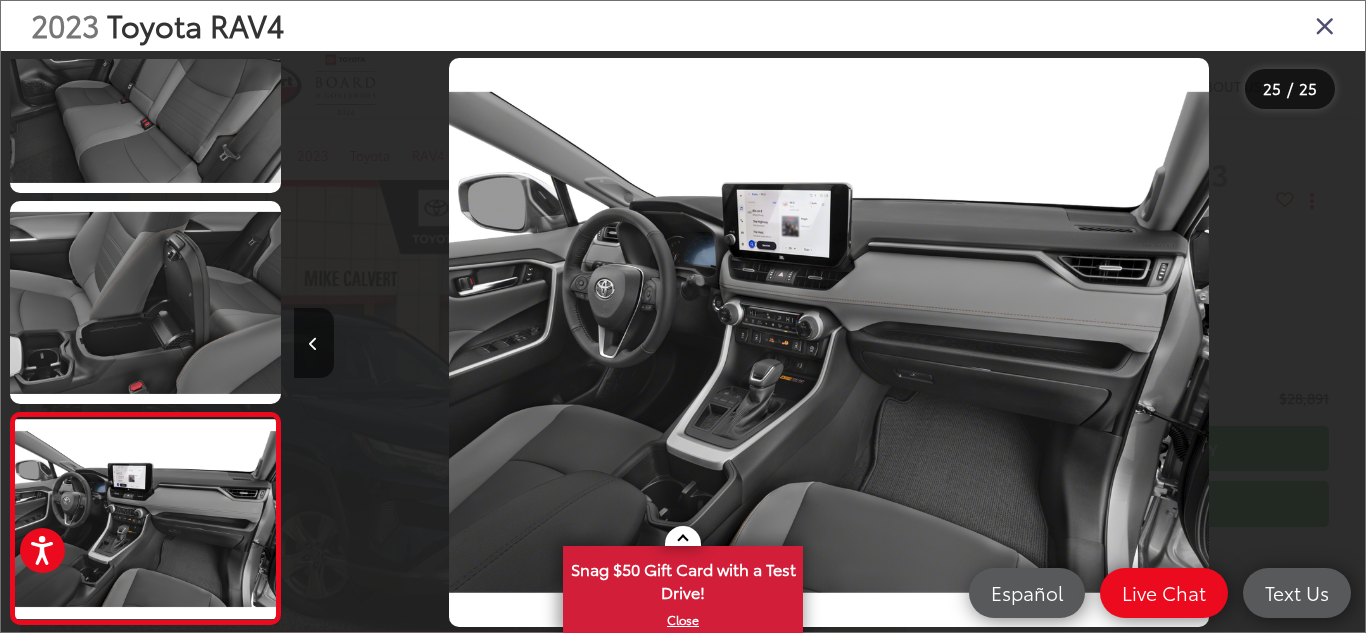 click at bounding box center (1325, 25) 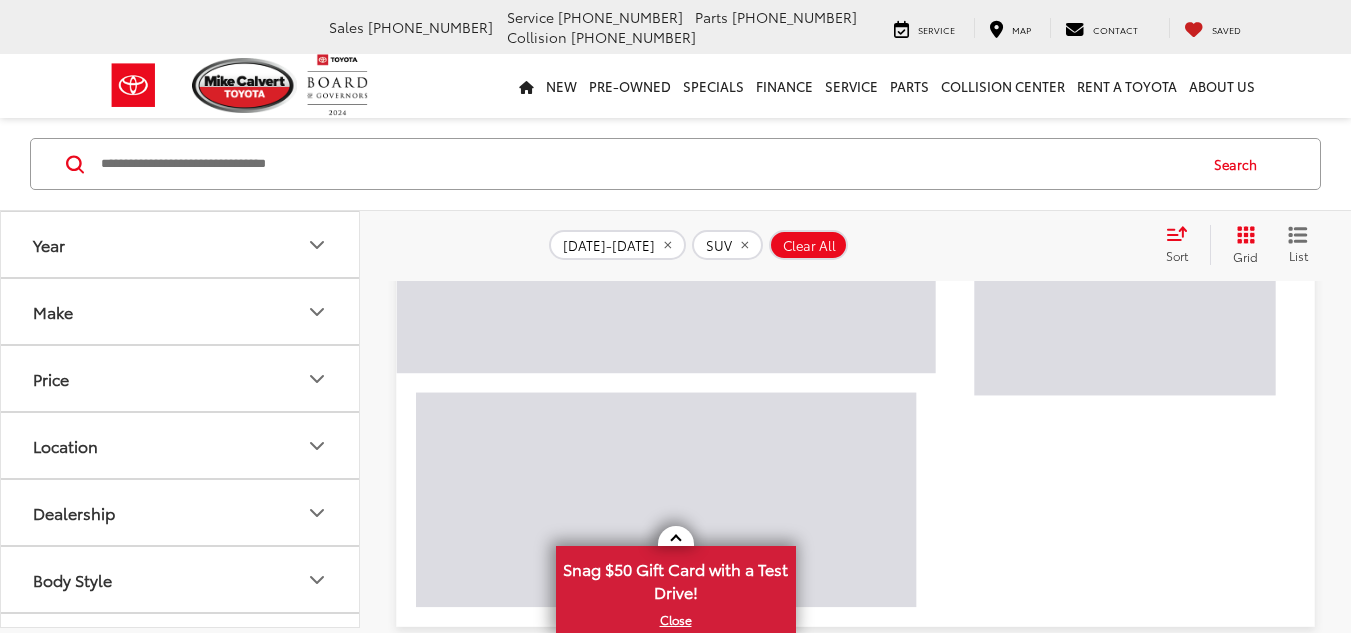 scroll, scrollTop: 1433, scrollLeft: 0, axis: vertical 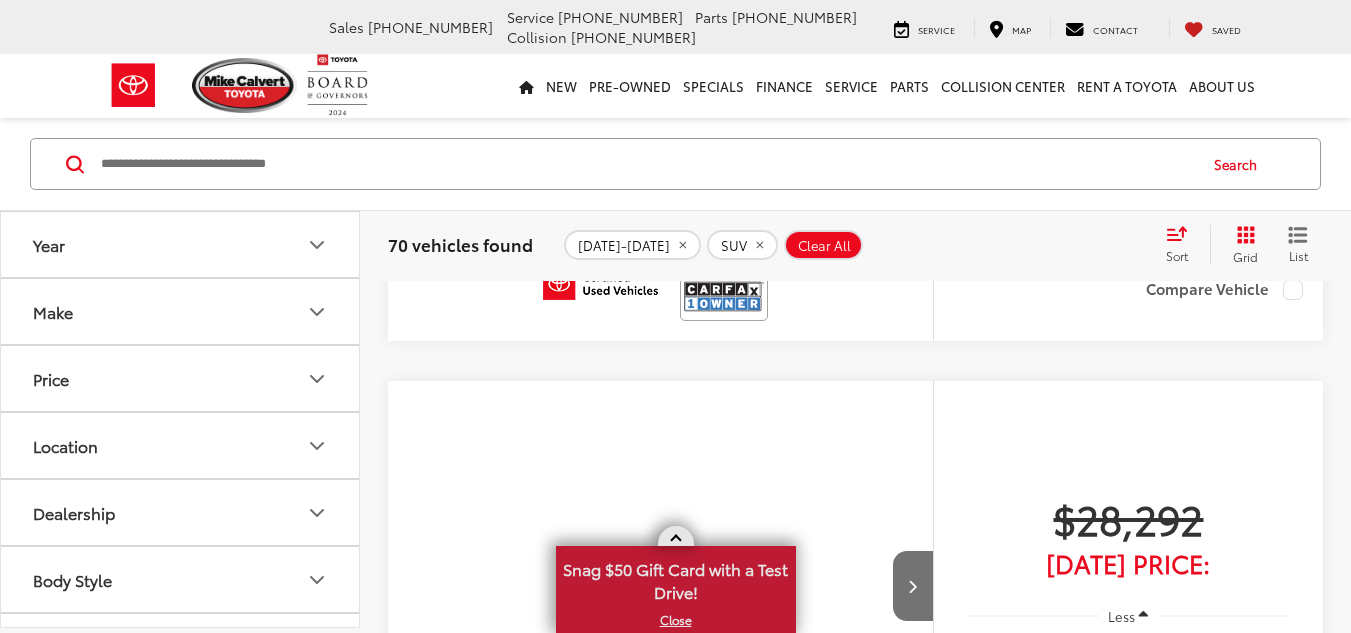 click at bounding box center (676, 536) 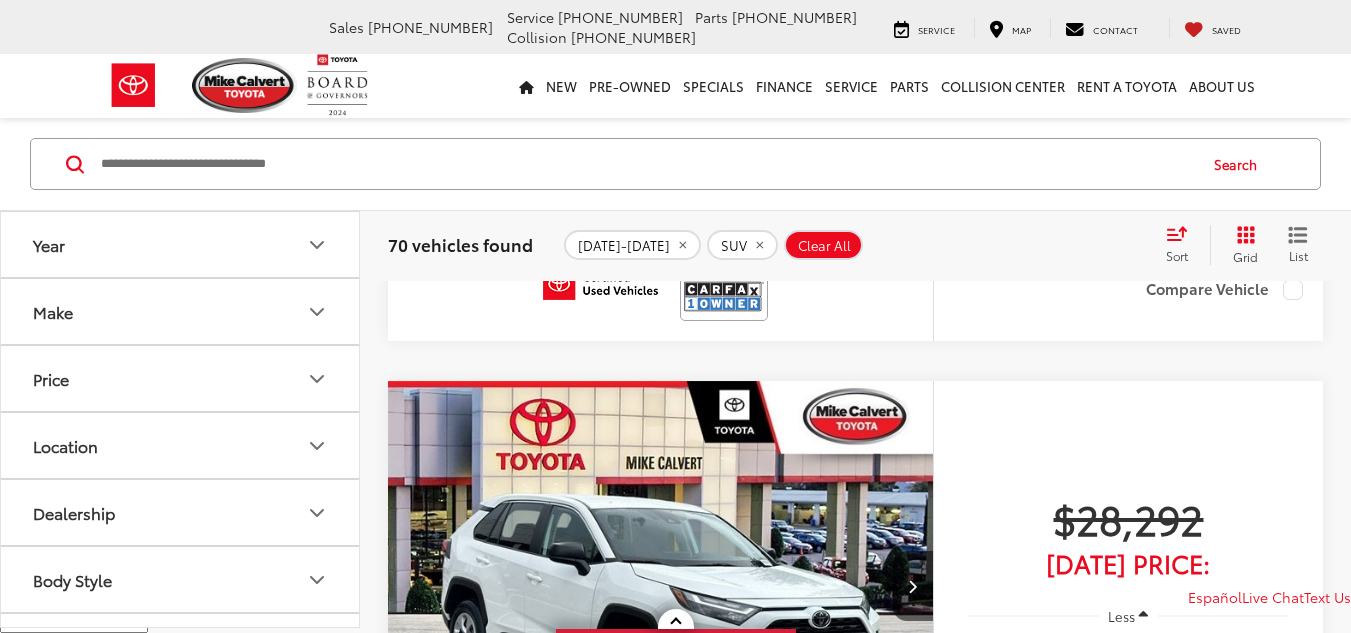 scroll, scrollTop: 4432, scrollLeft: 0, axis: vertical 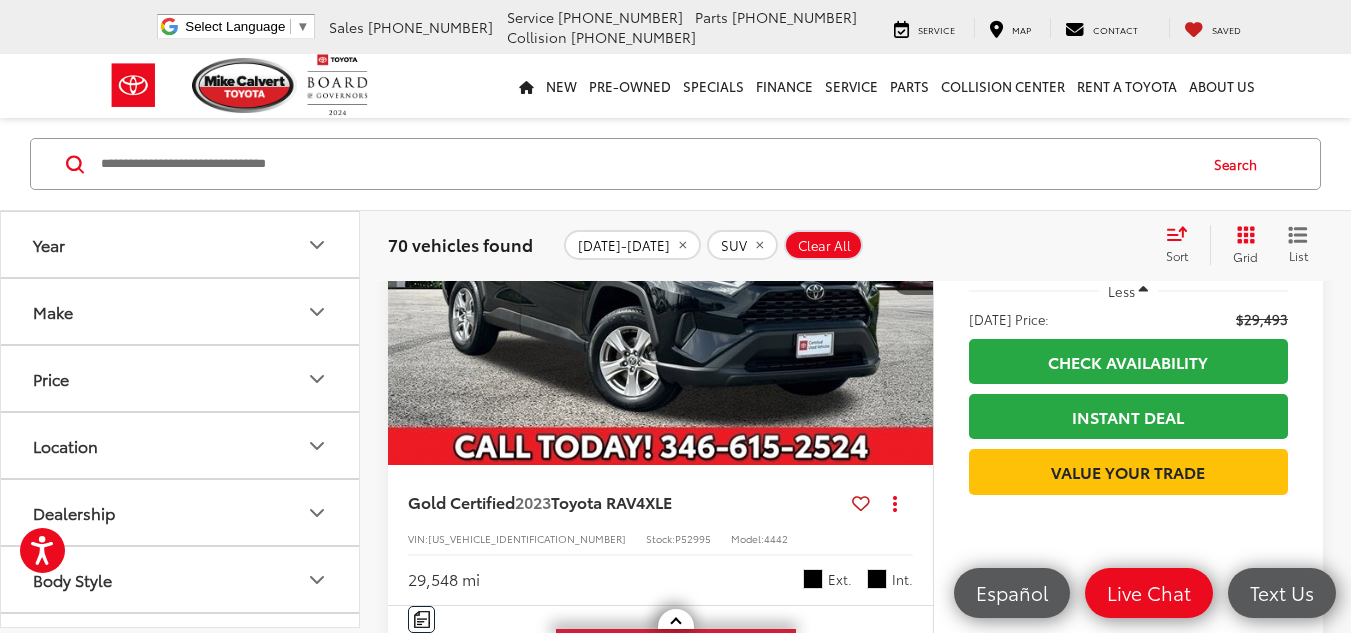 click at bounding box center (661, 261) 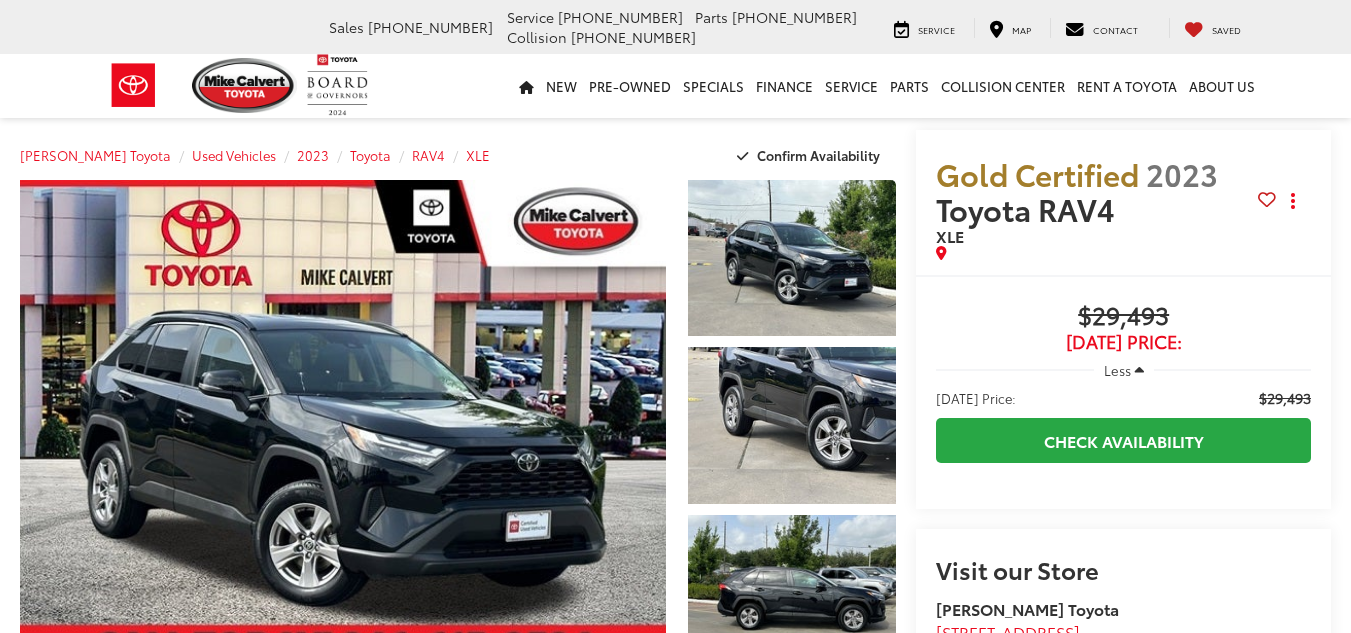 scroll, scrollTop: 0, scrollLeft: 0, axis: both 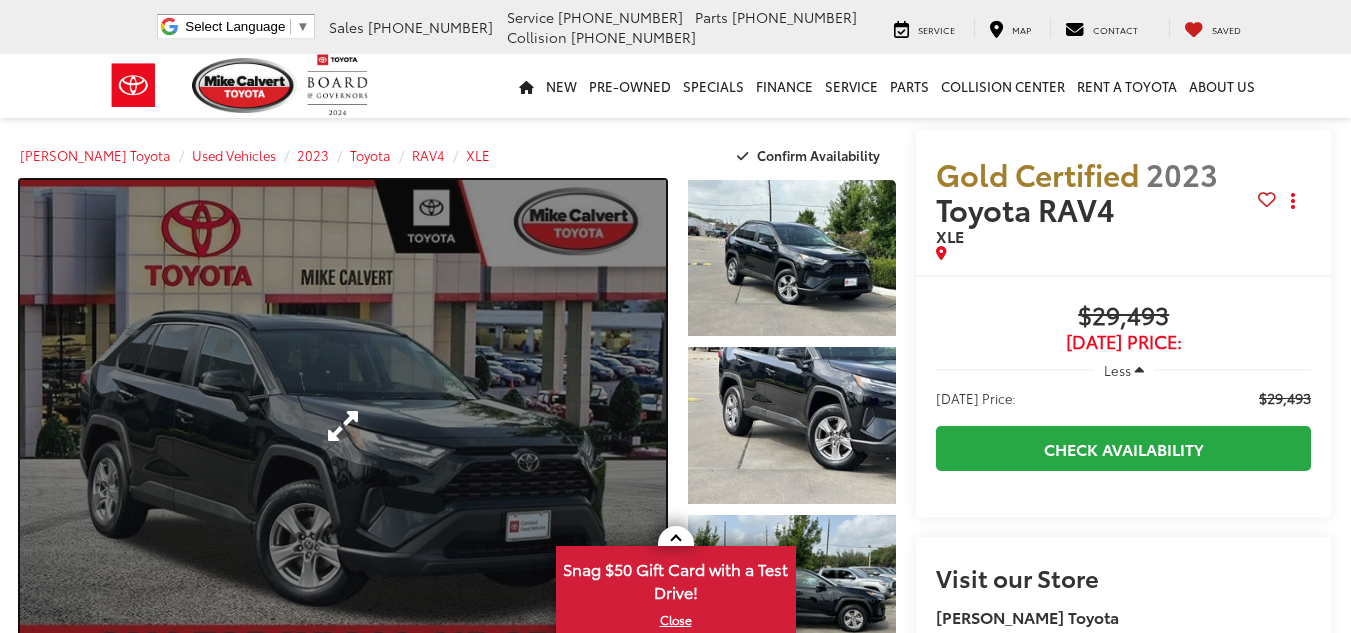 click at bounding box center [343, 425] 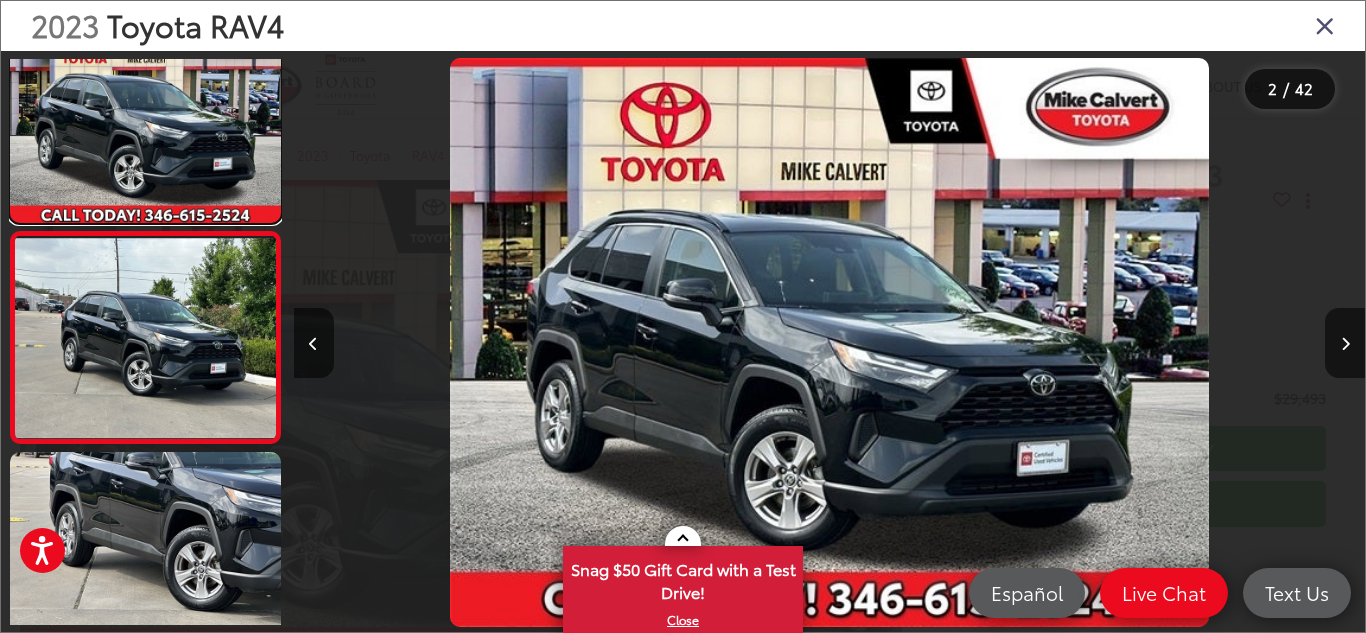 scroll, scrollTop: 67, scrollLeft: 0, axis: vertical 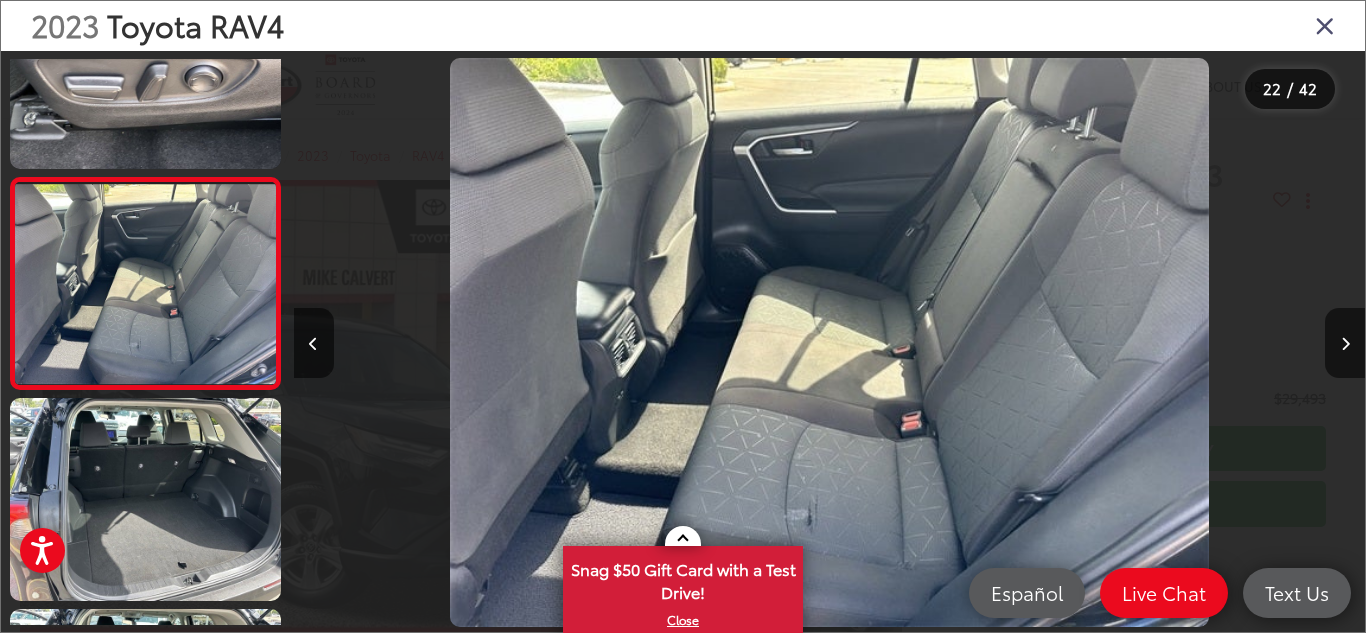 click at bounding box center (1325, 25) 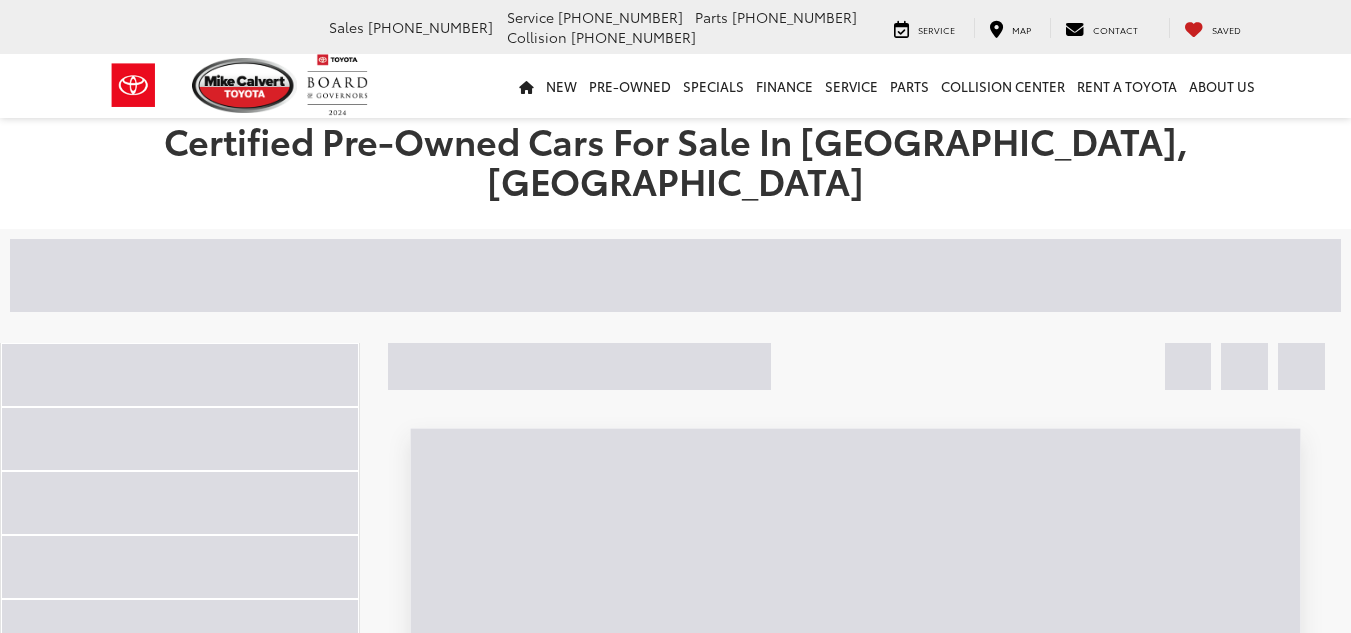 scroll, scrollTop: 3276, scrollLeft: 0, axis: vertical 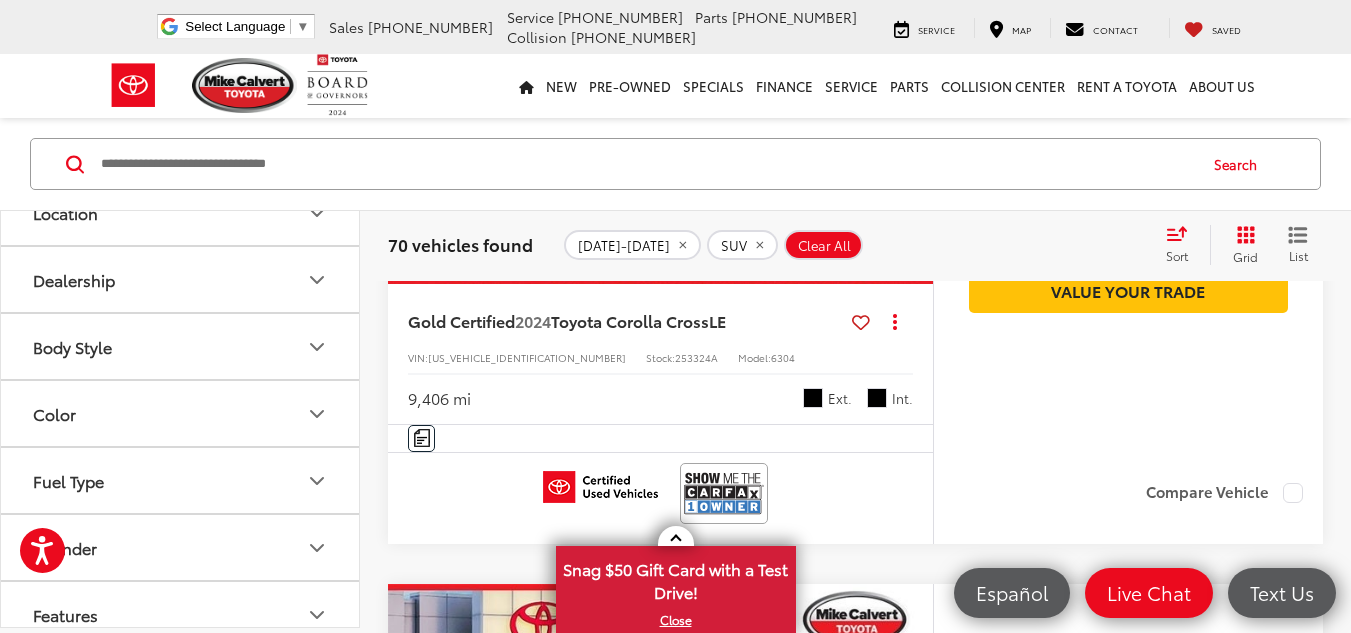click on "Body Style" at bounding box center [181, 346] 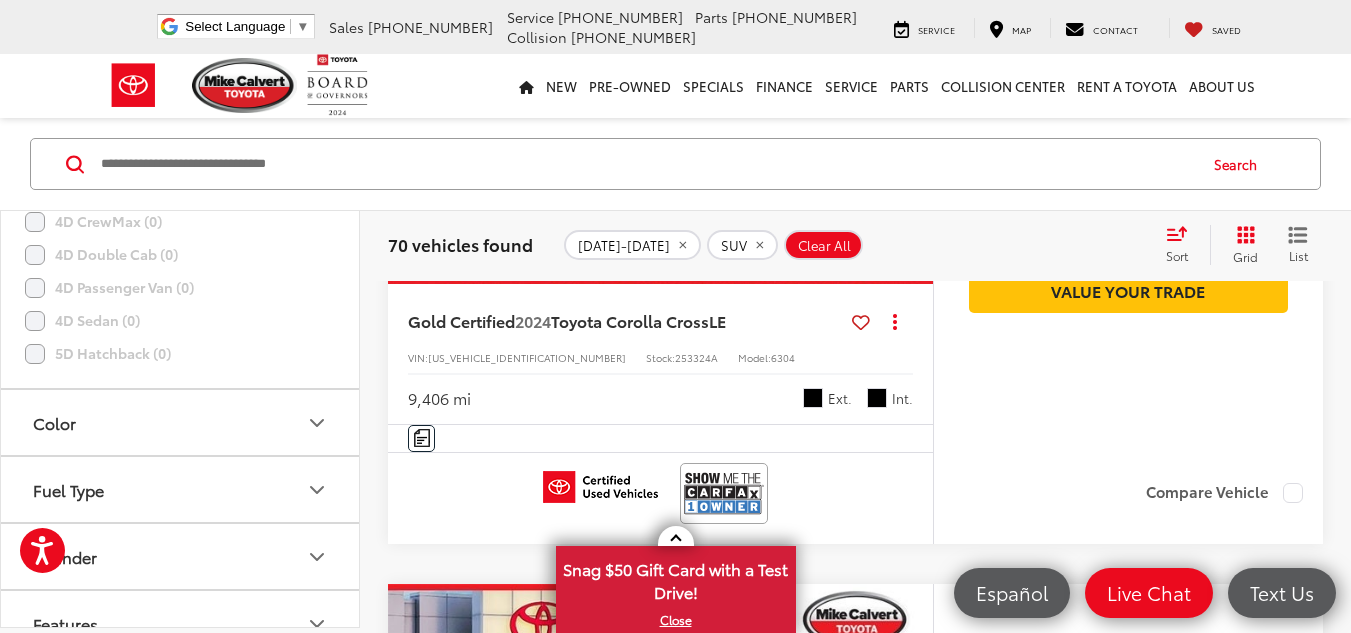 scroll, scrollTop: 624, scrollLeft: 0, axis: vertical 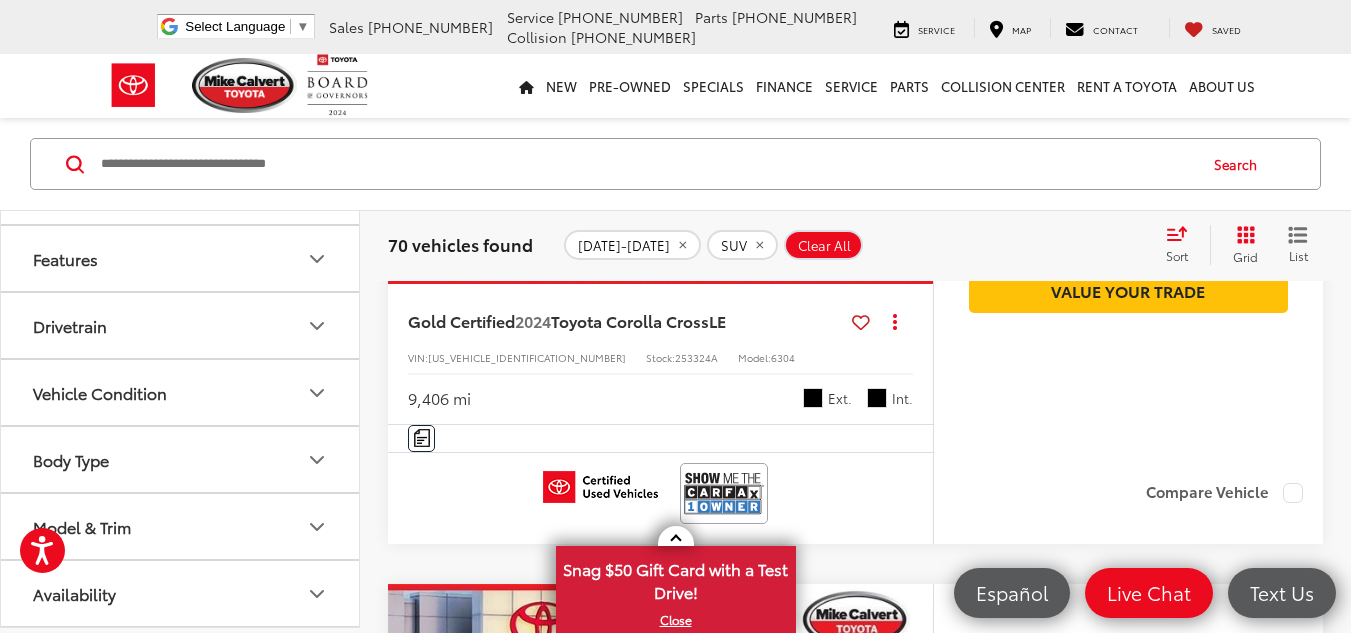 click on "Features" at bounding box center (181, 258) 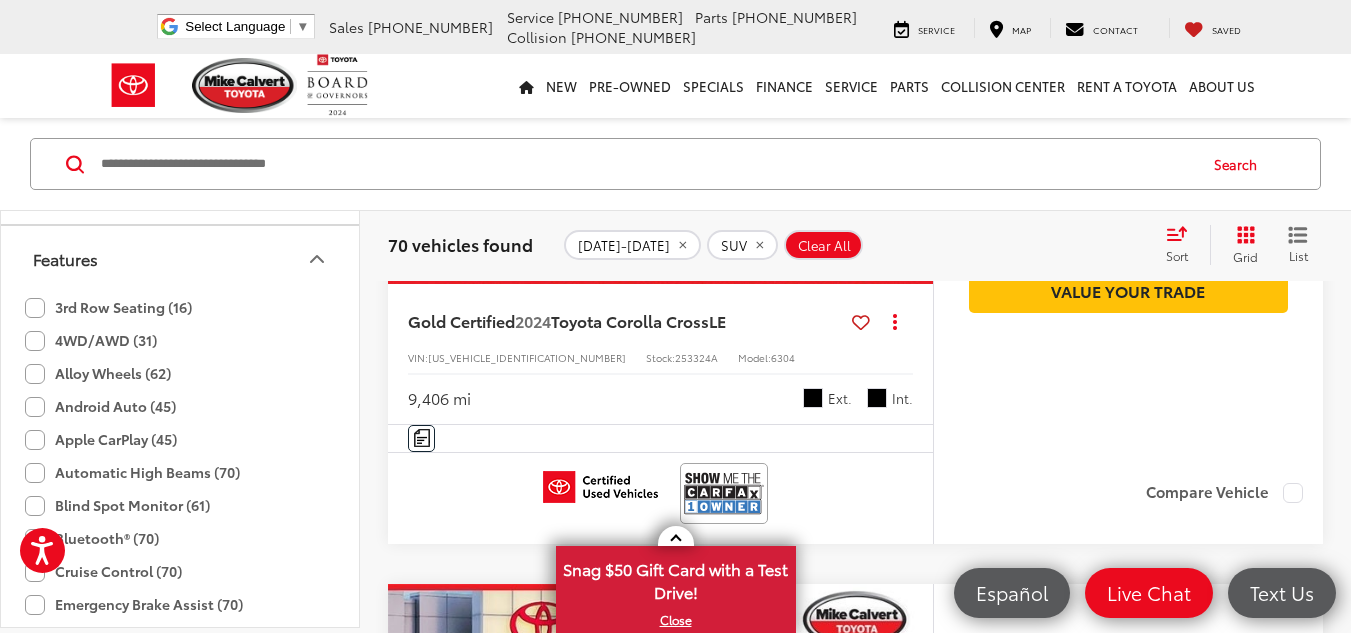 click on "Apple CarPlay (45)" 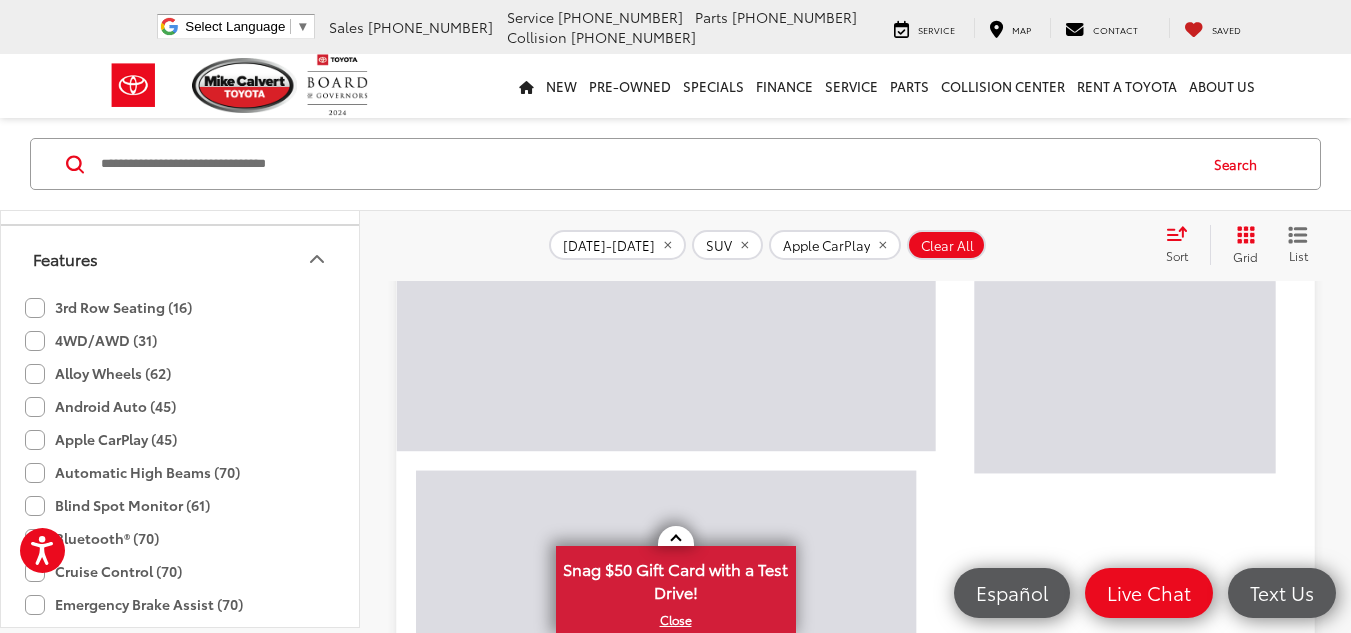 scroll, scrollTop: 72, scrollLeft: 0, axis: vertical 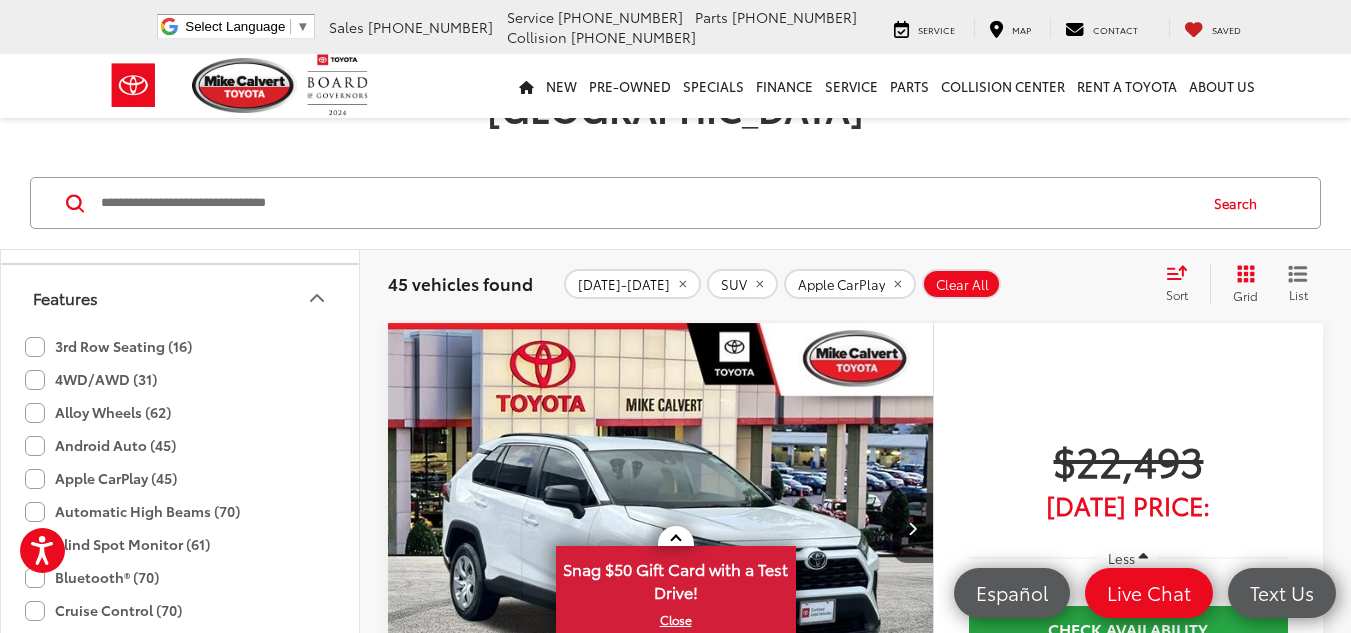 click 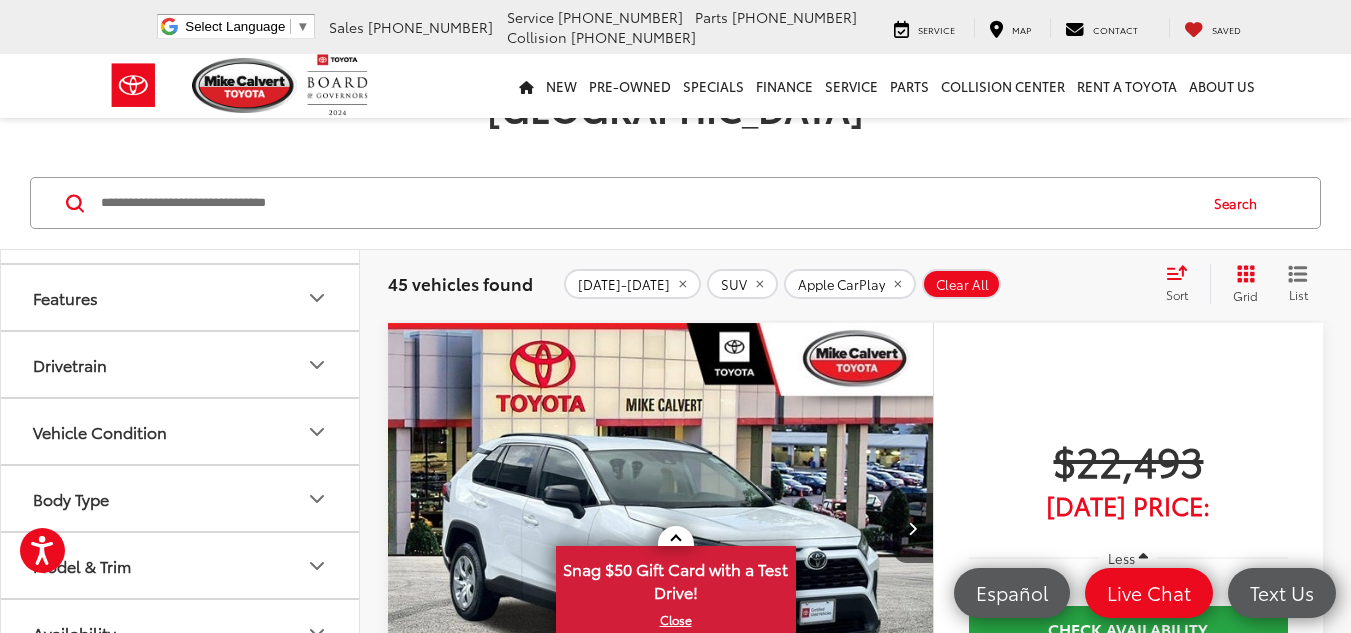 click 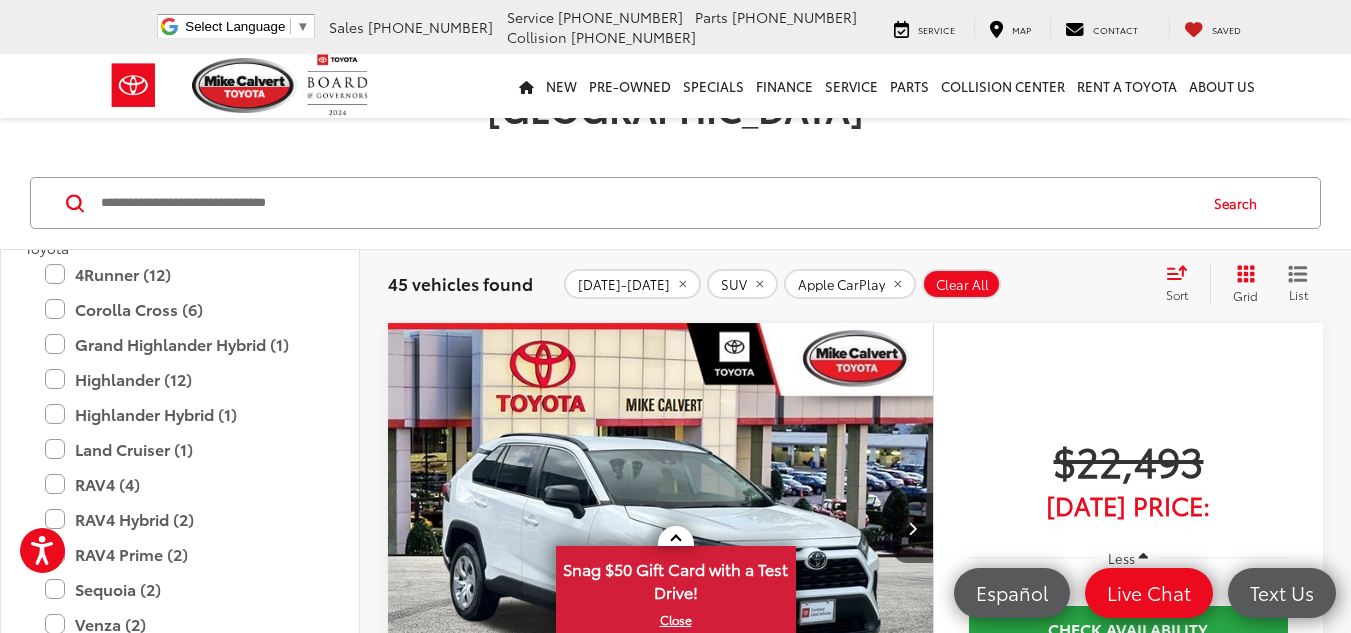 scroll, scrollTop: 1218, scrollLeft: 0, axis: vertical 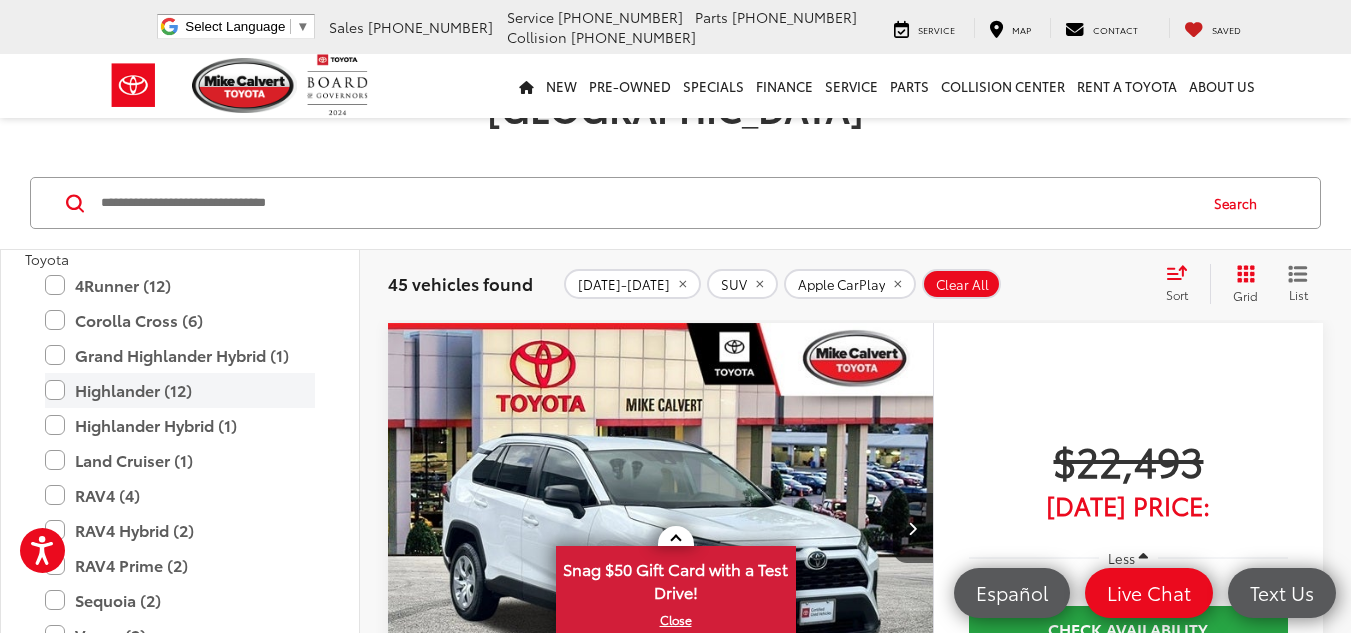 click on "Highlander (12)" at bounding box center [180, 390] 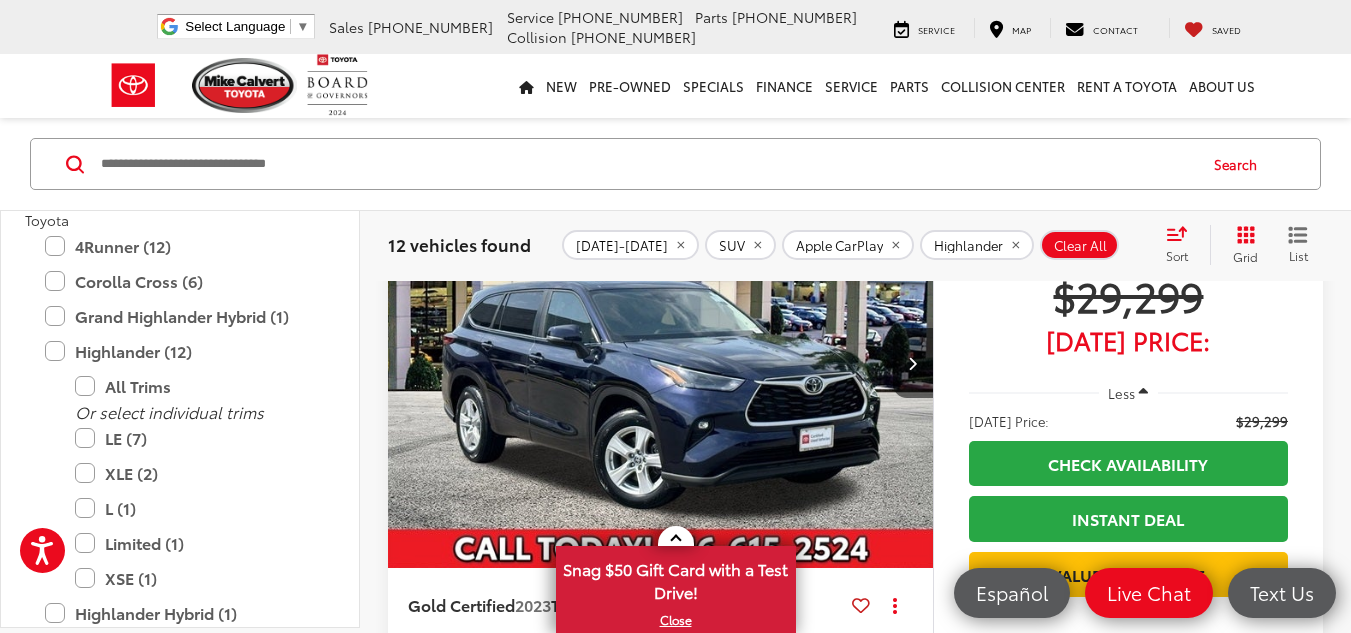scroll, scrollTop: 286, scrollLeft: 0, axis: vertical 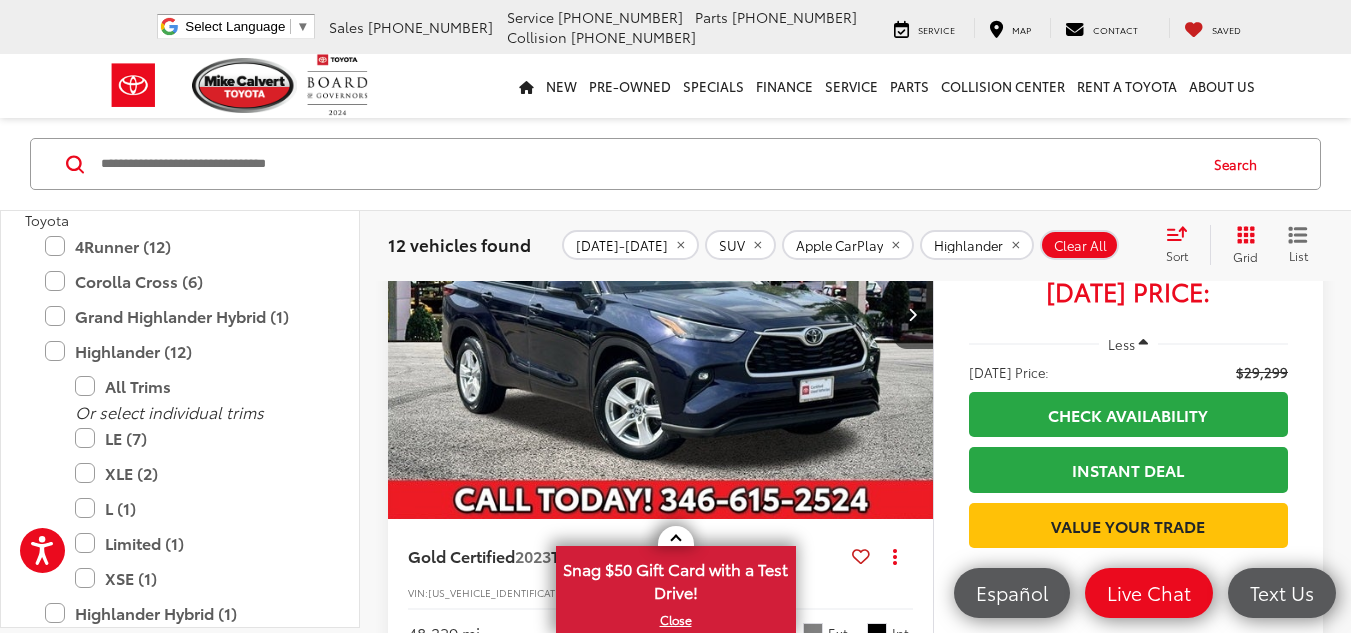 click at bounding box center [661, 314] 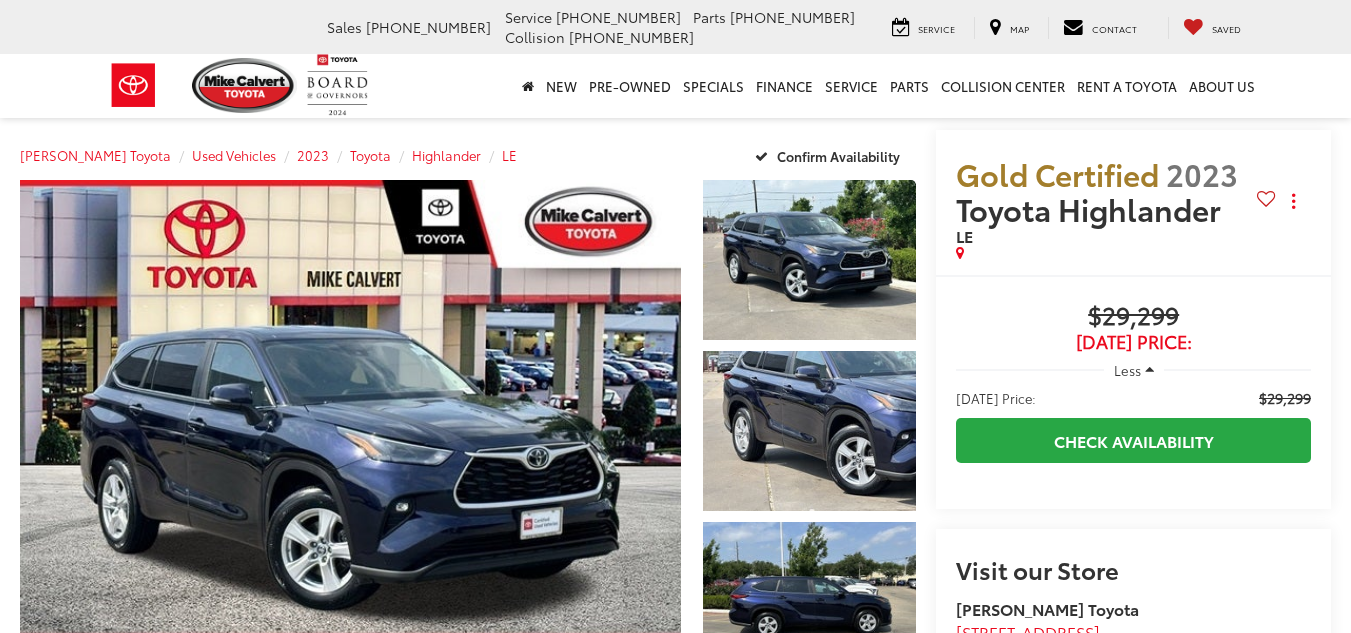 scroll, scrollTop: 0, scrollLeft: 0, axis: both 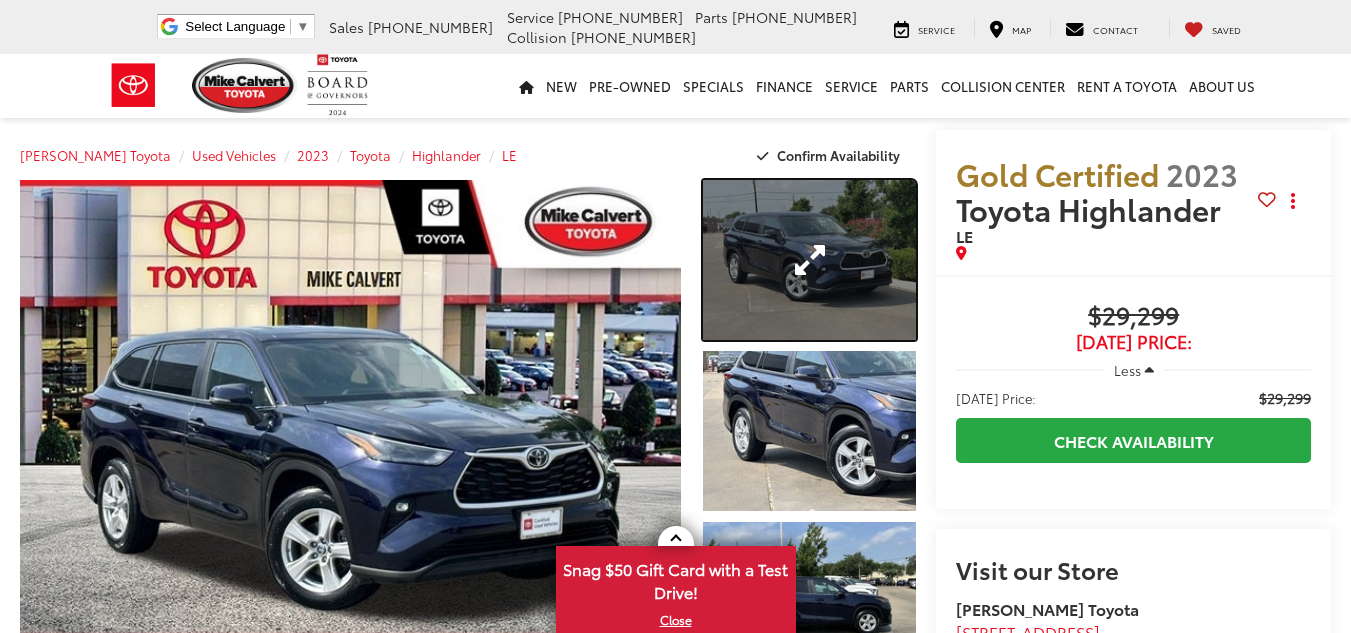click at bounding box center (810, 260) 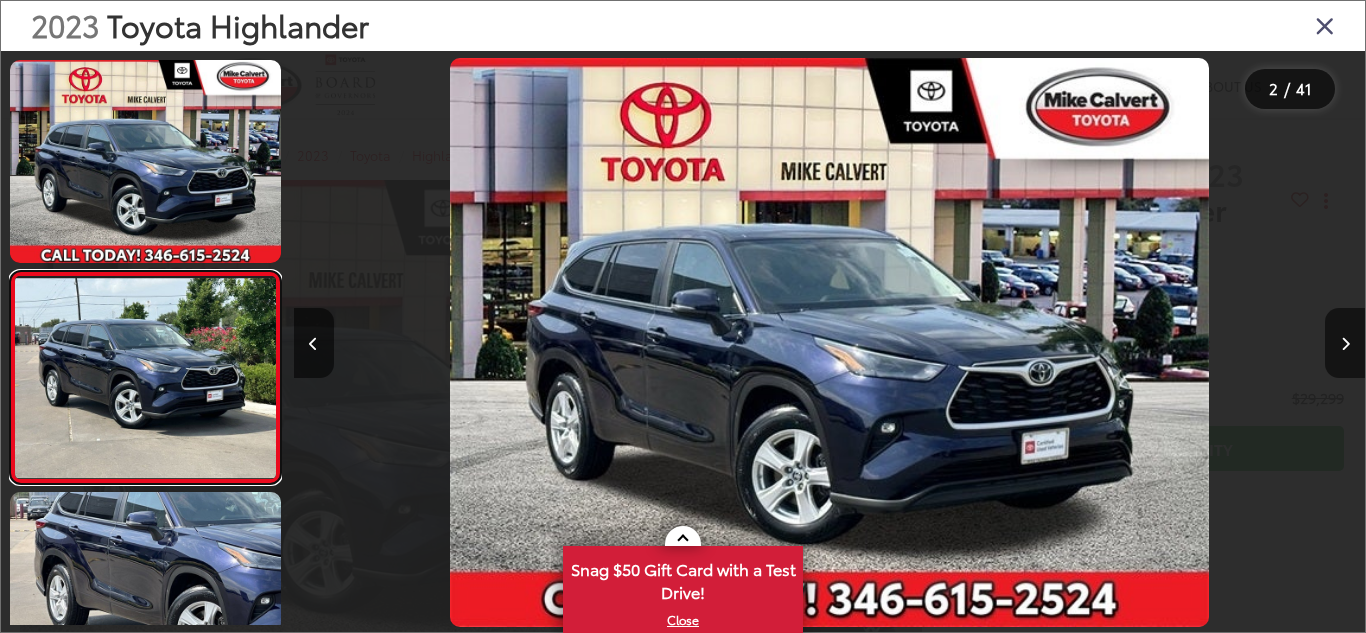 scroll, scrollTop: 0, scrollLeft: 784, axis: horizontal 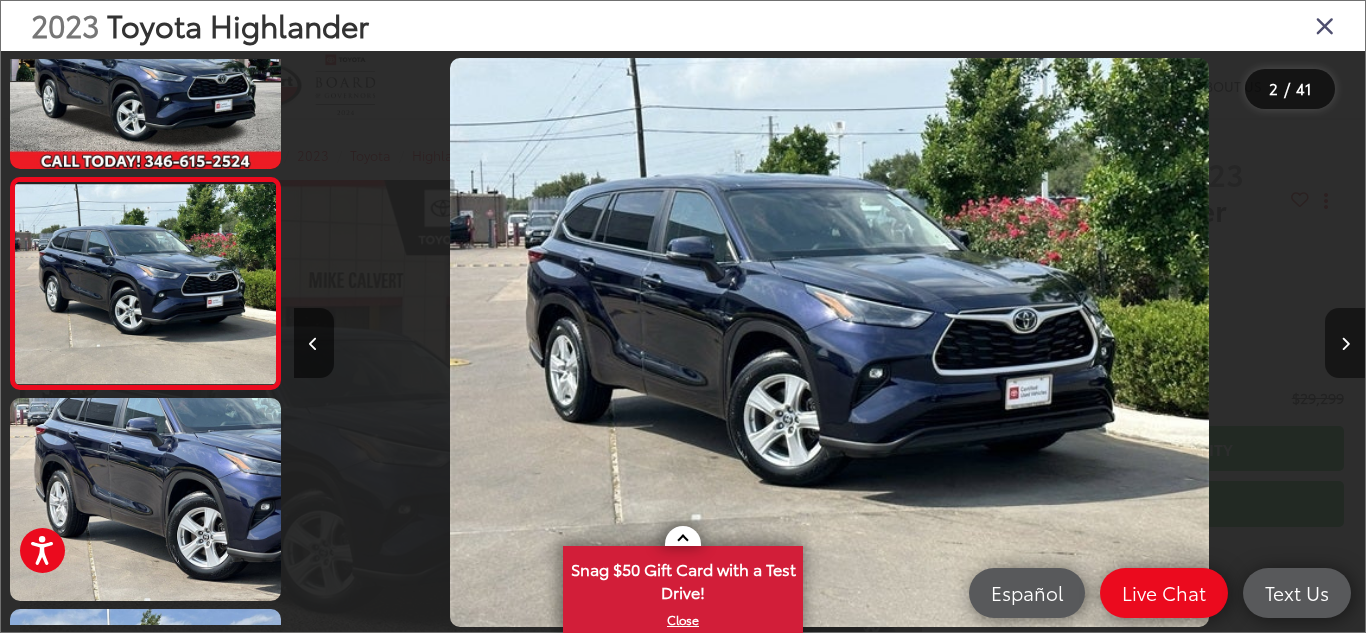 click at bounding box center (1345, 343) 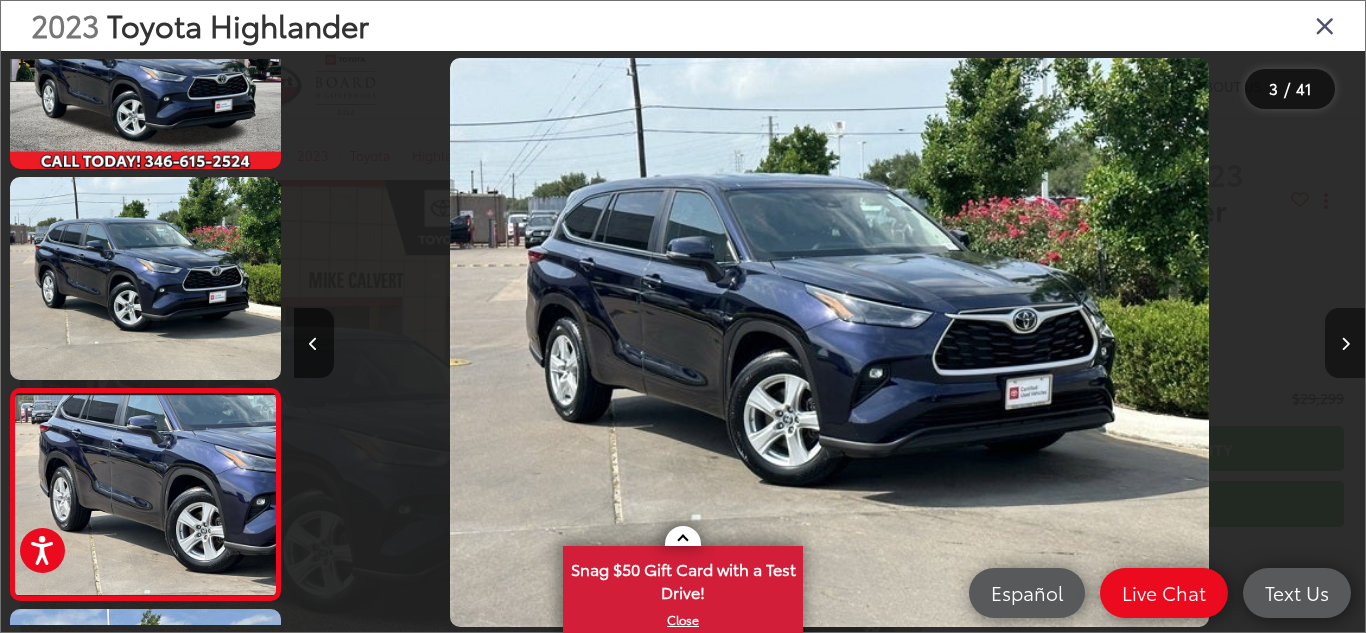 scroll, scrollTop: 0, scrollLeft: 1171, axis: horizontal 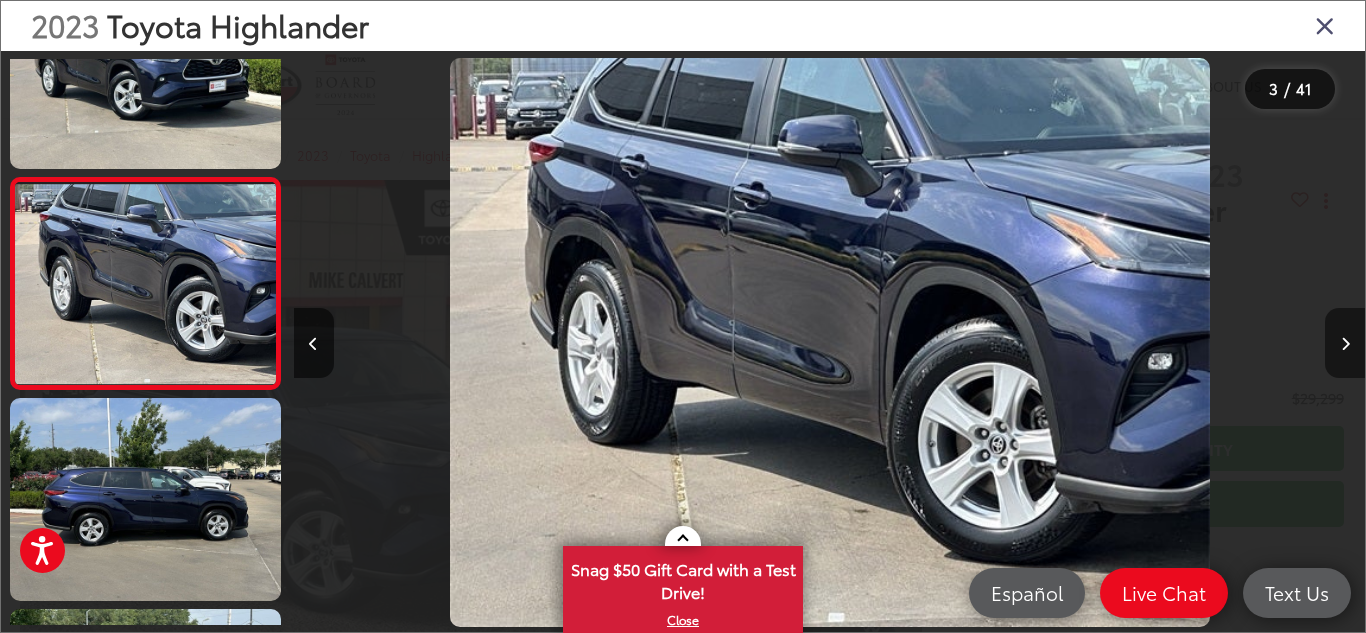 click at bounding box center (1345, 343) 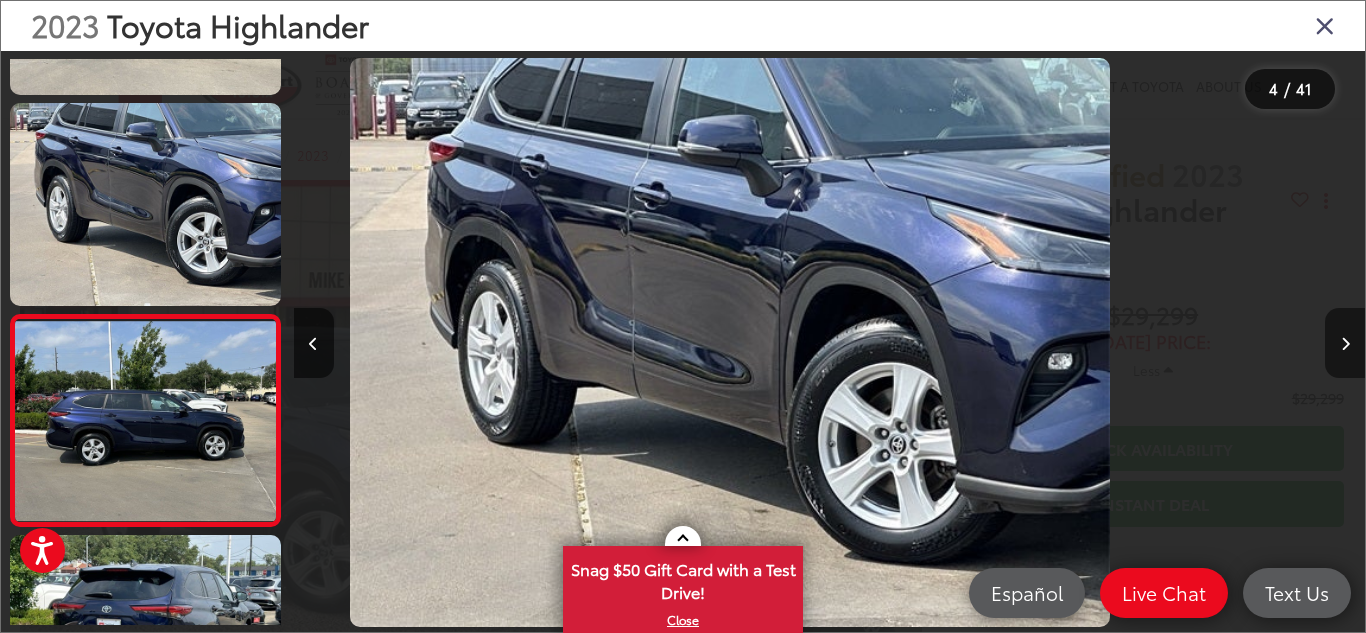 scroll, scrollTop: 490, scrollLeft: 0, axis: vertical 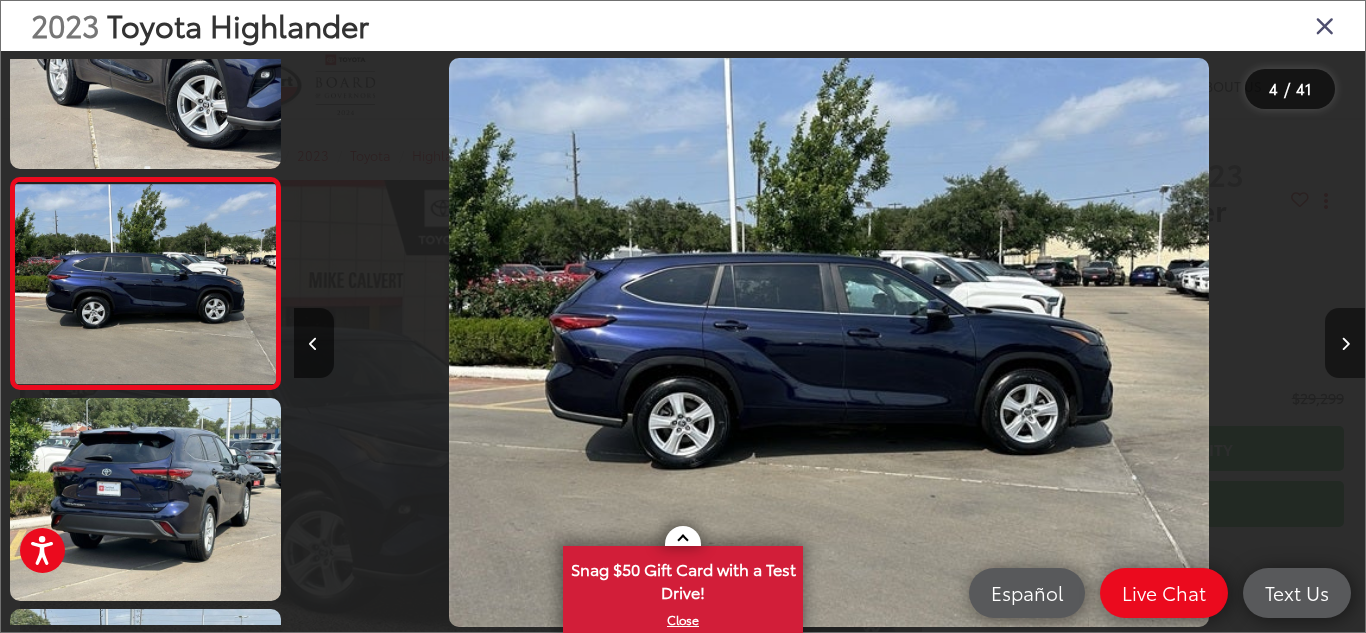 type 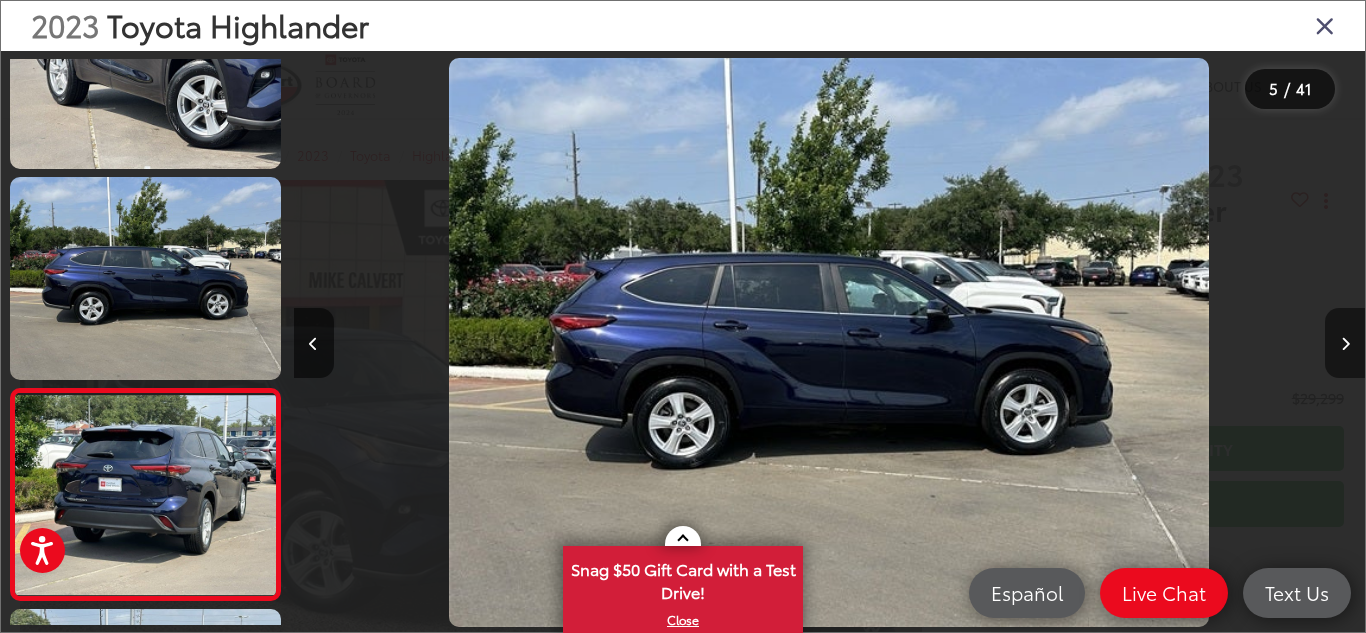 scroll, scrollTop: 0, scrollLeft: 3618, axis: horizontal 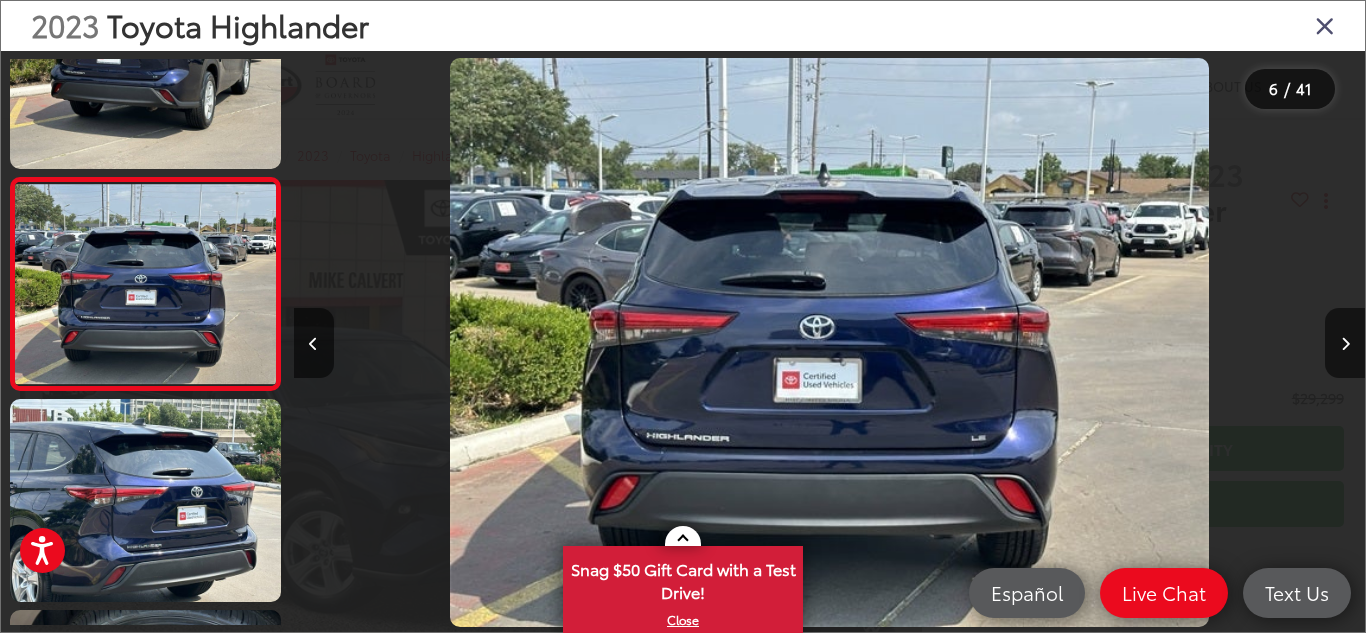 click at bounding box center [428, 342] 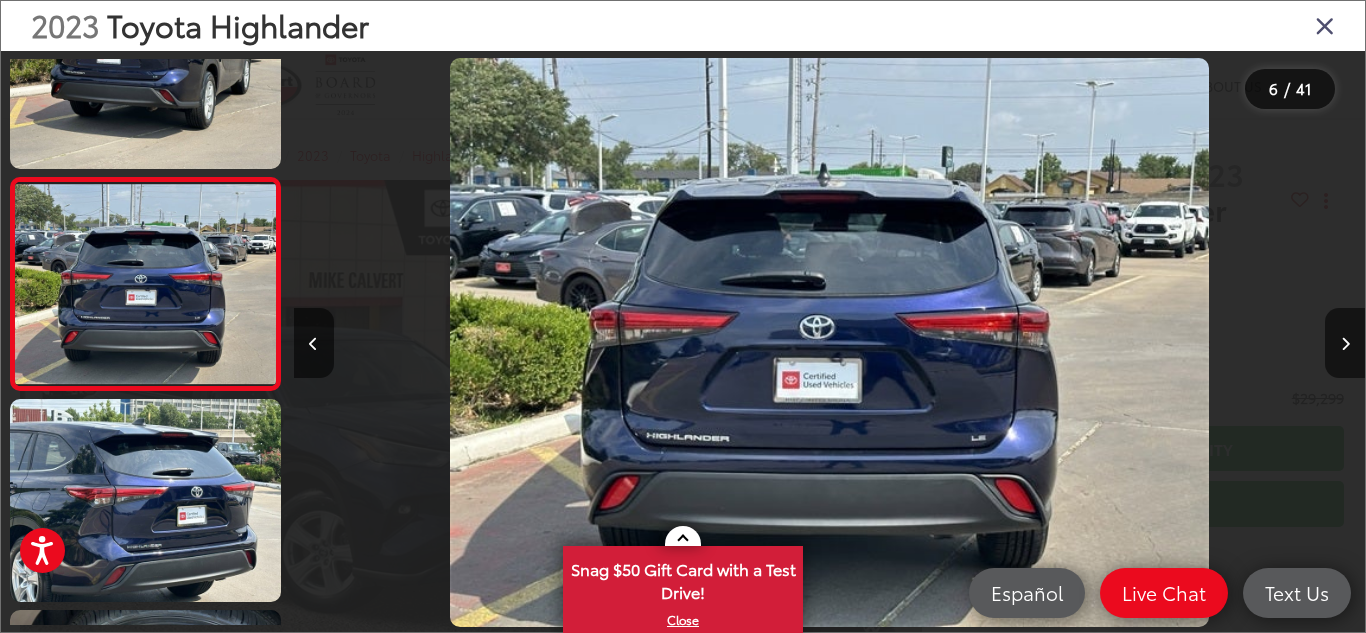 click at bounding box center [1325, 25] 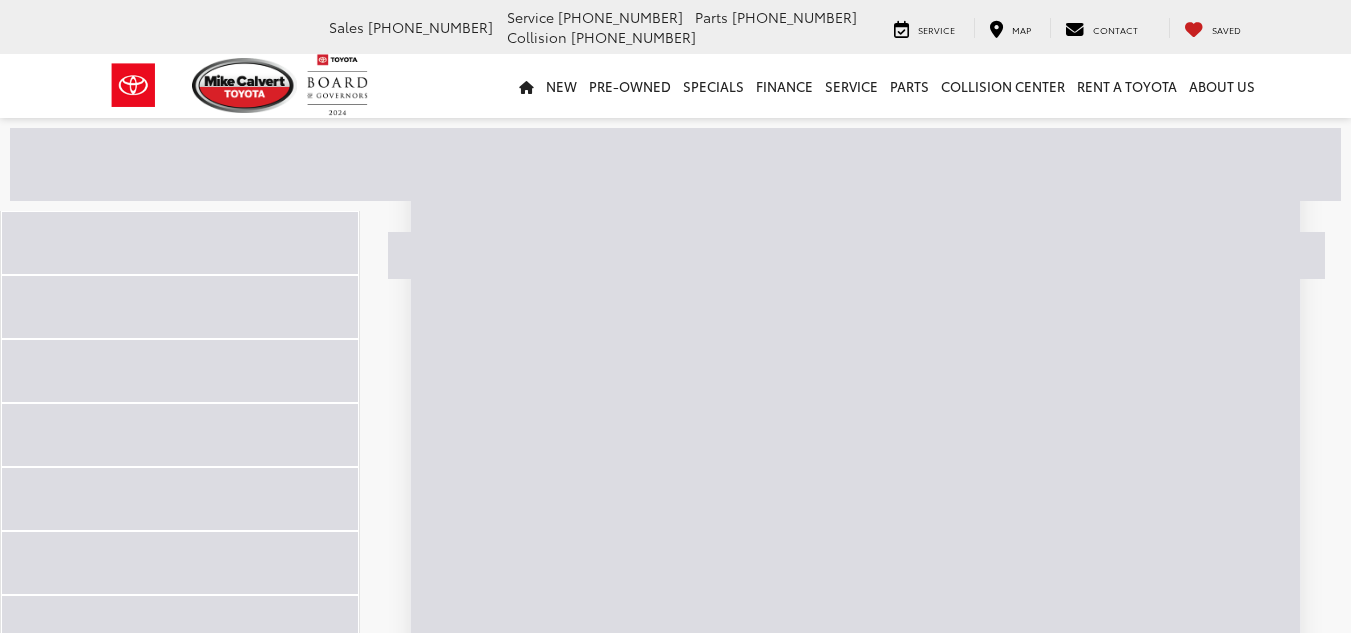 scroll, scrollTop: 0, scrollLeft: 0, axis: both 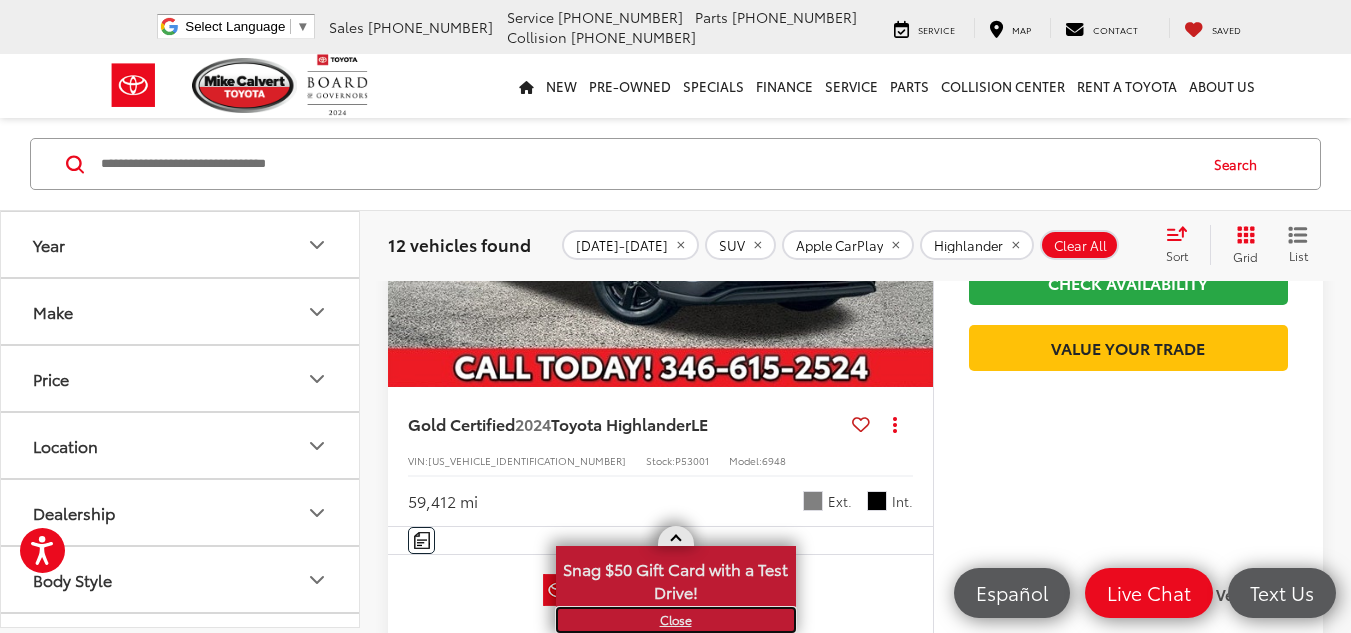 click on "X" at bounding box center [676, 620] 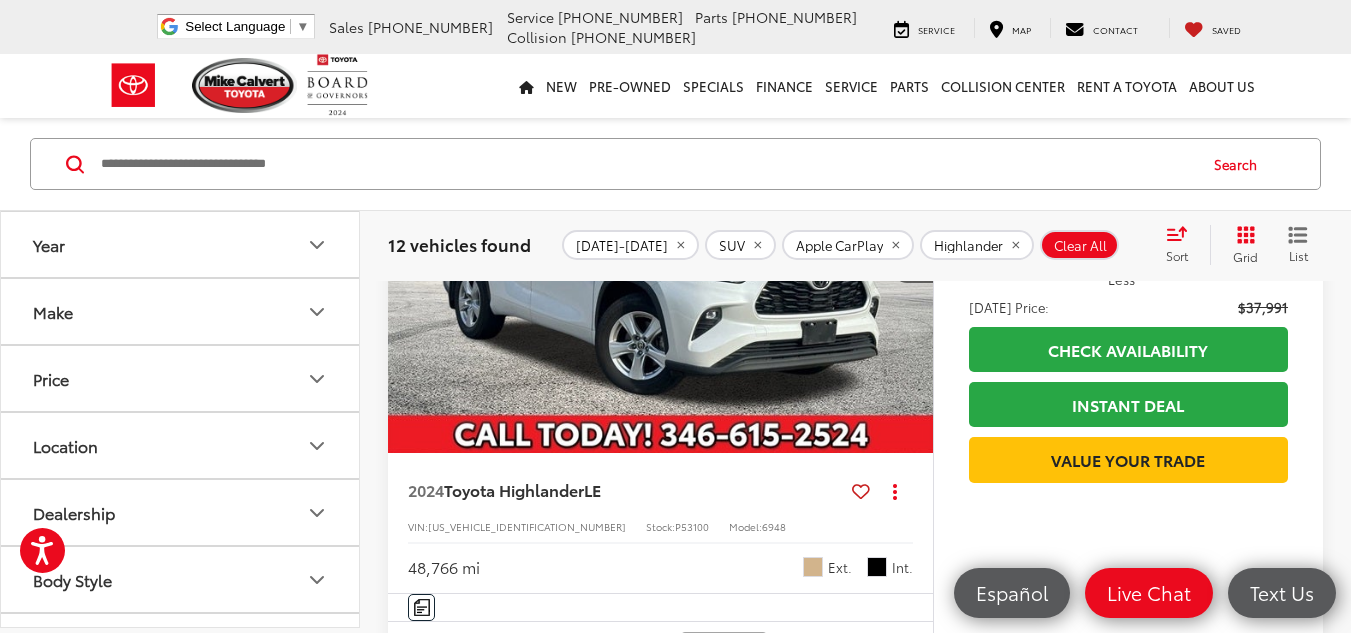 scroll, scrollTop: 6066, scrollLeft: 0, axis: vertical 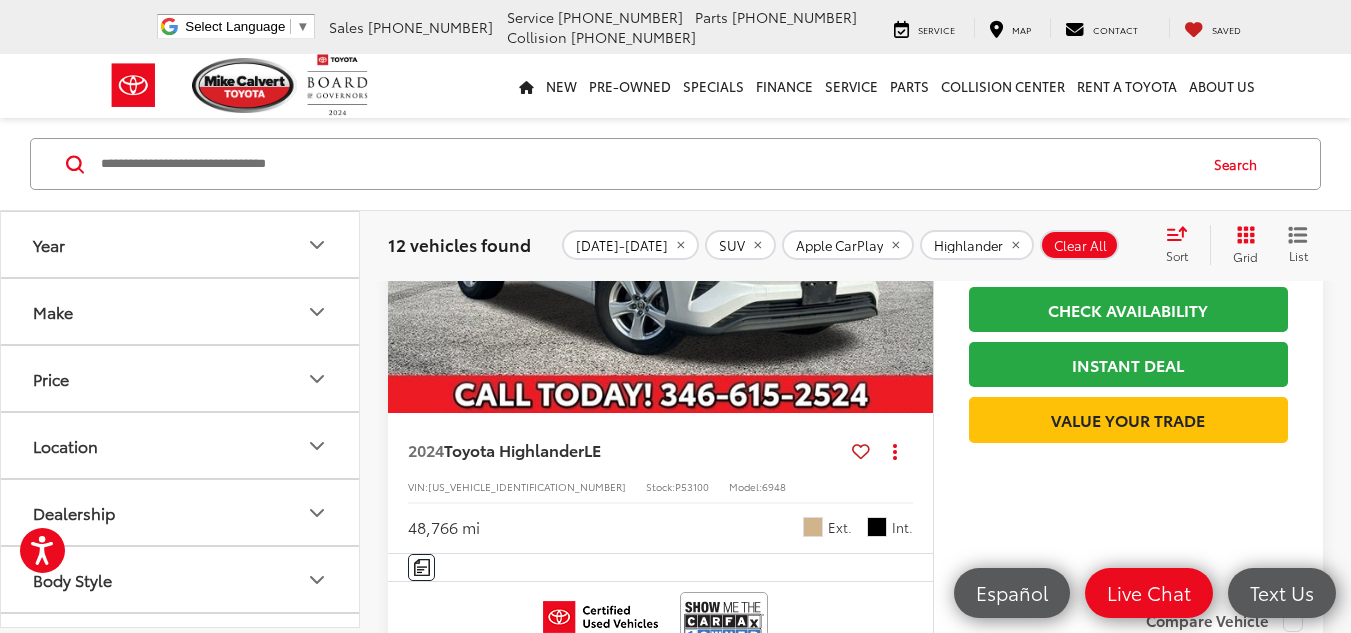 click on "Make" at bounding box center [181, 311] 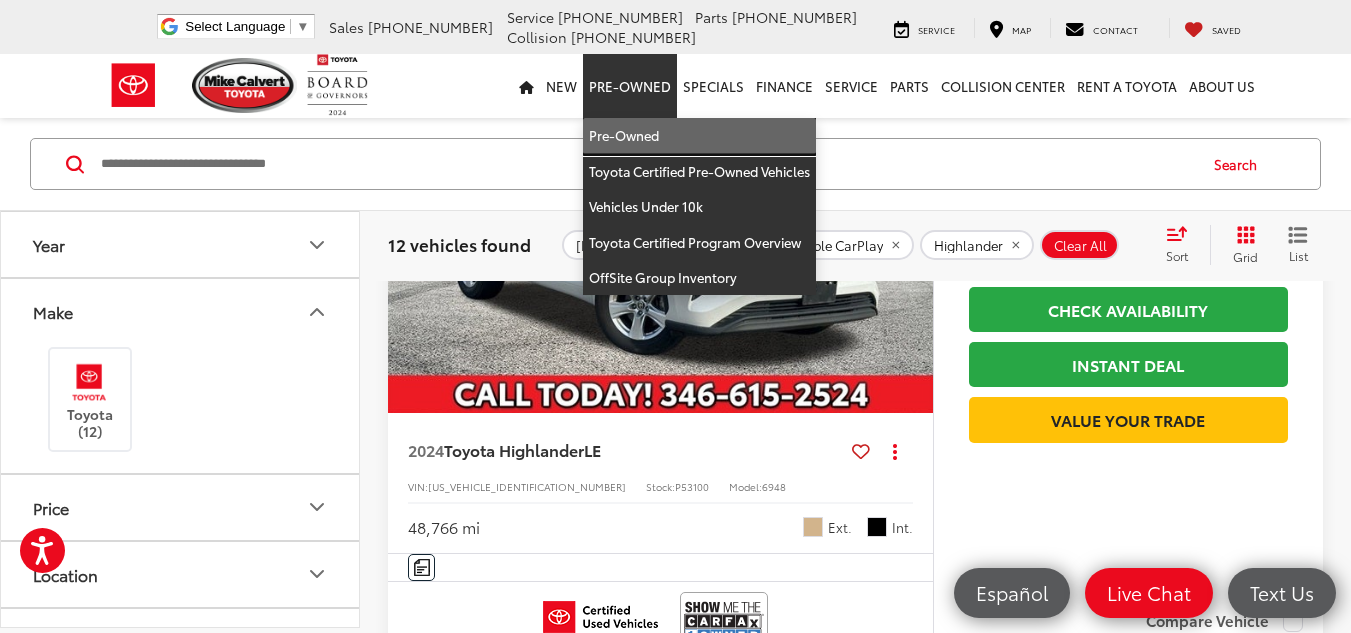 click on "Pre-Owned" at bounding box center (699, 136) 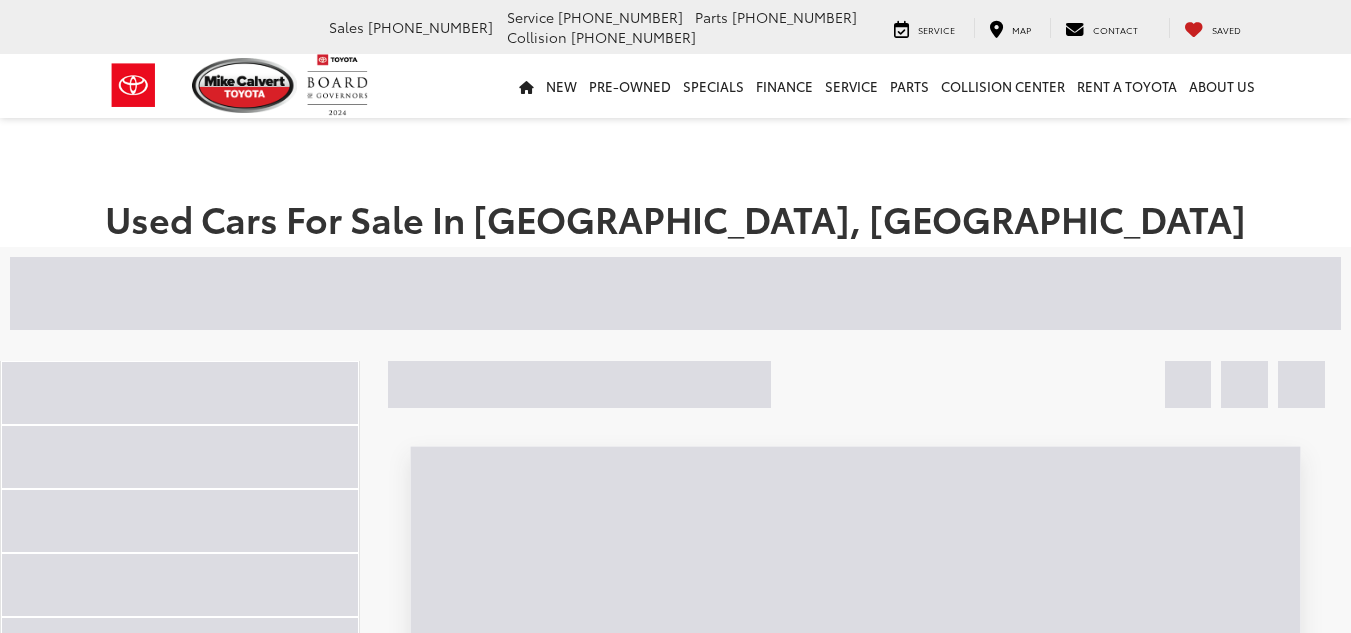 scroll, scrollTop: 0, scrollLeft: 0, axis: both 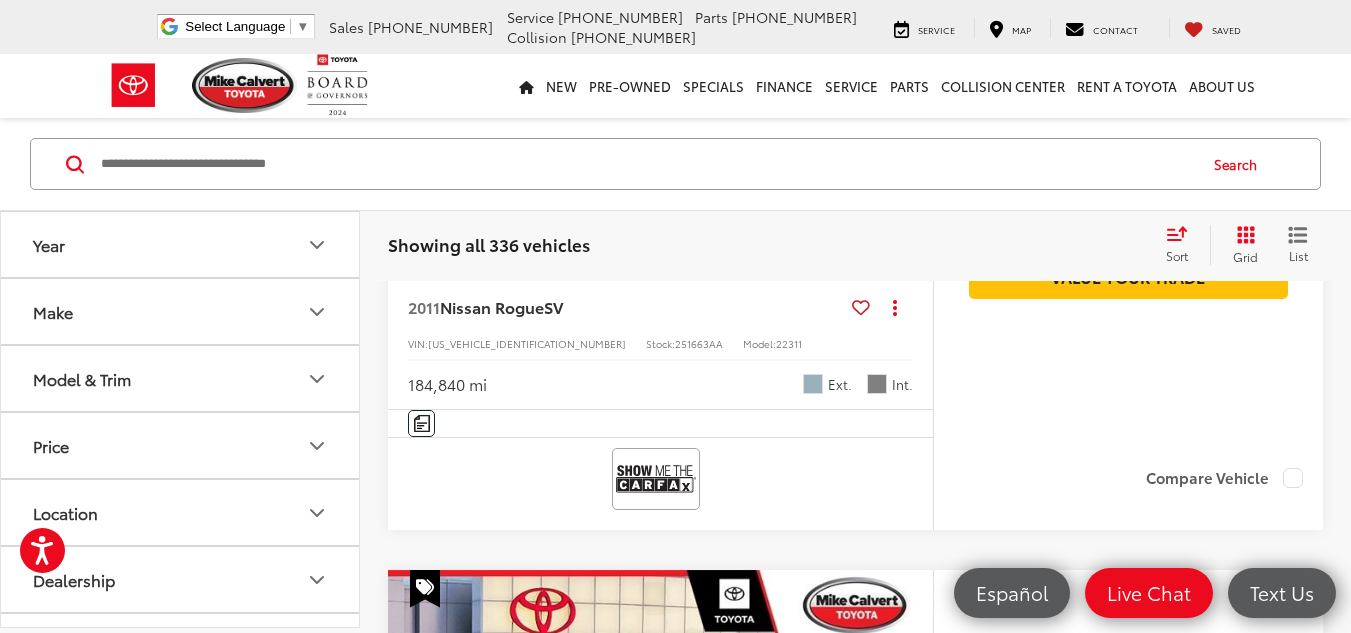 click on "For screen-reader mode - click the first button of the website Accessibility Screen-Reader Guide, Feedback, and Issue Reporting | New window
[PERSON_NAME] Toyota
Select Language ​ ▼
Sales
[PHONE_NUMBER]
Service
[PHONE_NUMBER]
Parts
[PHONE_NUMBER]
Collision
[PHONE_NUMBER]
[STREET_ADDRESS]
Service
Map
Contact
Saved
Saved
[PERSON_NAME] Toyota
Saved
Directions
New
New
New Tundra Inventory
Schedule Test Drive
Model Research
Toyota Reviews
Toyota Comparisons
Commercial Truck Center
New 4Runner i-FORCE MAX Inventory
Pre-Owned
Pre-Owned" at bounding box center [675, -237] 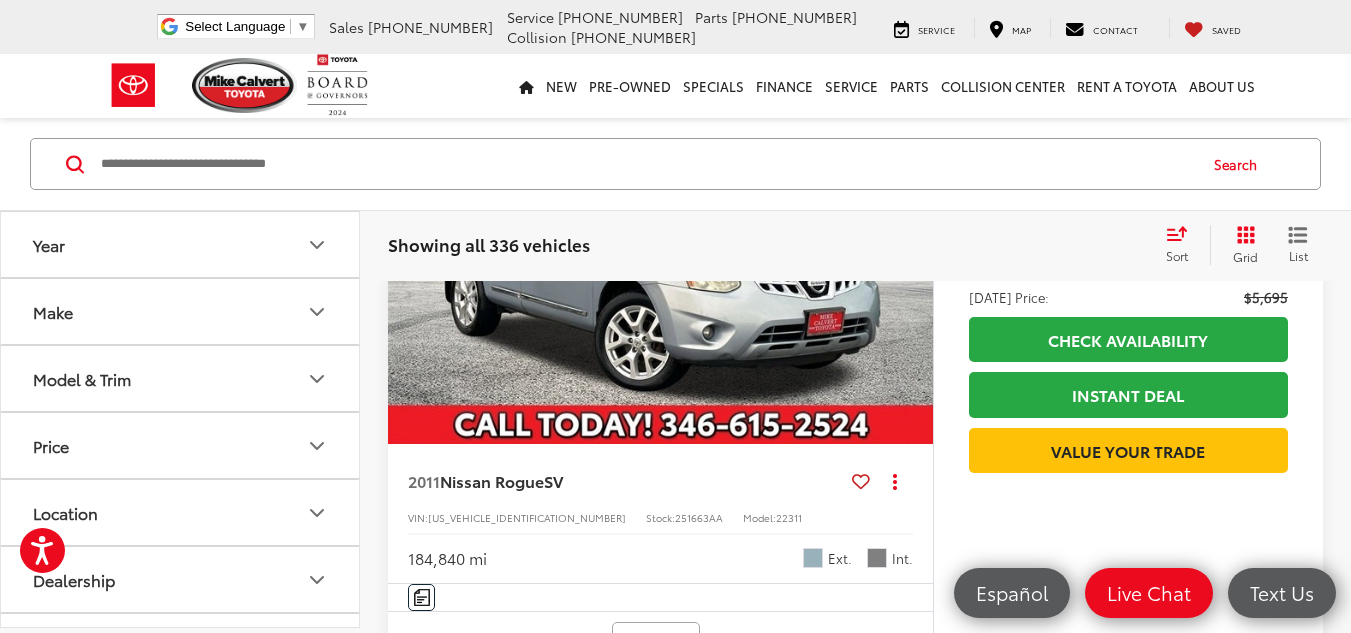 scroll, scrollTop: 360, scrollLeft: 0, axis: vertical 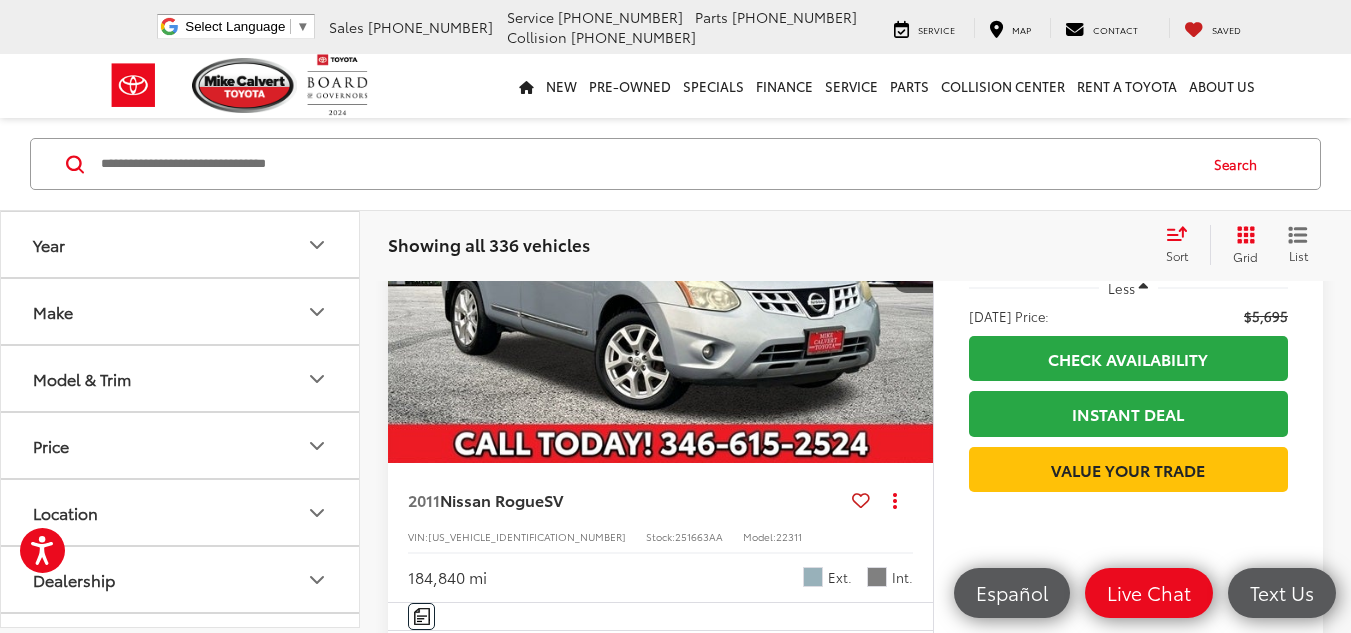 click on "Model & Trim" at bounding box center [181, 378] 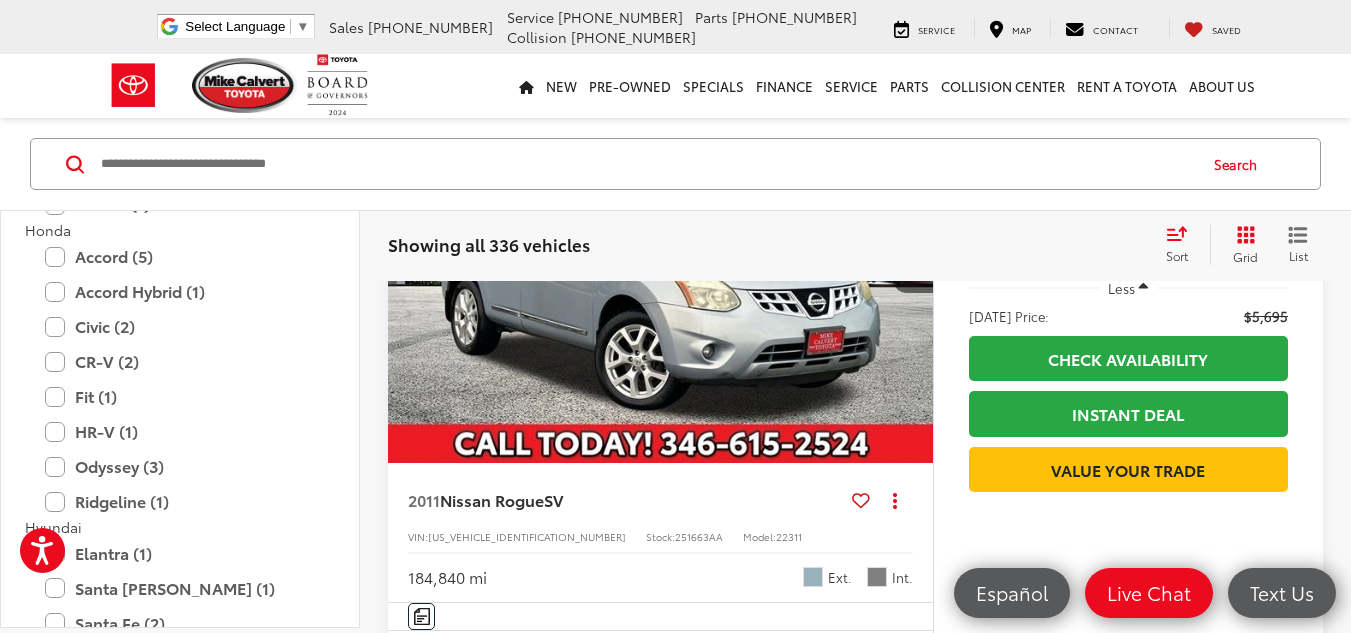 scroll, scrollTop: 1368, scrollLeft: 0, axis: vertical 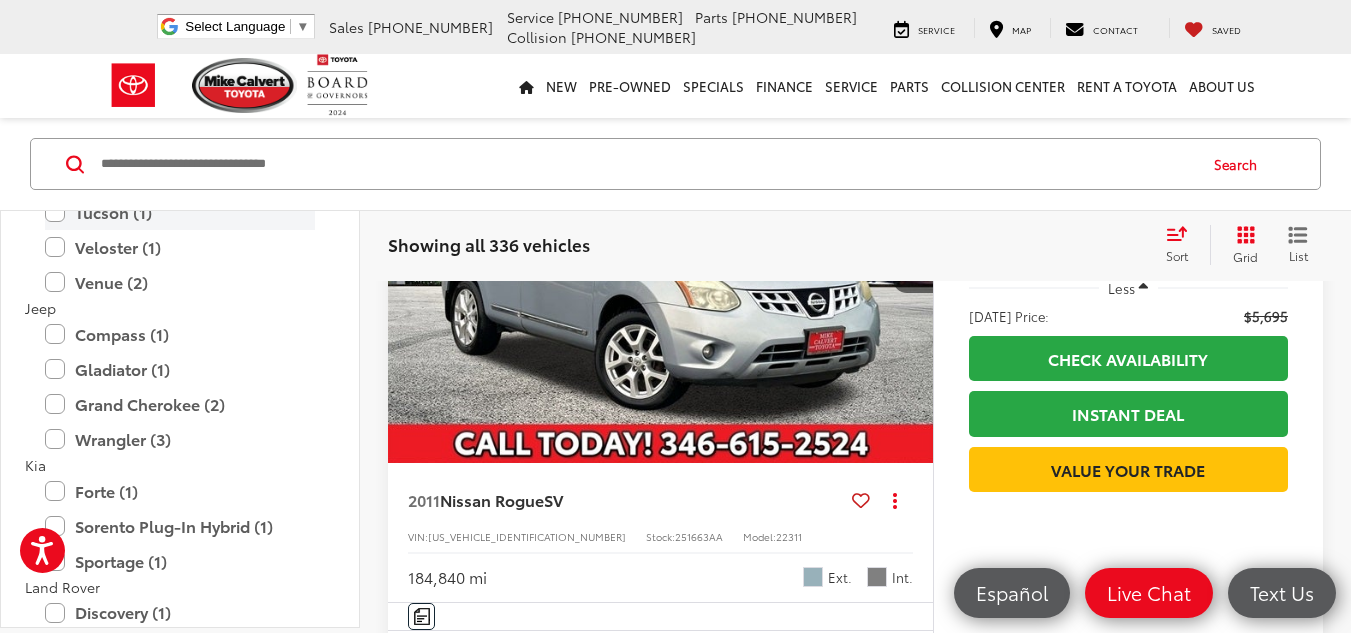 click on "Tucson (1)" at bounding box center (180, 212) 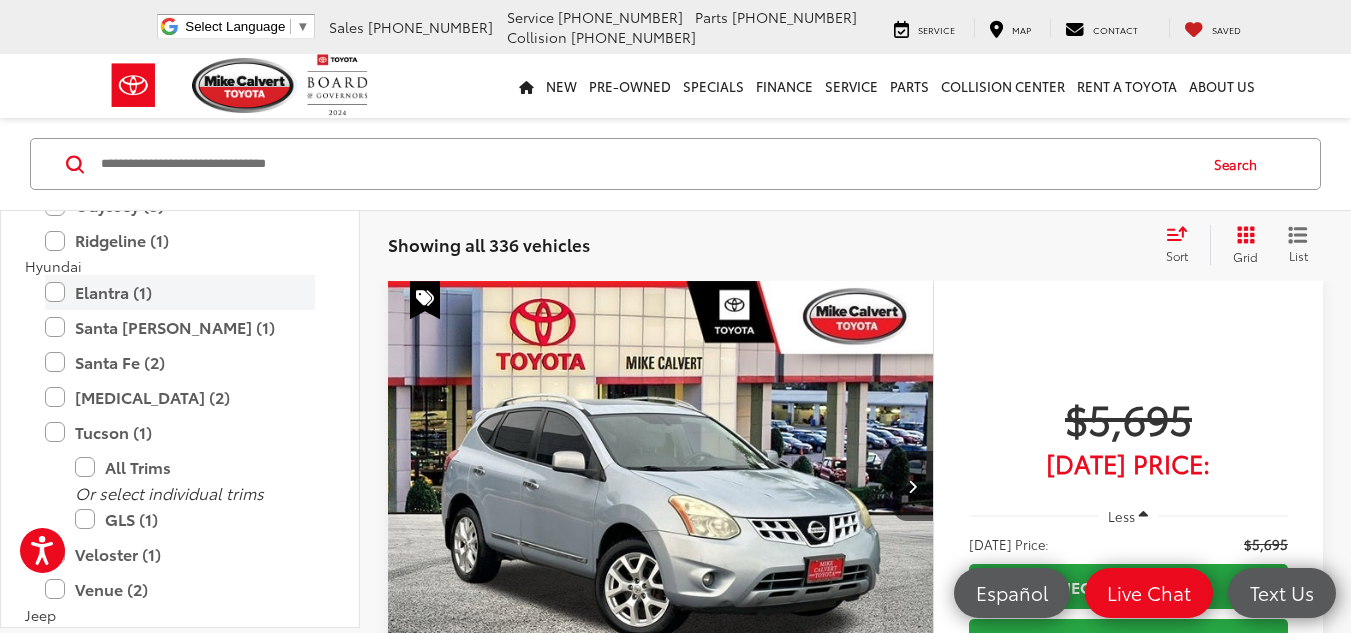 scroll, scrollTop: 129, scrollLeft: 0, axis: vertical 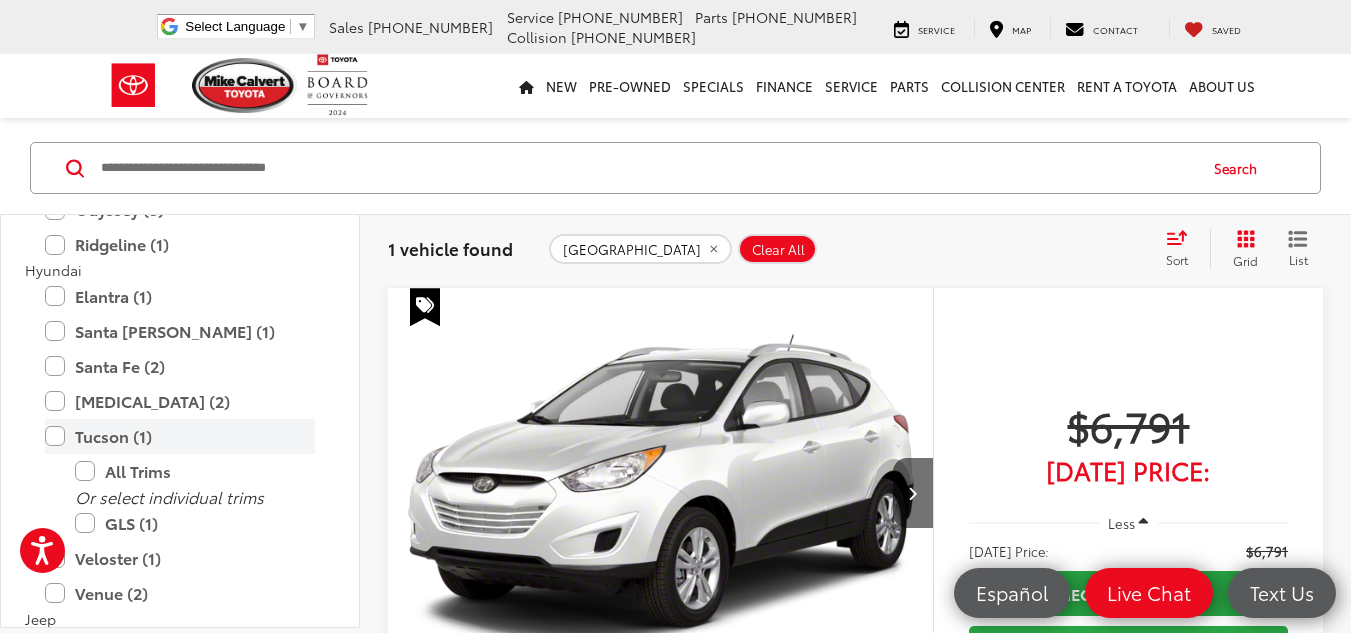 click on "Tucson (1)" at bounding box center (180, 436) 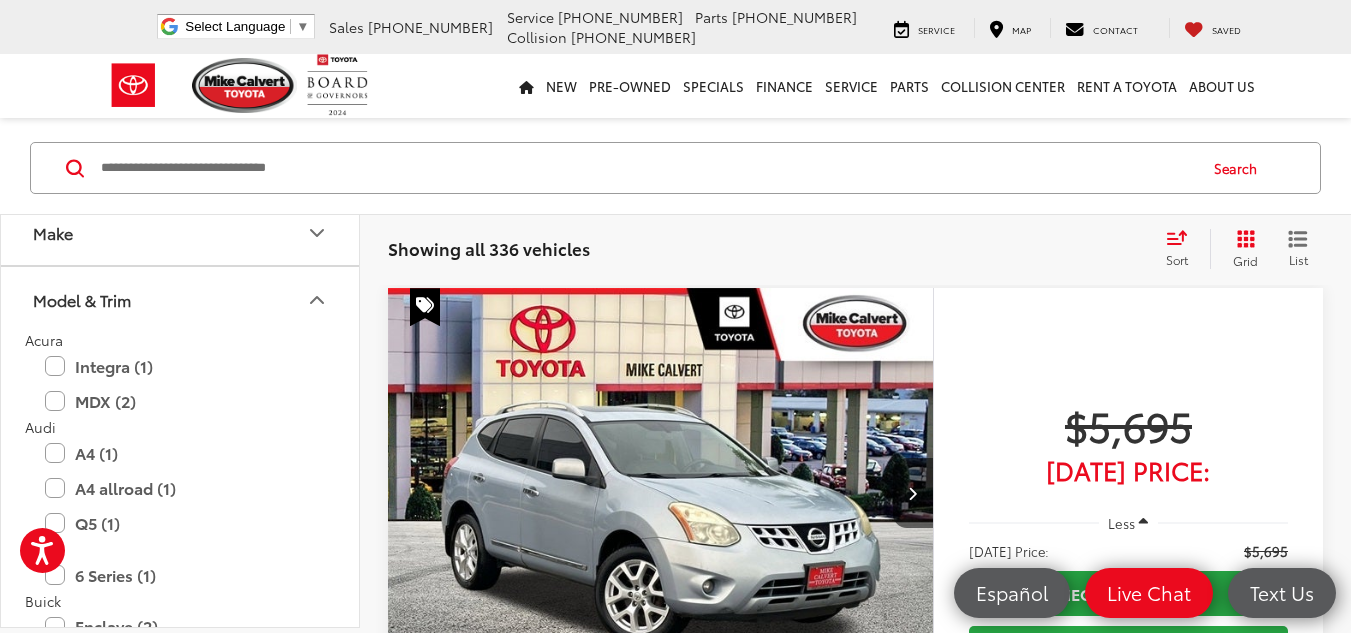 scroll, scrollTop: 0, scrollLeft: 0, axis: both 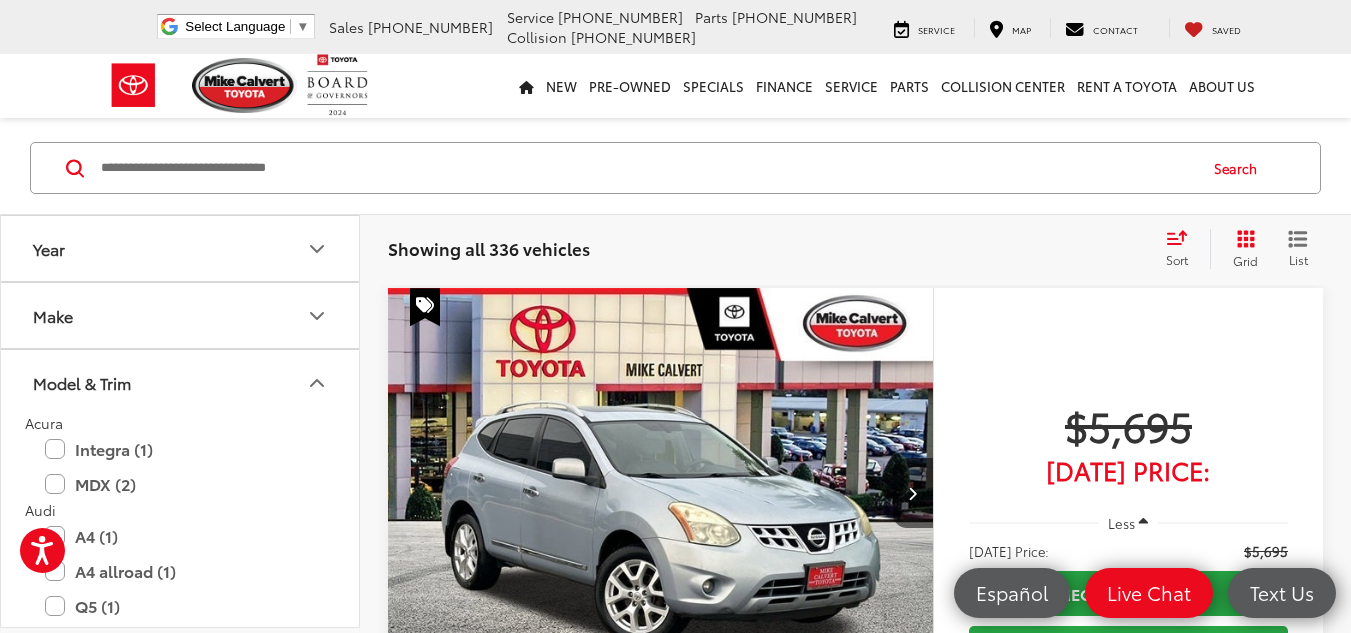 click on "Model & Trim" at bounding box center [181, 382] 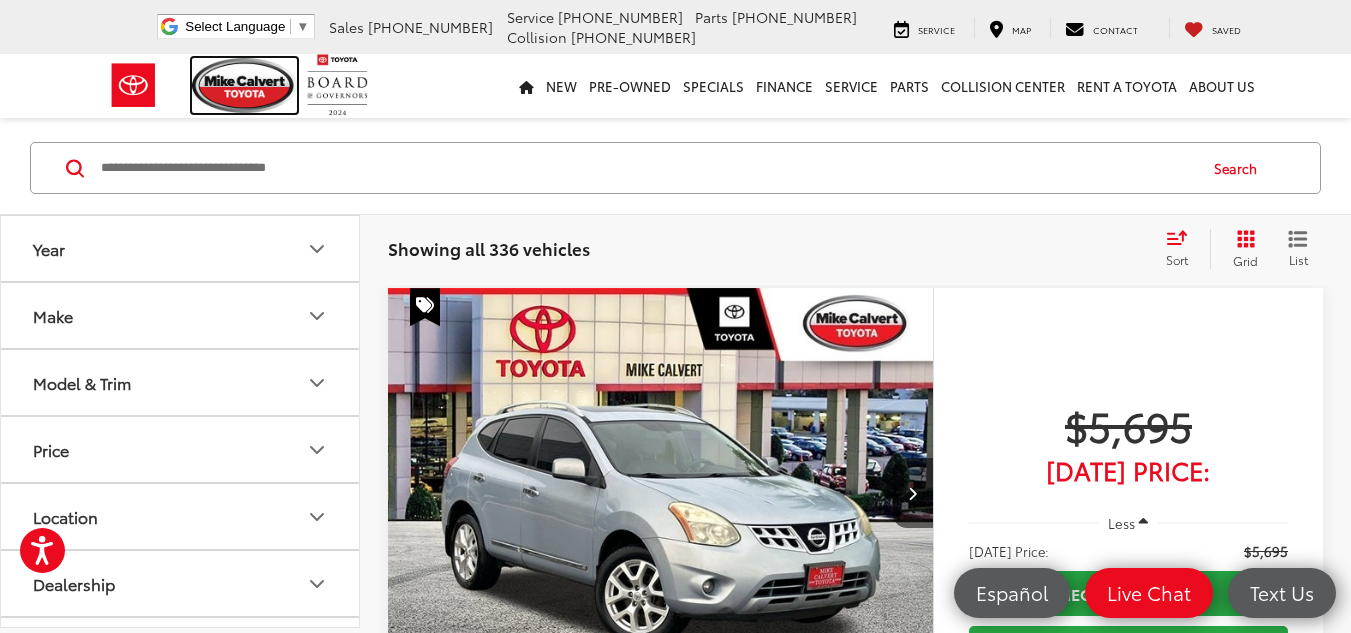 click at bounding box center (245, 85) 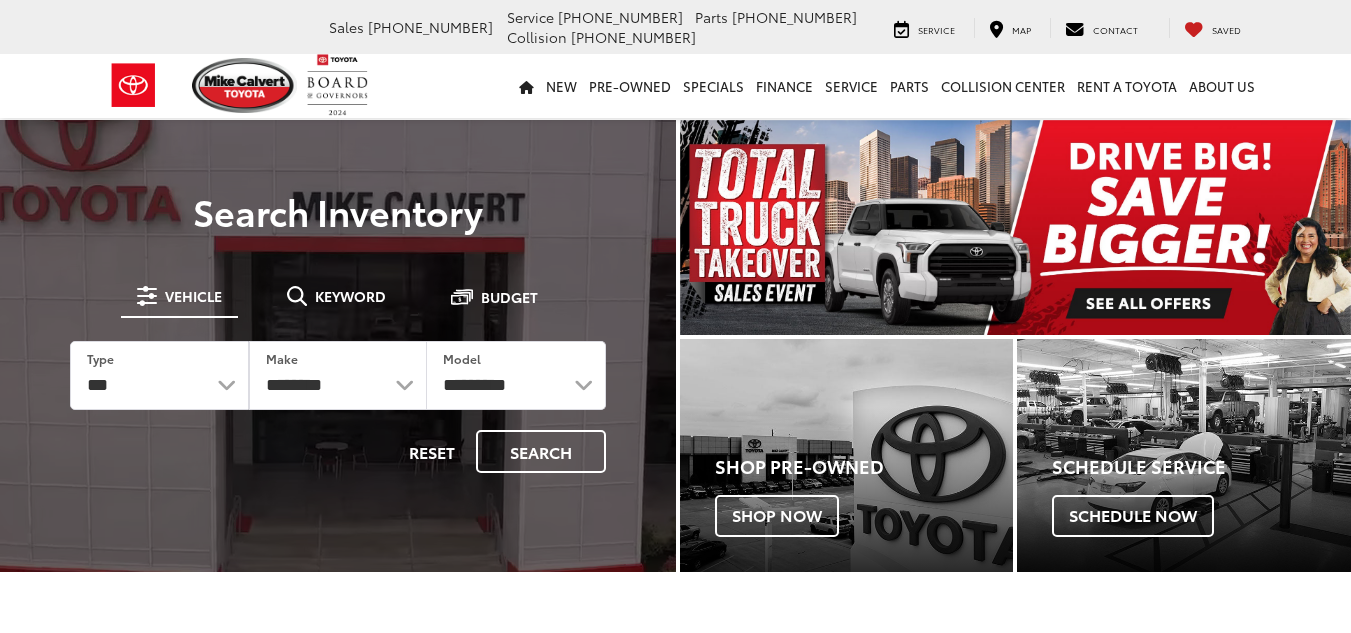 scroll, scrollTop: 0, scrollLeft: 0, axis: both 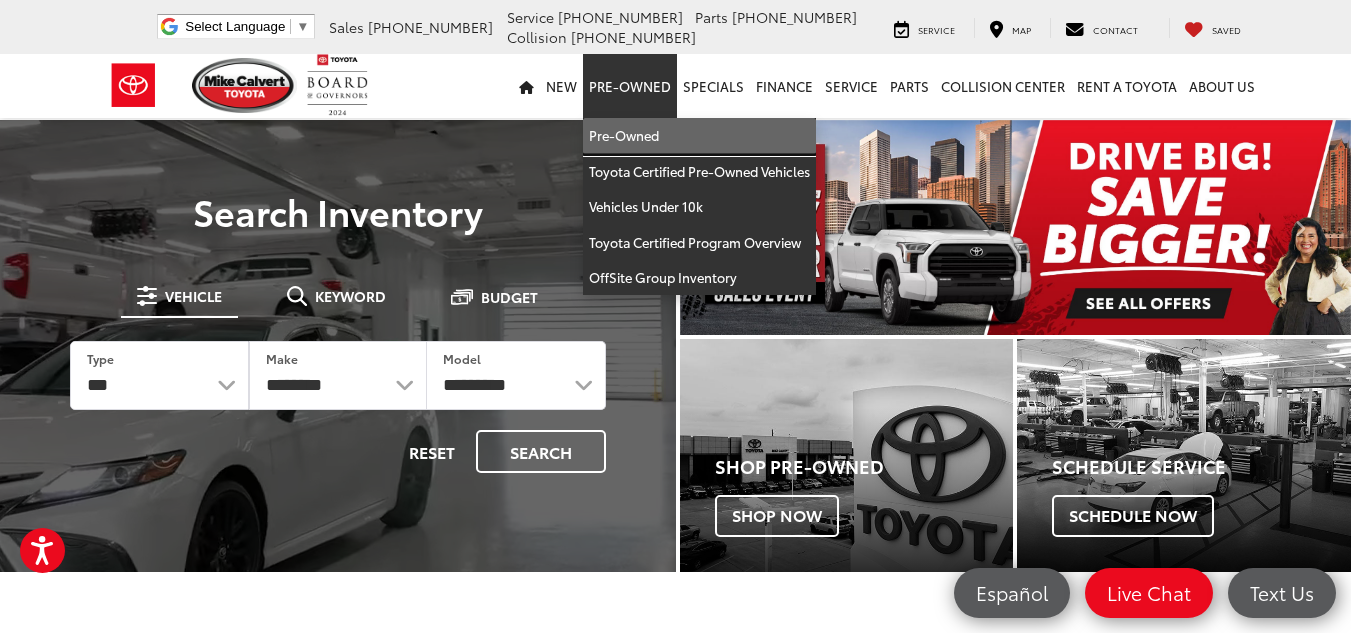 click on "Pre-Owned" at bounding box center (699, 136) 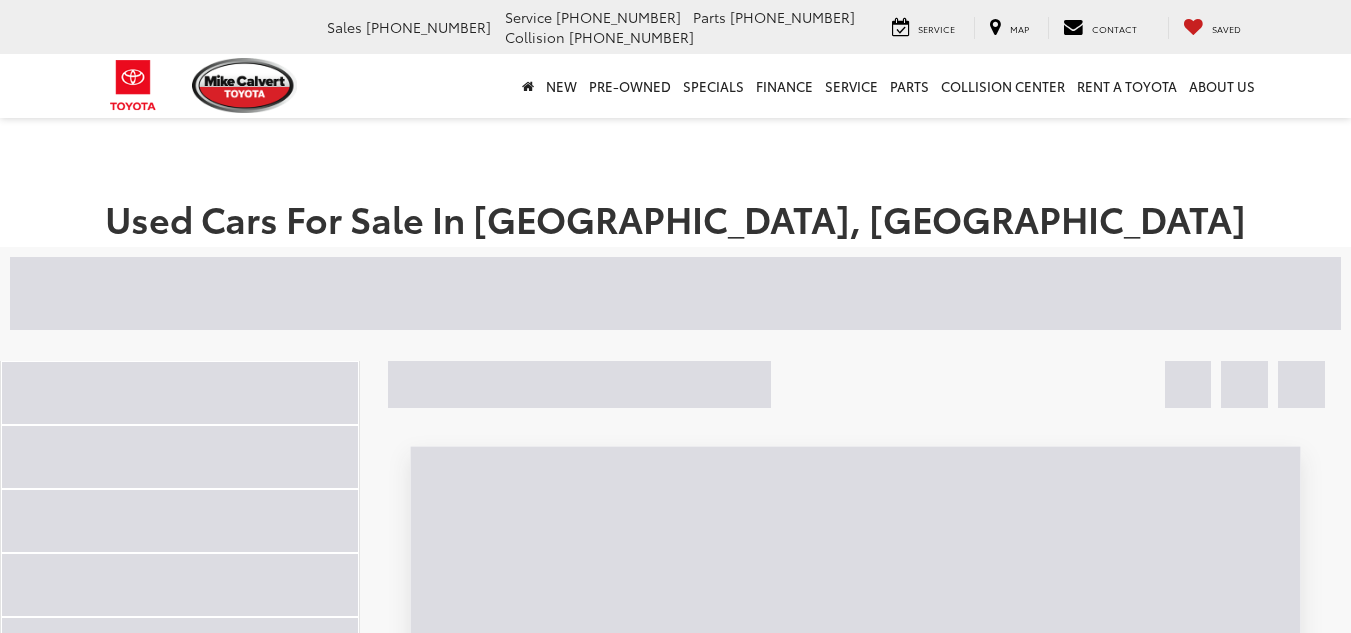 scroll, scrollTop: 0, scrollLeft: 0, axis: both 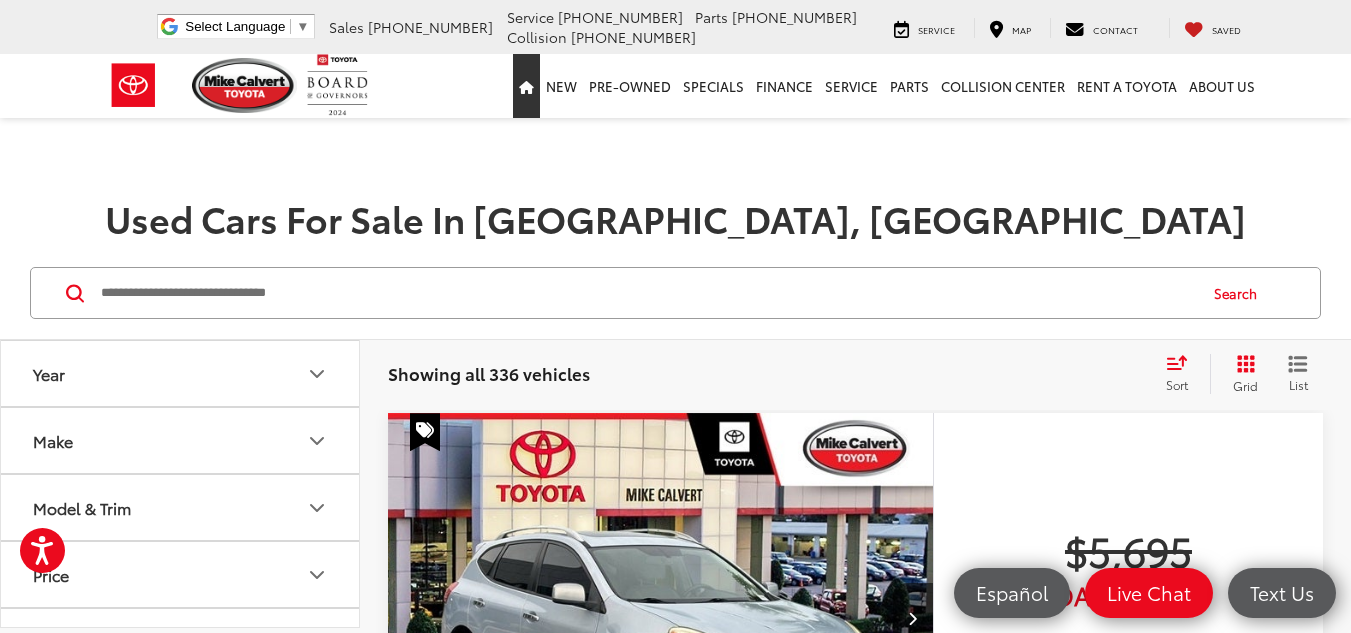 click at bounding box center [526, 86] 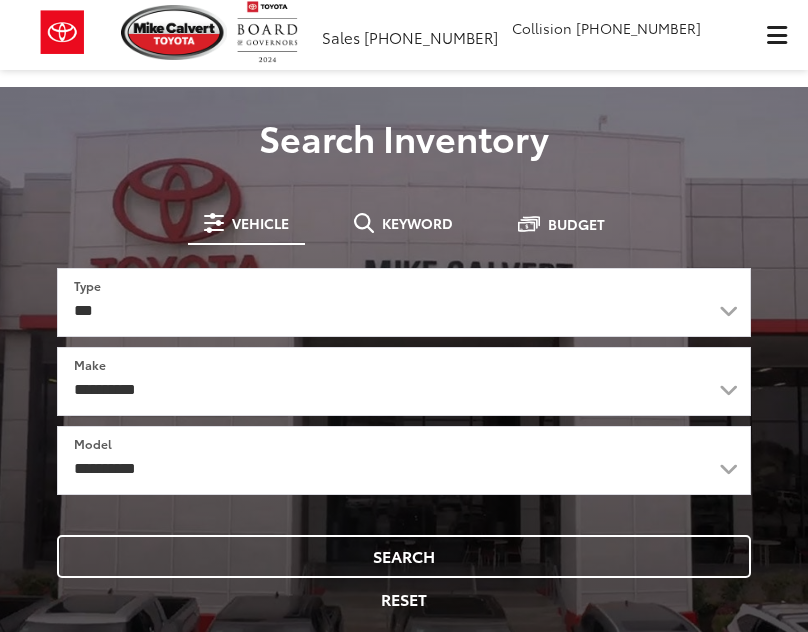 scroll, scrollTop: 0, scrollLeft: 0, axis: both 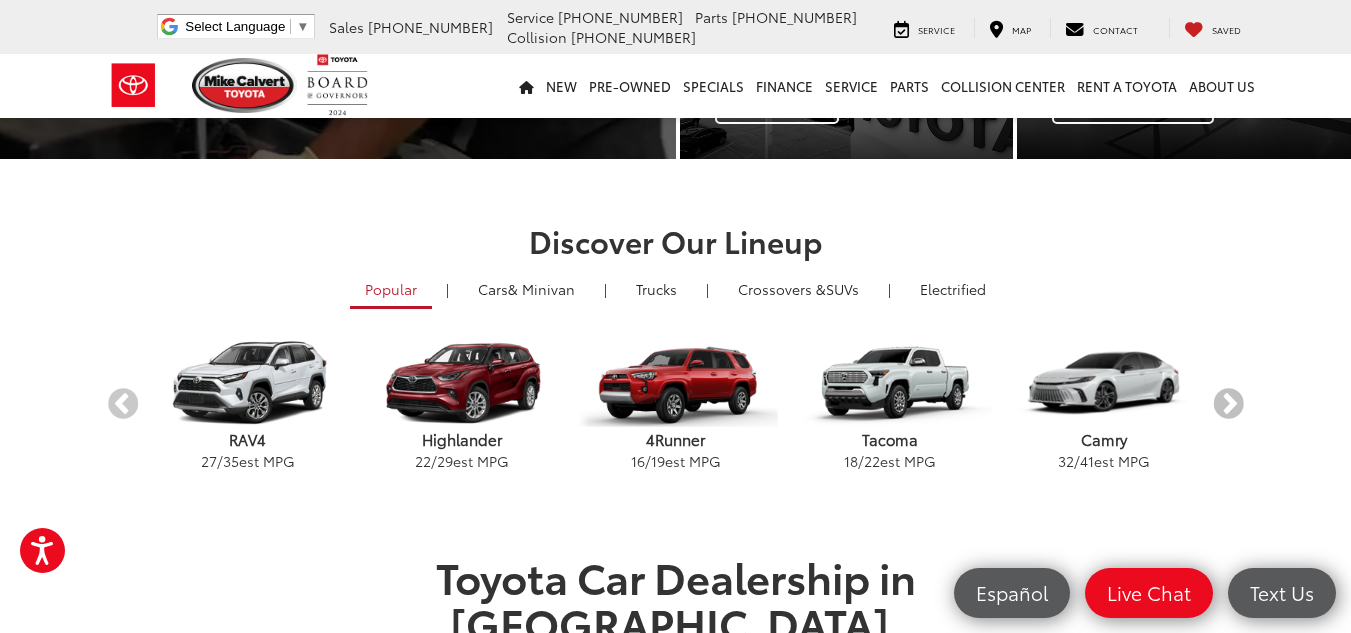 click on "Next" at bounding box center [1228, 405] 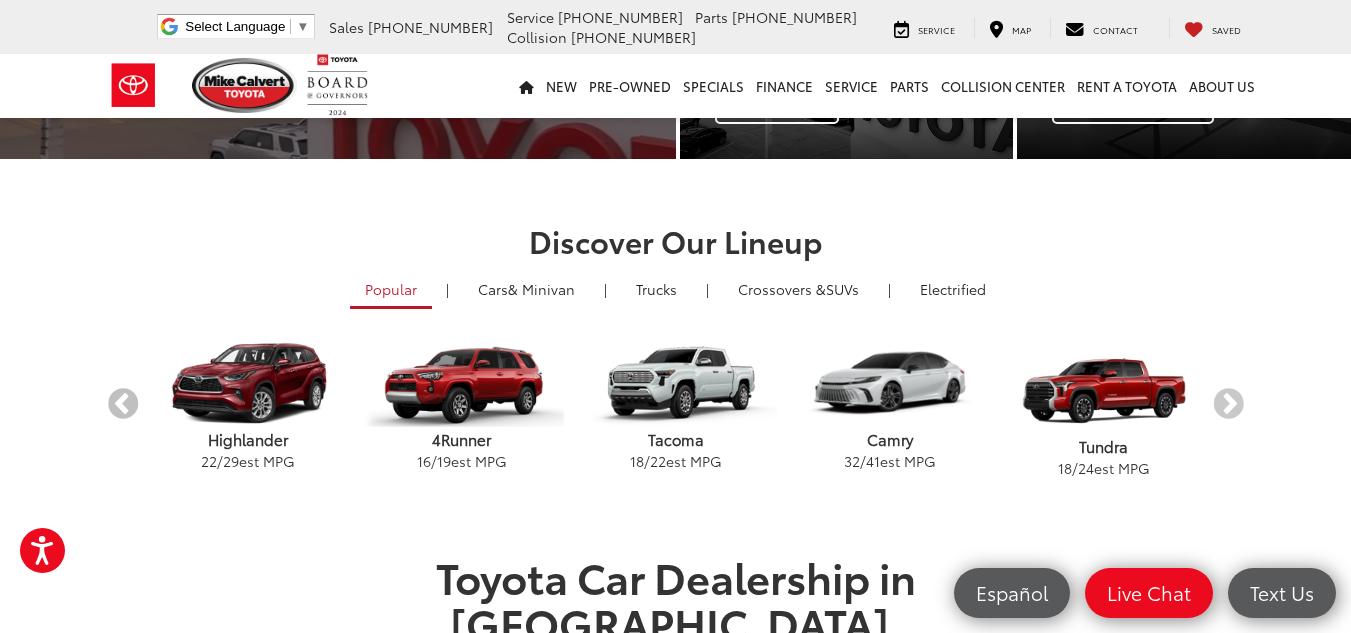 click on "Previous" at bounding box center (123, 405) 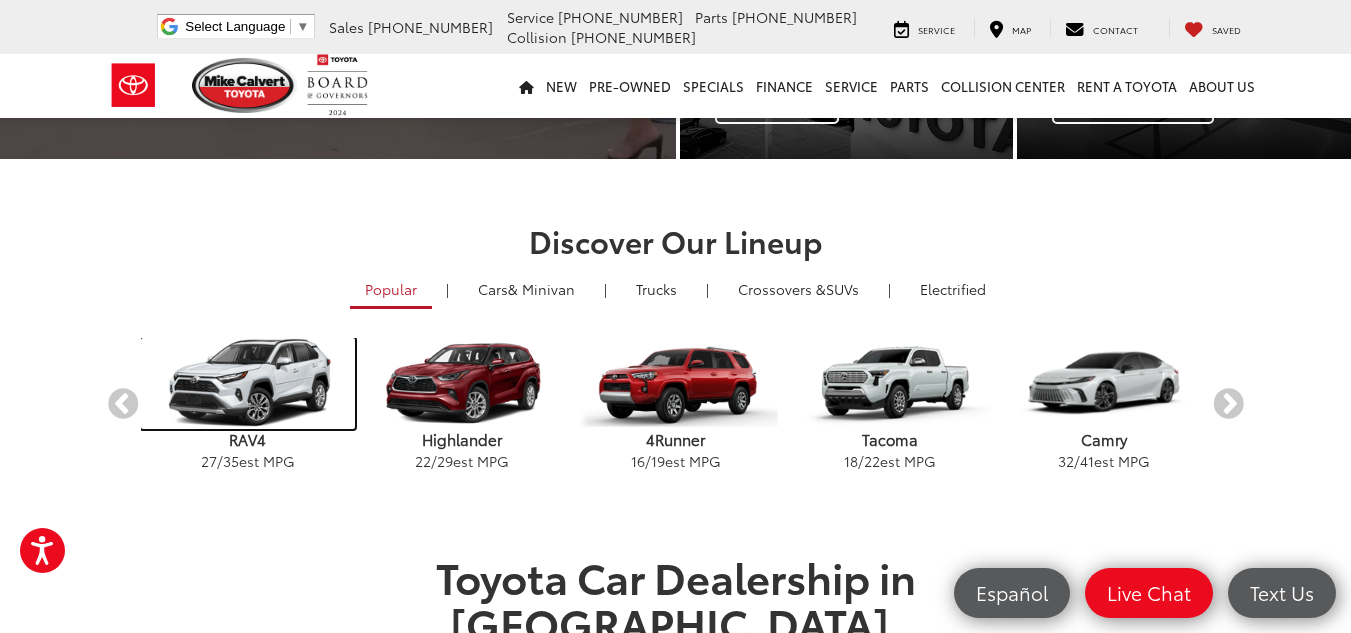 click at bounding box center [248, 383] 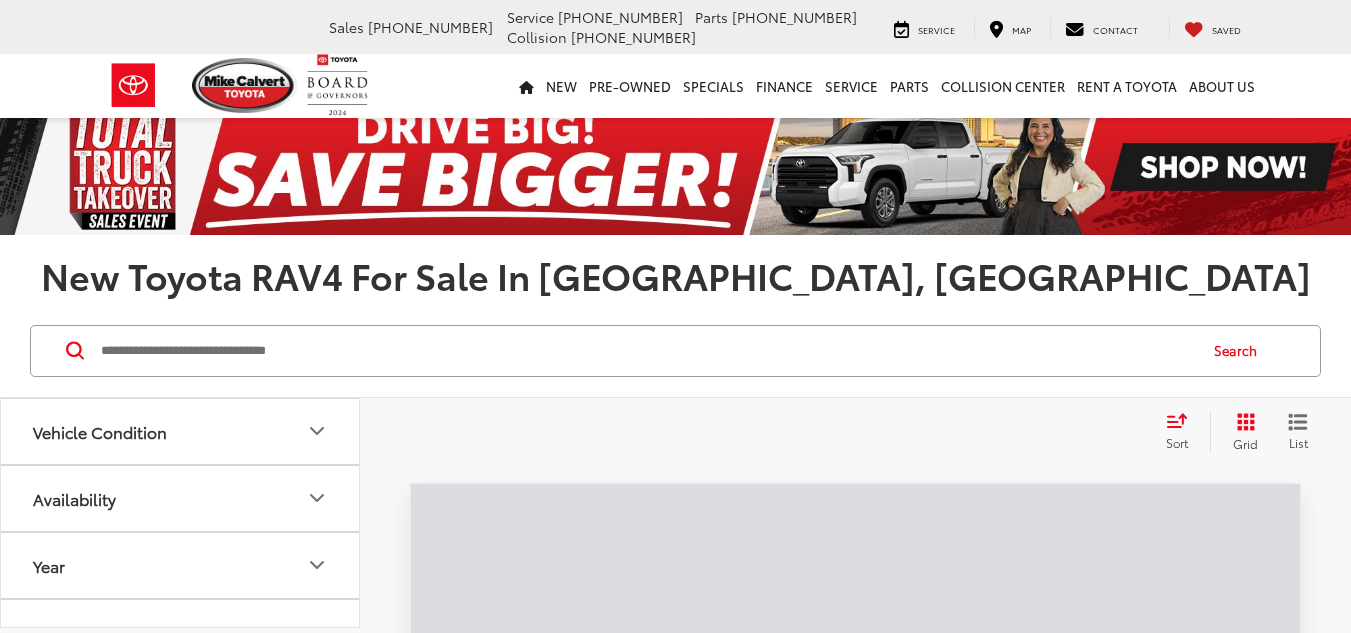 scroll, scrollTop: 0, scrollLeft: 0, axis: both 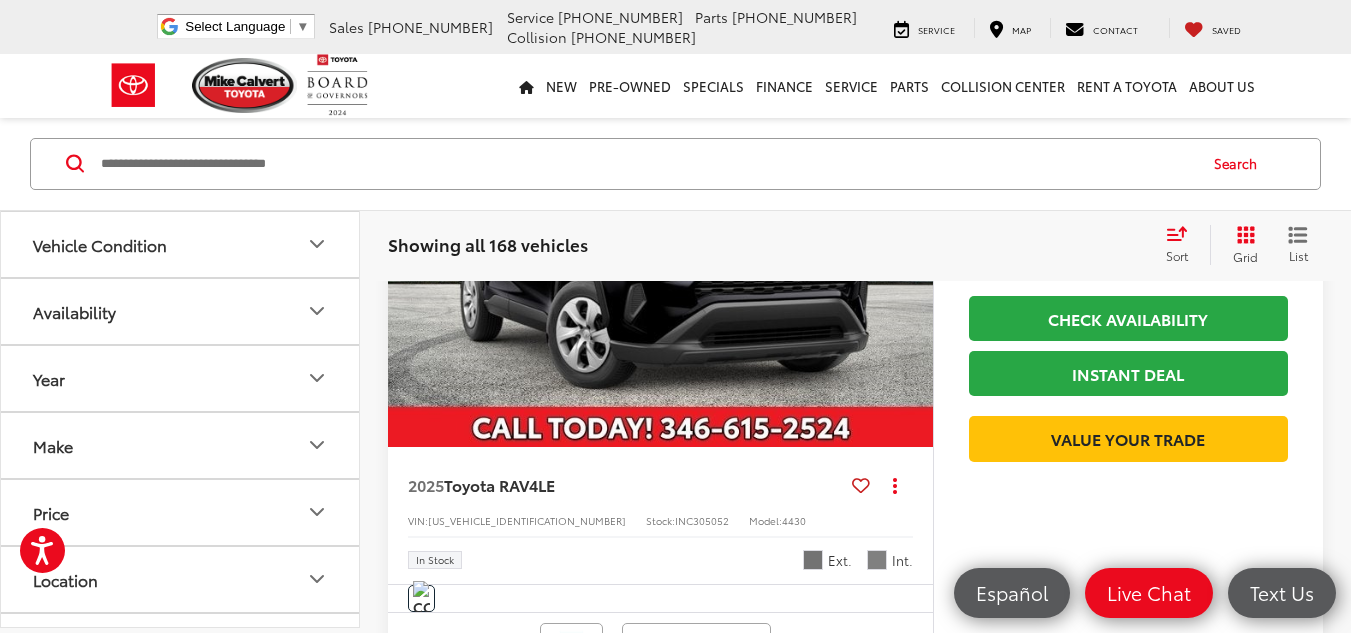 click on "2025  Toyota RAV4  LE
Copy Link Share Print View Details VIN:  2T3H1RFV9SC305052 Stock:  INC305052 Model:  4430 In Stock Ext. Int." at bounding box center [660, 515] 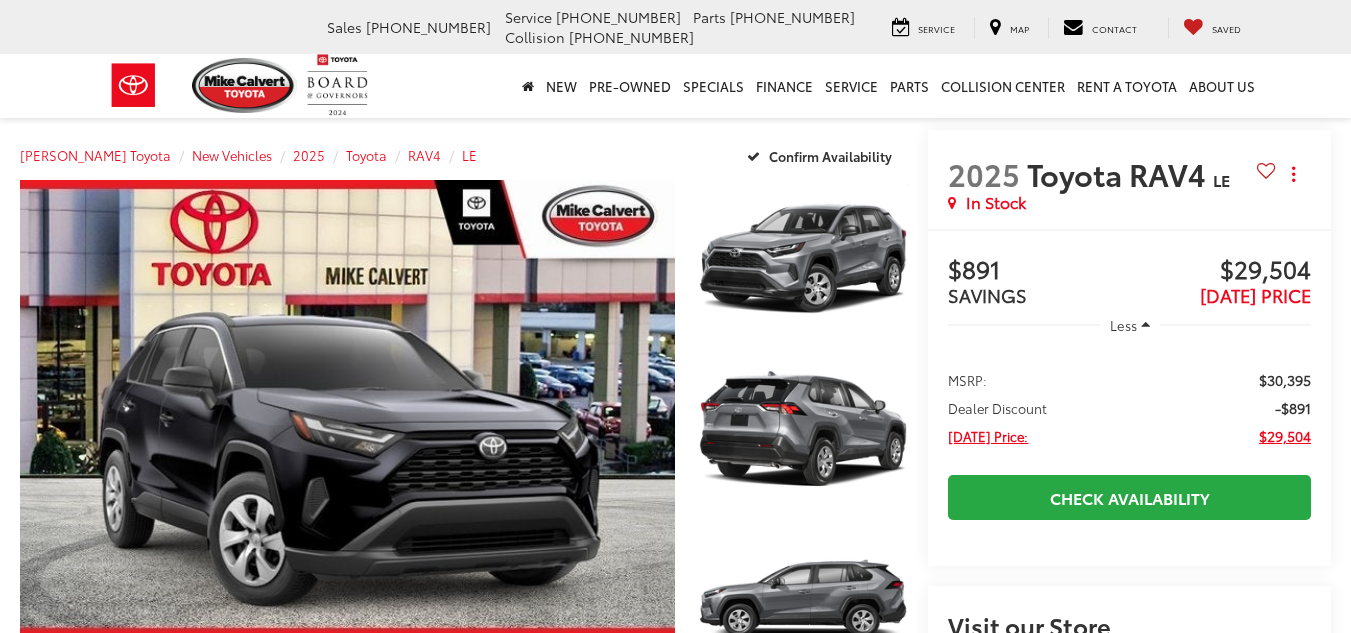 scroll, scrollTop: 0, scrollLeft: 0, axis: both 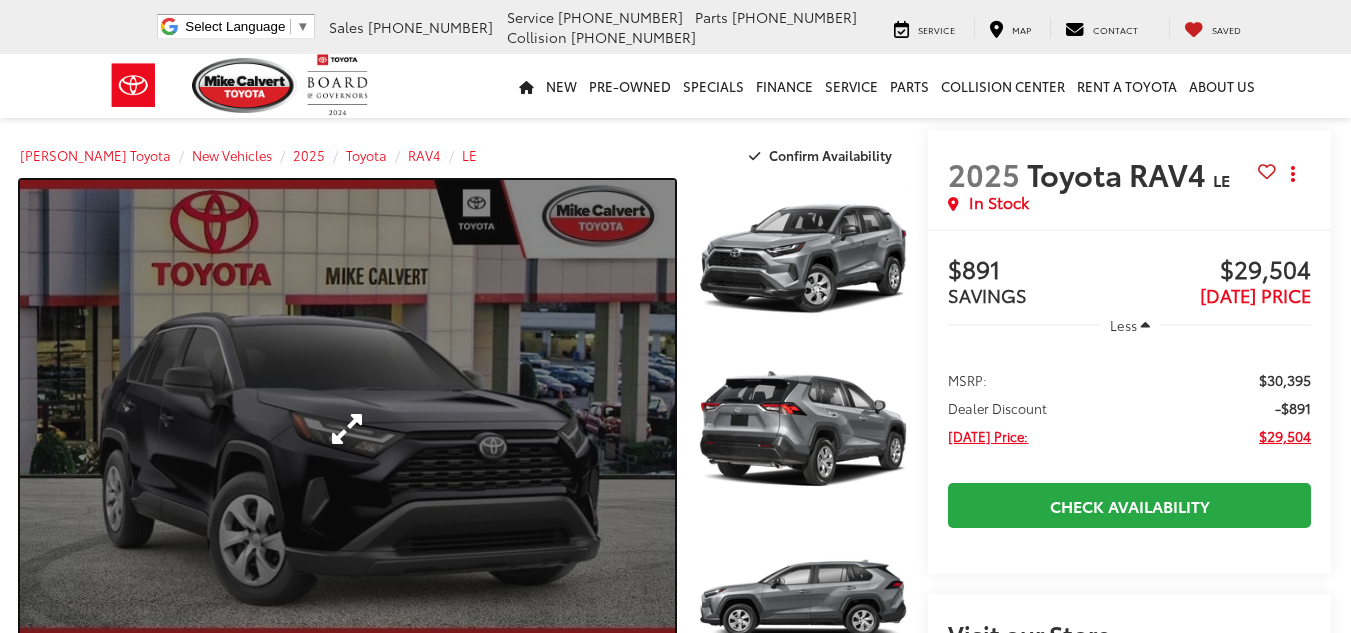 click at bounding box center (347, 429) 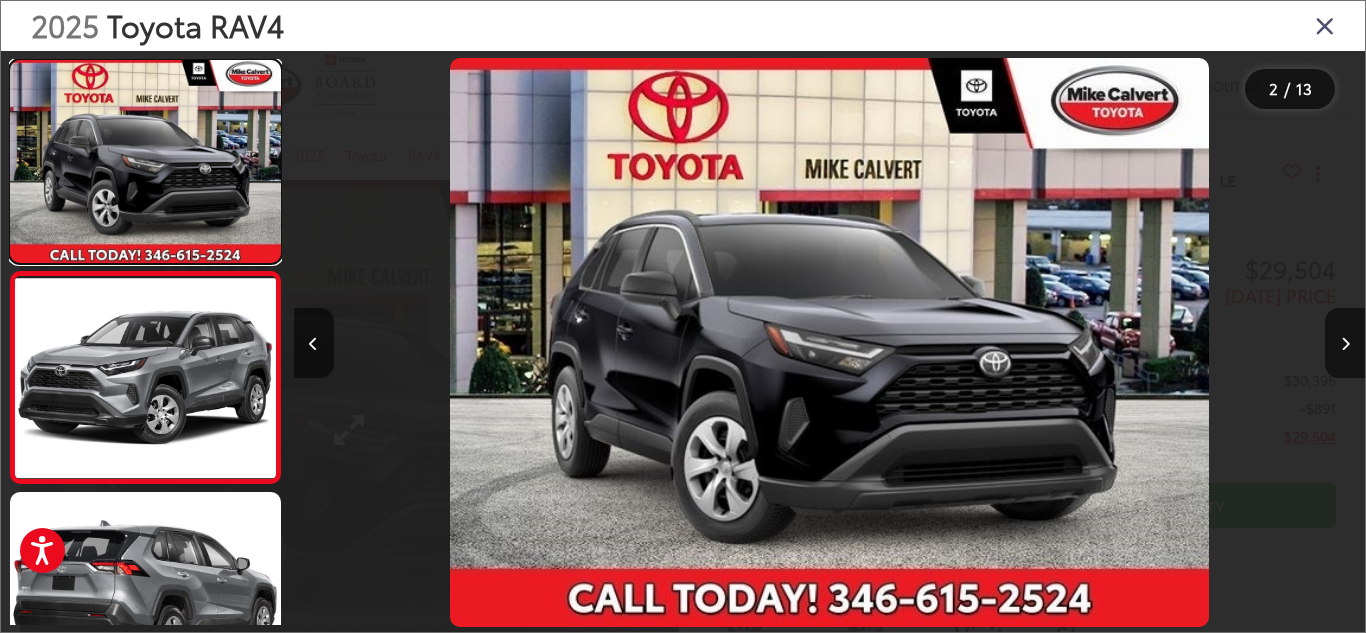 scroll, scrollTop: 0, scrollLeft: 208, axis: horizontal 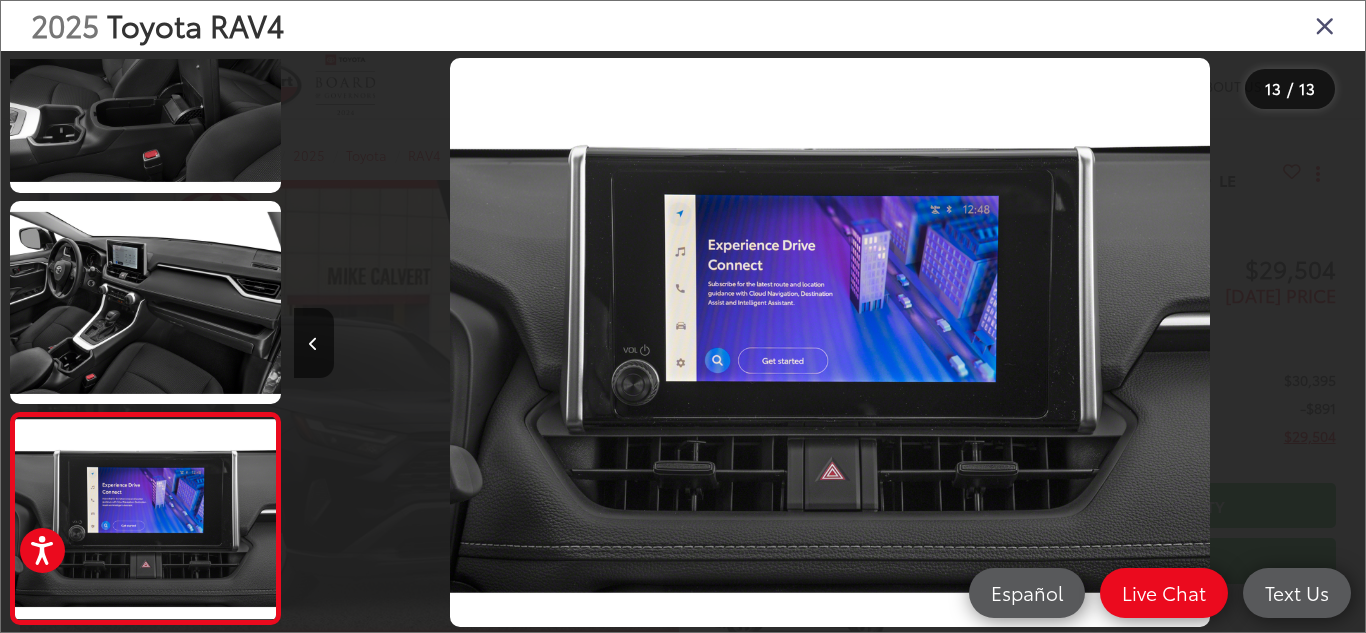 click at bounding box center (1325, 25) 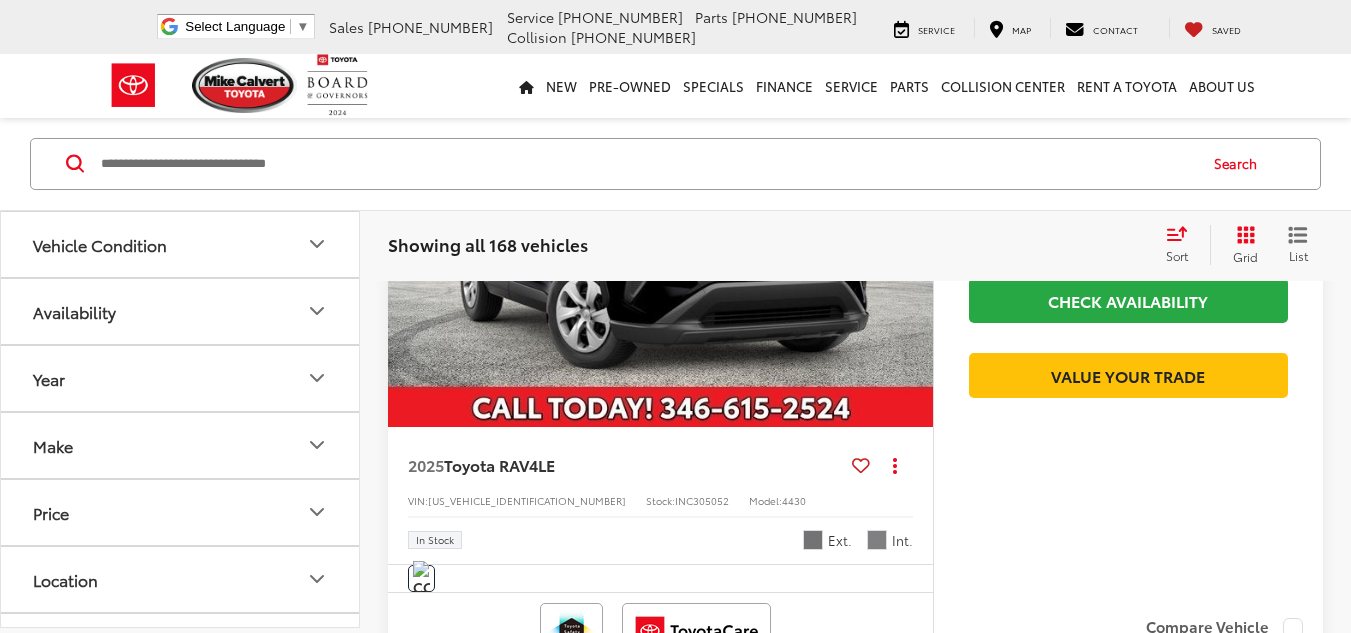 scroll, scrollTop: 733, scrollLeft: 0, axis: vertical 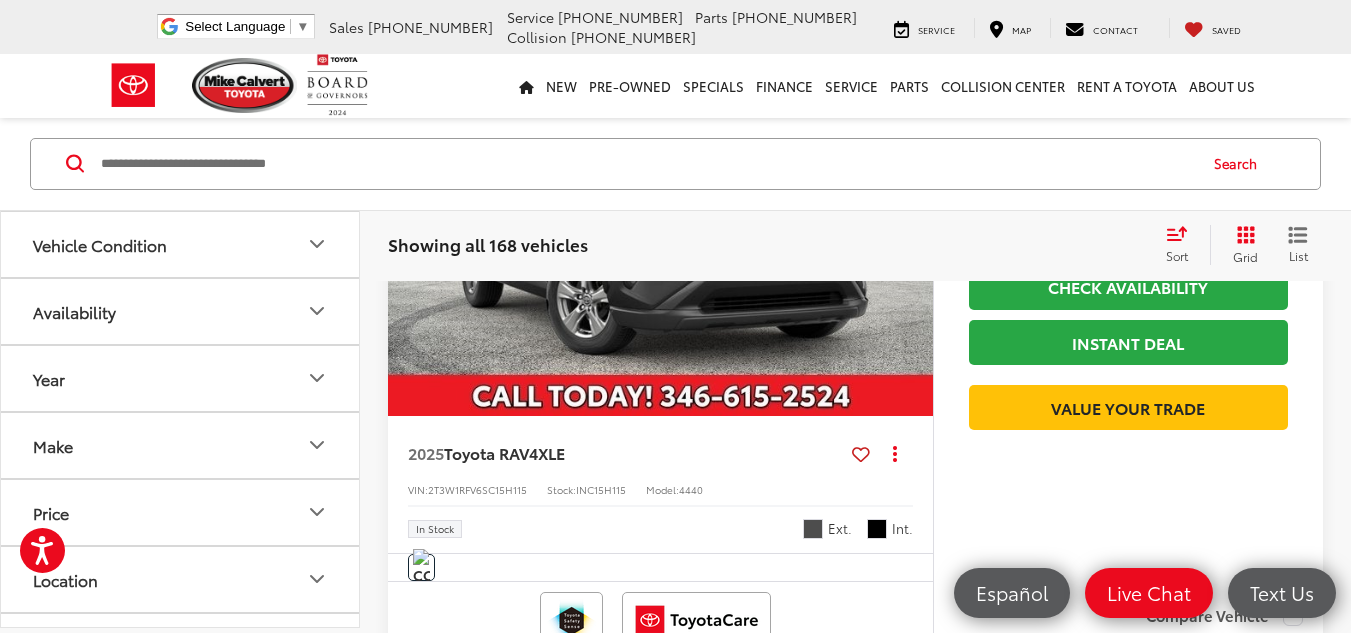 click at bounding box center (661, 211) 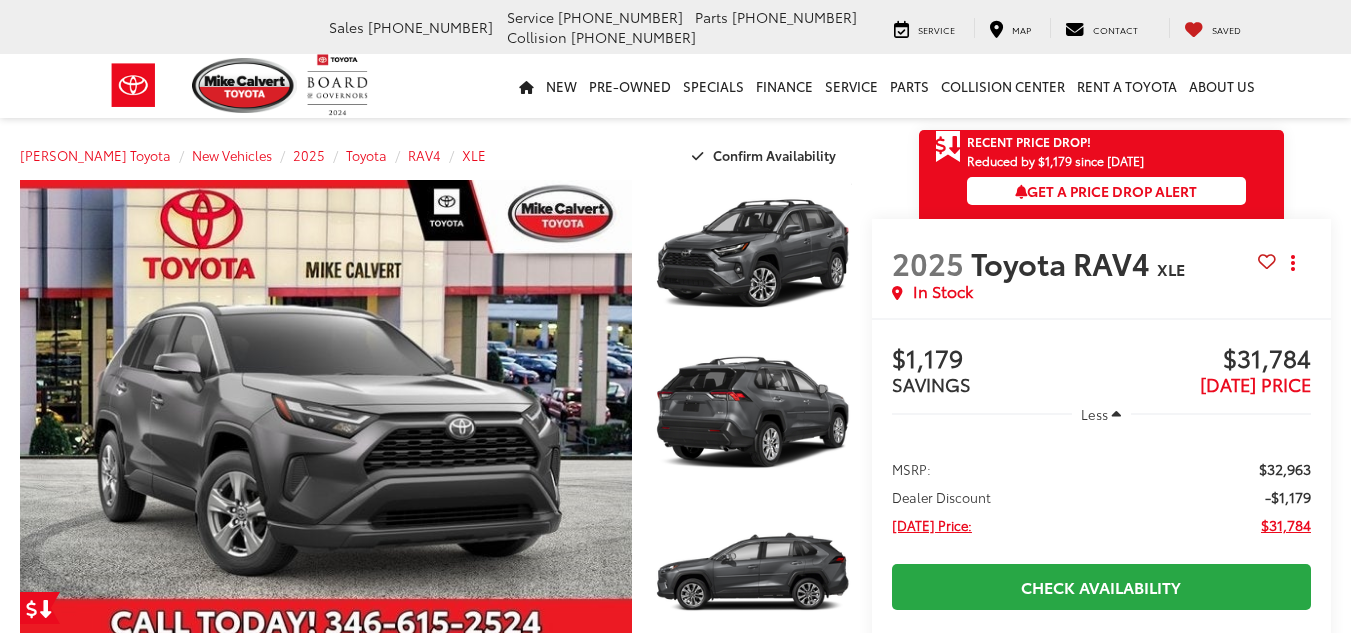 scroll, scrollTop: 0, scrollLeft: 0, axis: both 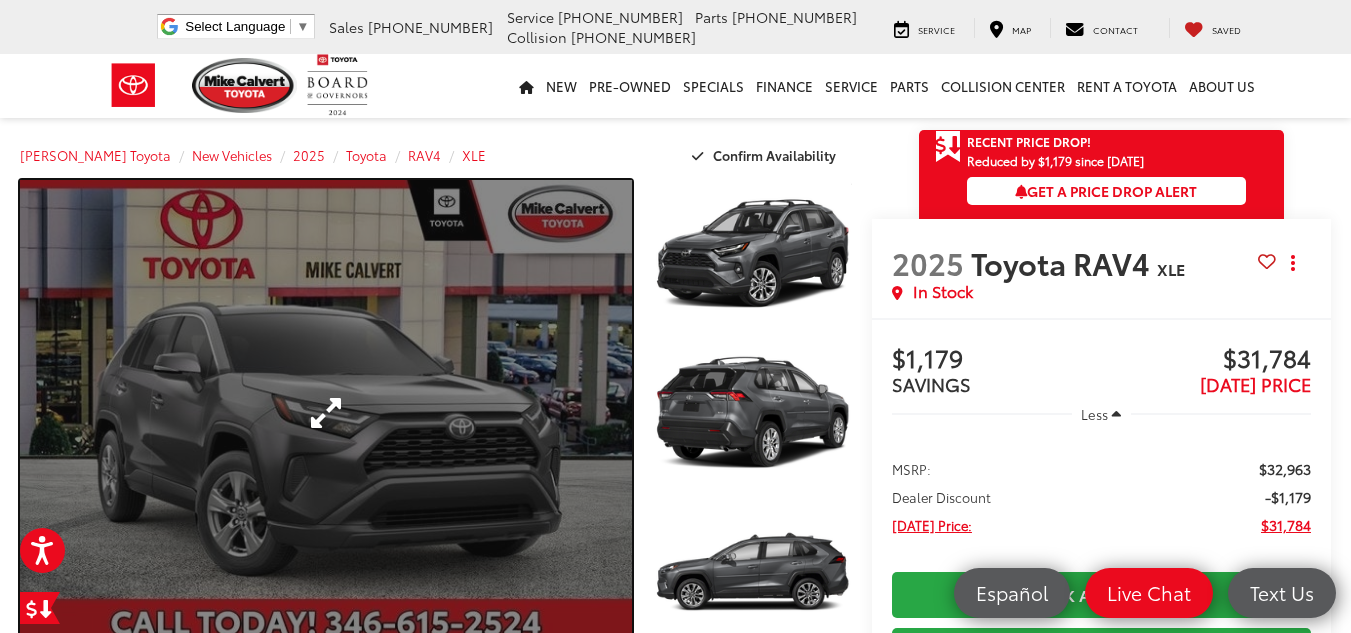 click at bounding box center (326, 413) 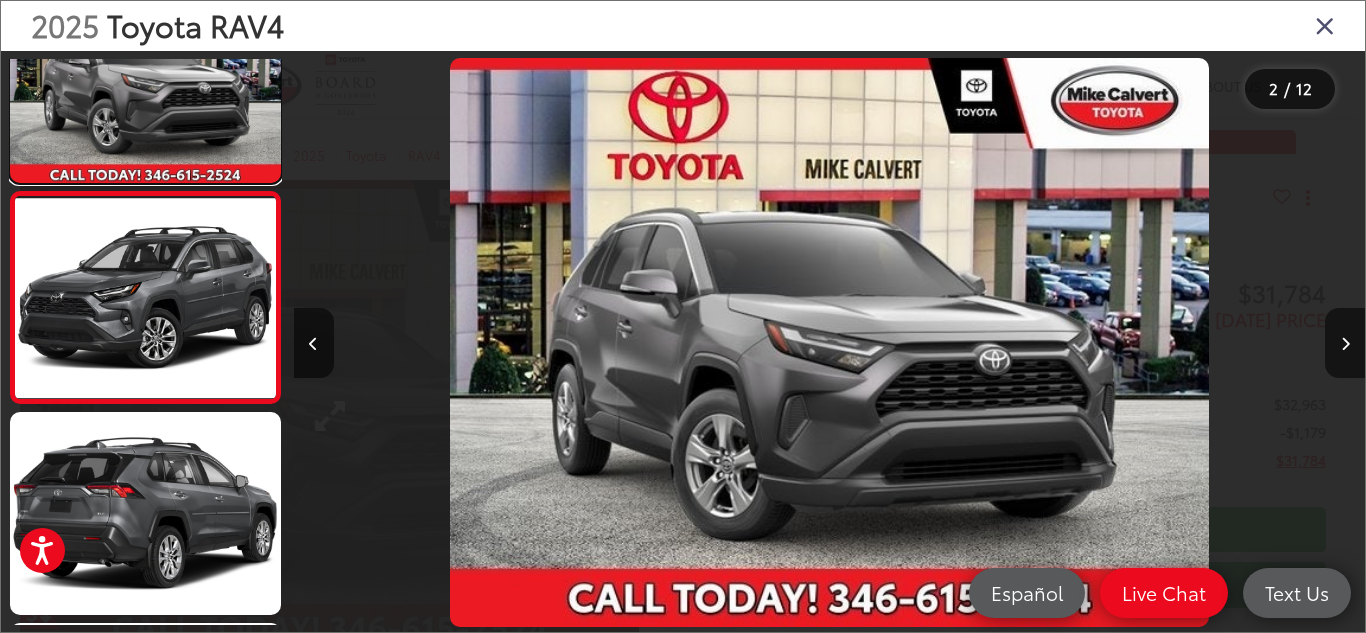 scroll, scrollTop: 94, scrollLeft: 0, axis: vertical 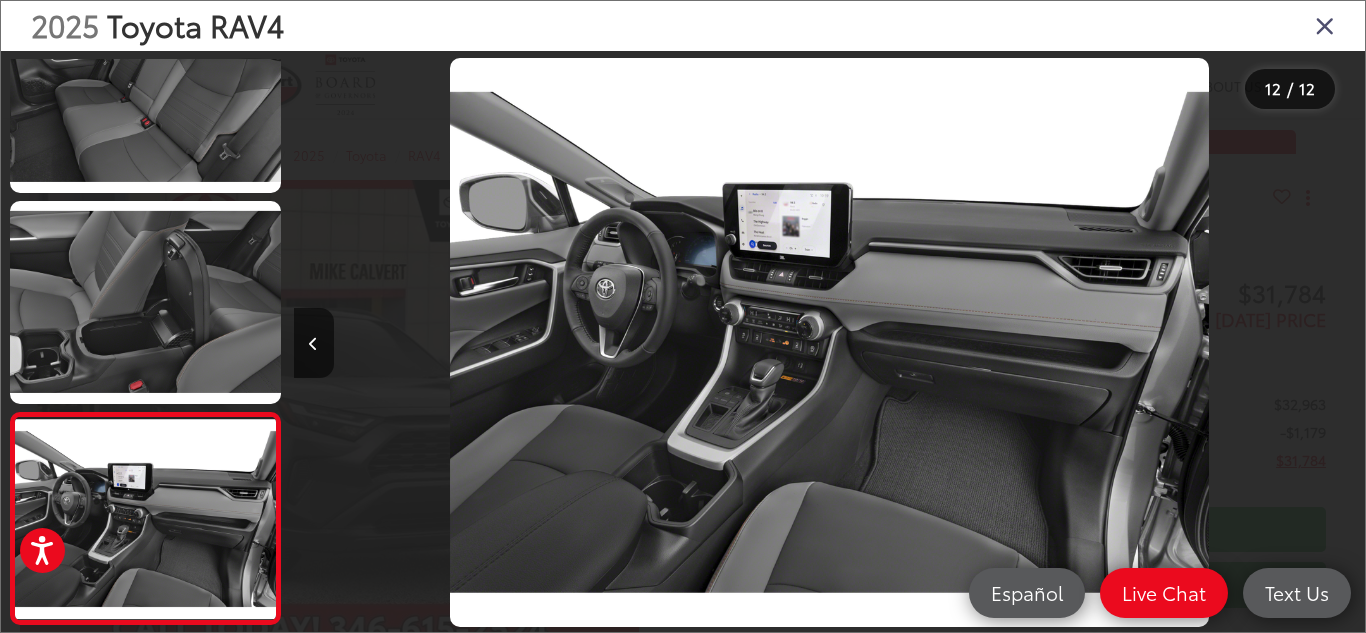 click on "2025   Toyota RAV4" at bounding box center (683, 26) 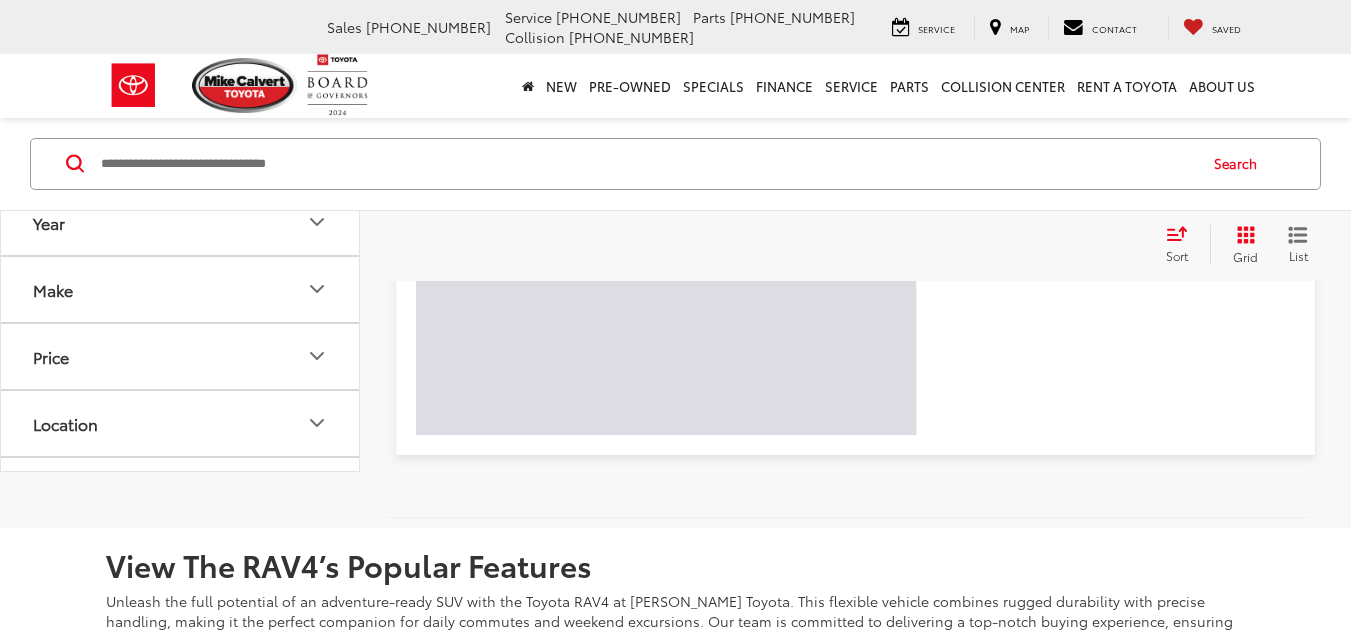 scroll, scrollTop: 5353, scrollLeft: 0, axis: vertical 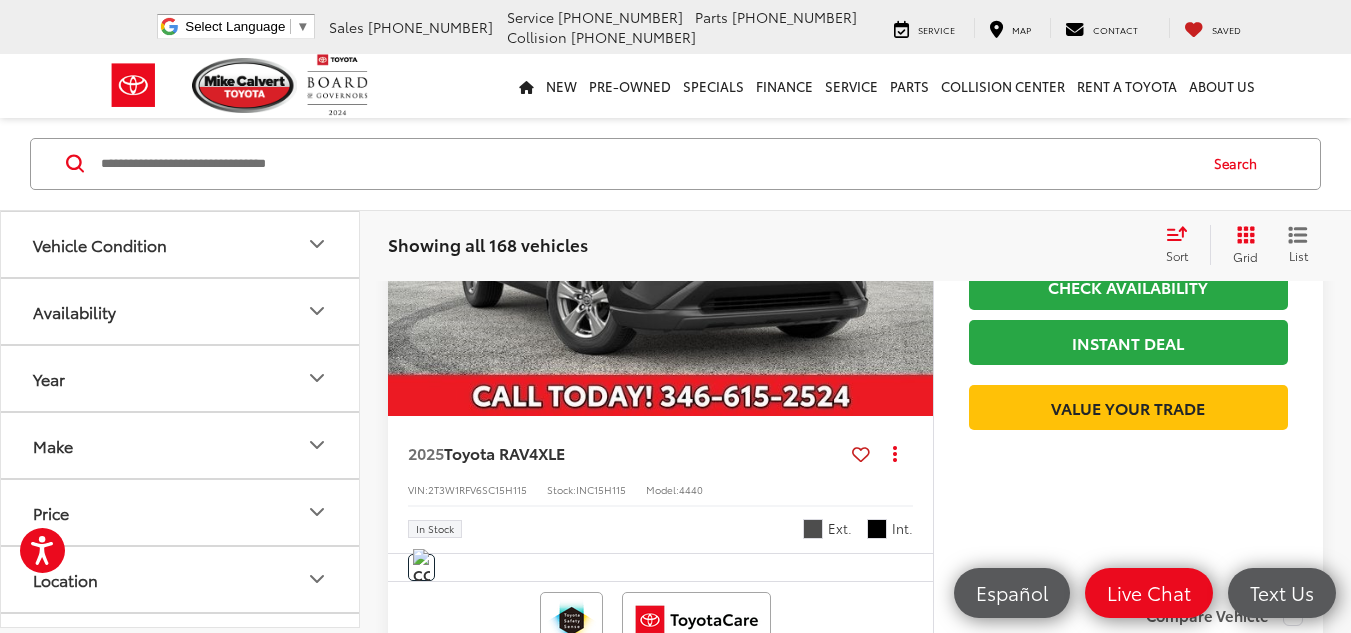 click on "2025  Toyota RAV4  LE
Copy Link Share Print View Details VIN:  2T3H1RFV9SC305052 Stock:  INC305052 Model:  4430 In Stock Ext. Int. Features Bluetooth® Keyless Entry Wi-Fi Hotspot Automatic High Beams Emergency Brake Assist Lane Departure Warning Disclaimer More Details Comments Dealer Comments Price includes: $500 - TFS College Grad Program. Exp. 08/04/2025 $500 - TFS Toyota Lease Loyalty Program . $500ExpDate   Silver Sky Metallic 2025 Toyota RAV4 LE FWD 8-Speed Automatic 2.5L 4-Cylinder DOHC Dual VVT-i Ash Cloth. 27/35 City/Highway MPG More...
$891
SAVINGS
$29,504
TODAY'S PRICE
Less
MSRP:
$30,395
Dealer Discount
-$891
Today's Price:
$29,504" at bounding box center [855, -399] 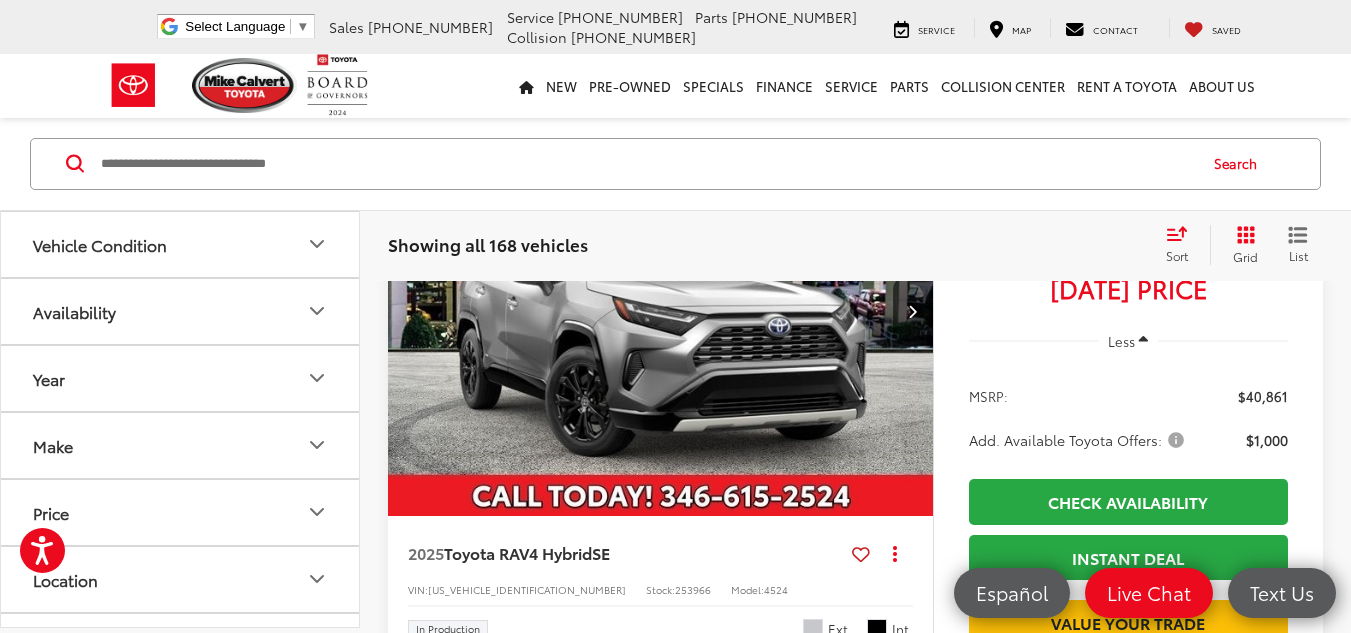 scroll, scrollTop: 5973, scrollLeft: 0, axis: vertical 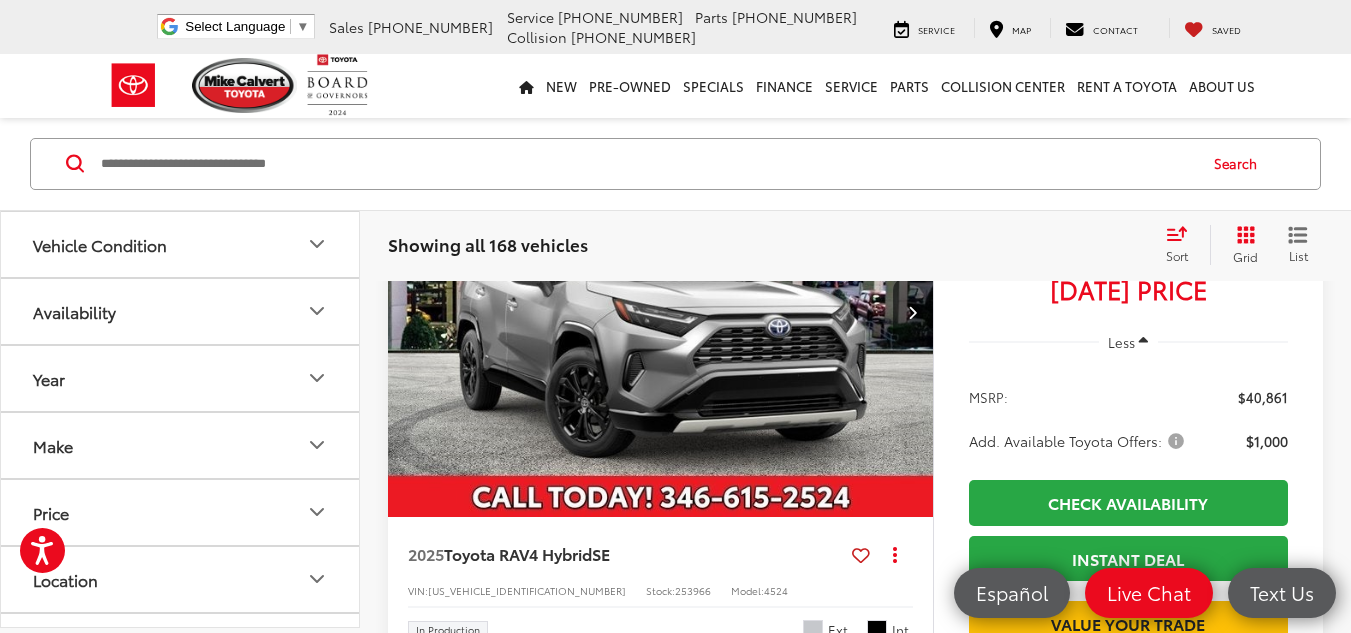 click at bounding box center (661, 312) 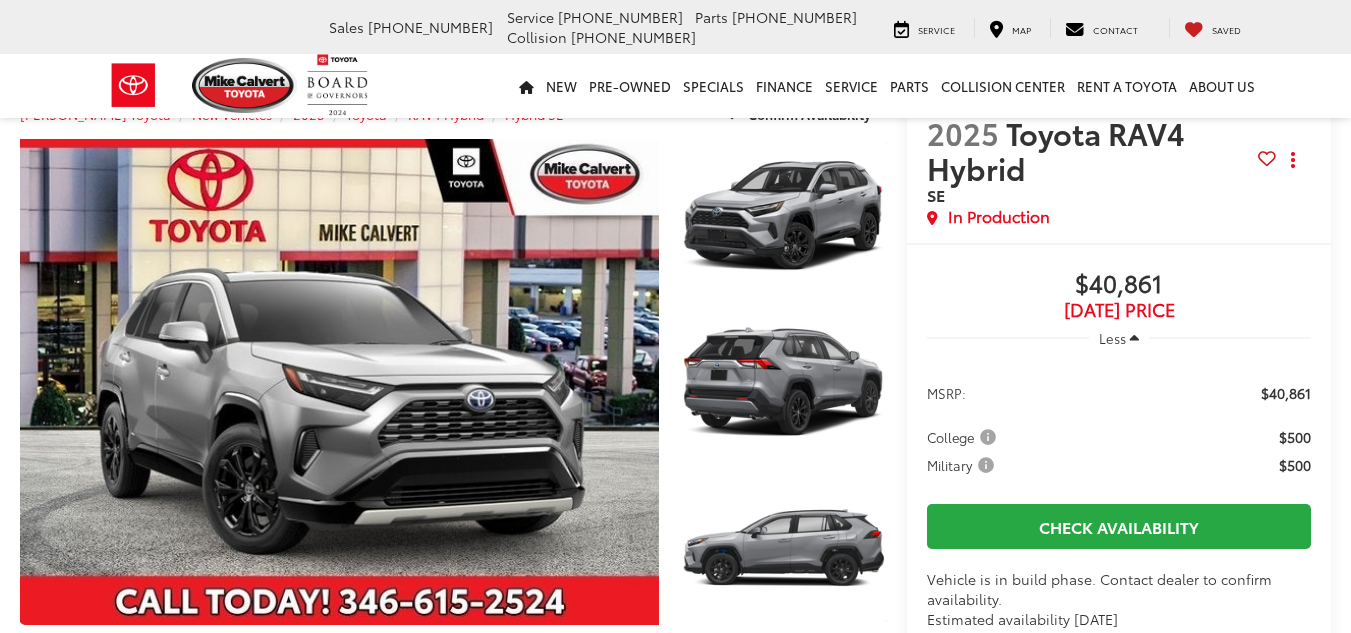 scroll, scrollTop: 80, scrollLeft: 0, axis: vertical 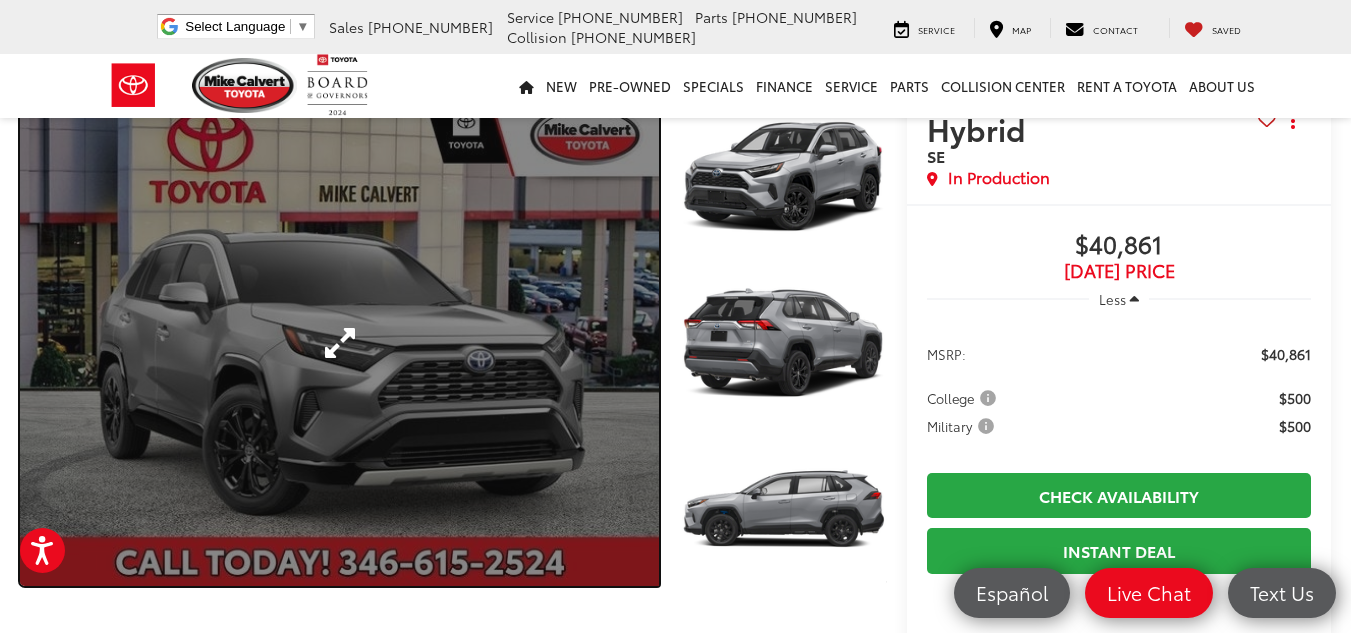 click at bounding box center (339, 343) 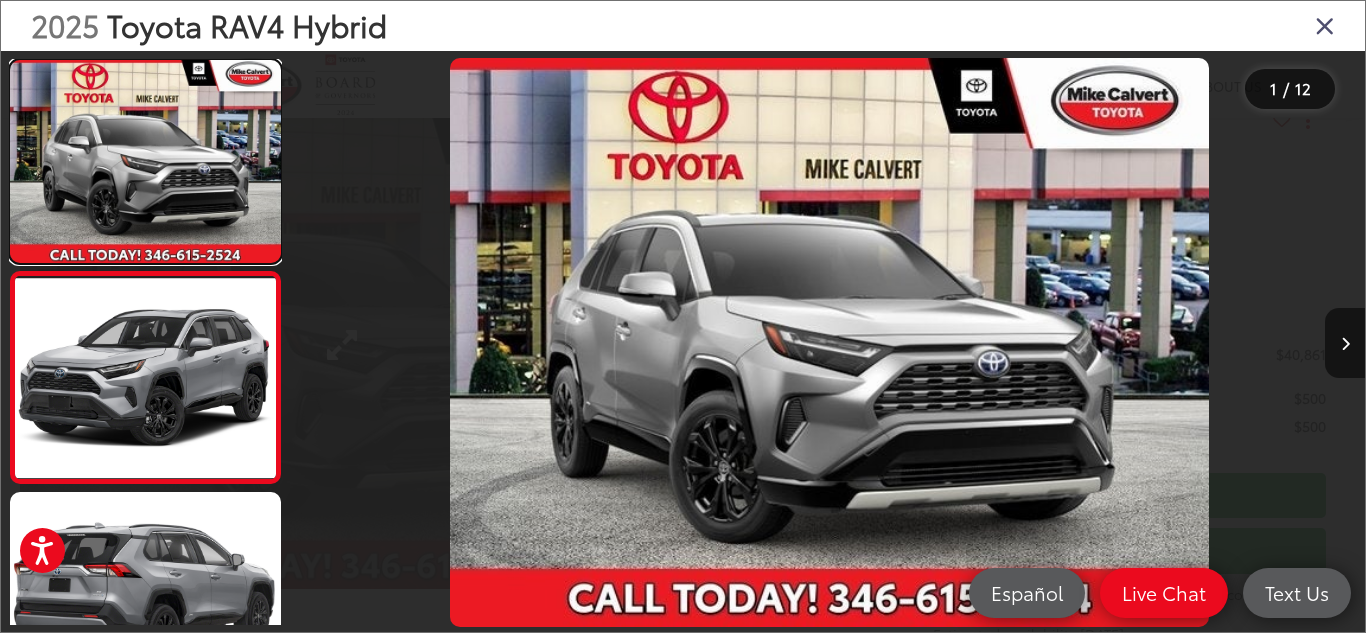 scroll, scrollTop: 0, scrollLeft: 207, axis: horizontal 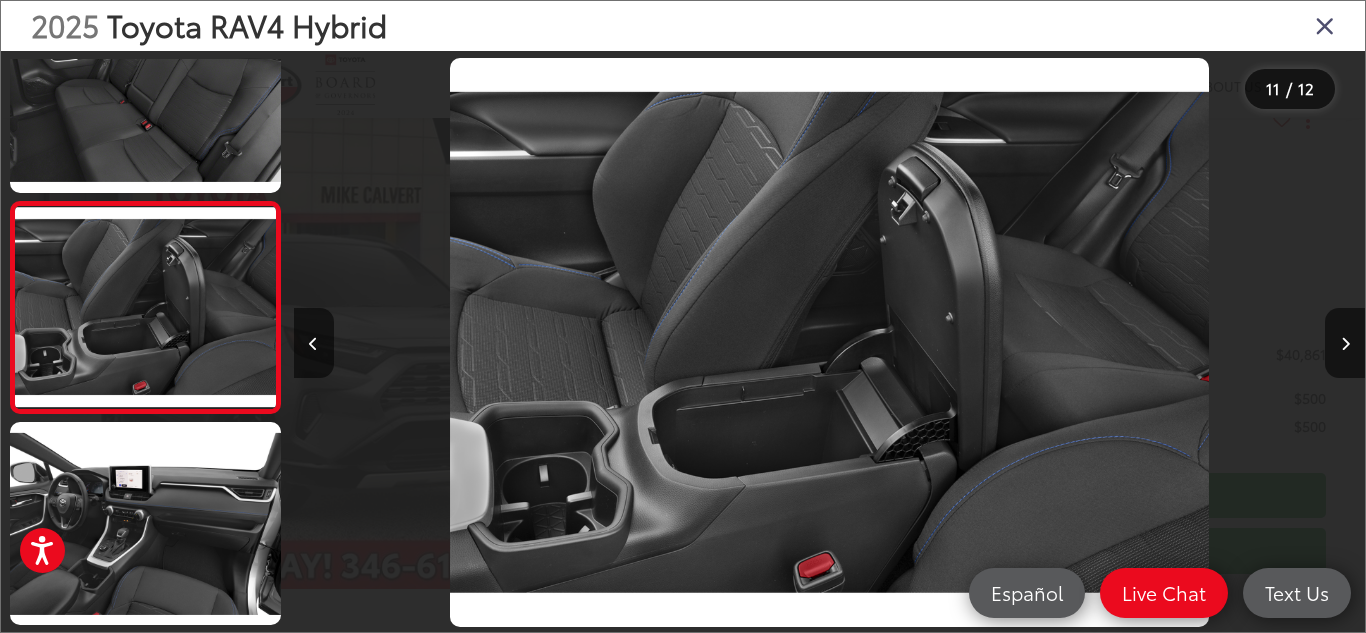 click at bounding box center (1325, 25) 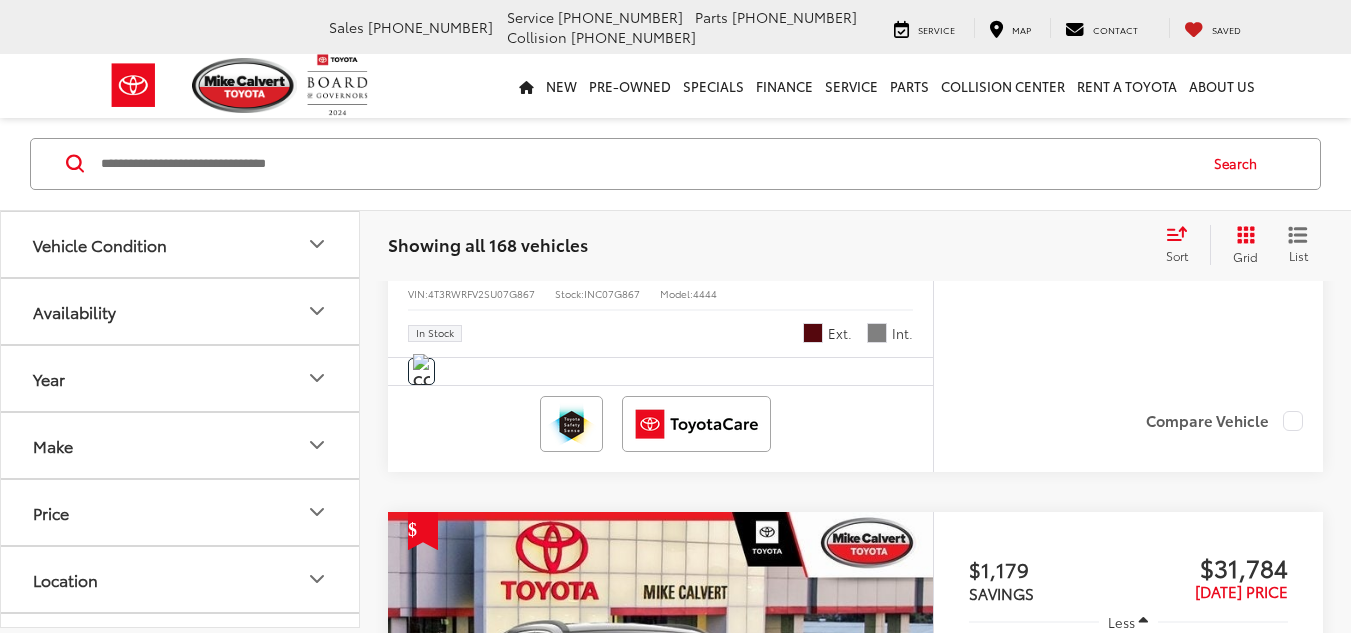 scroll, scrollTop: 9412, scrollLeft: 0, axis: vertical 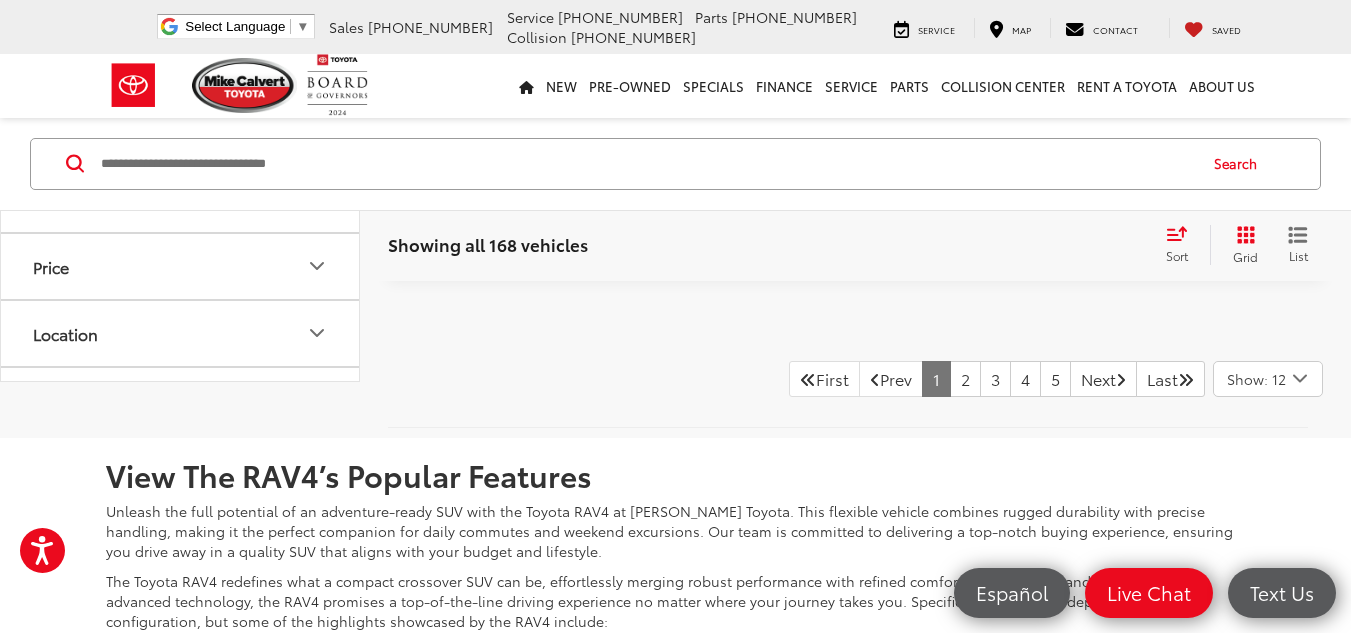 click at bounding box center (647, 164) 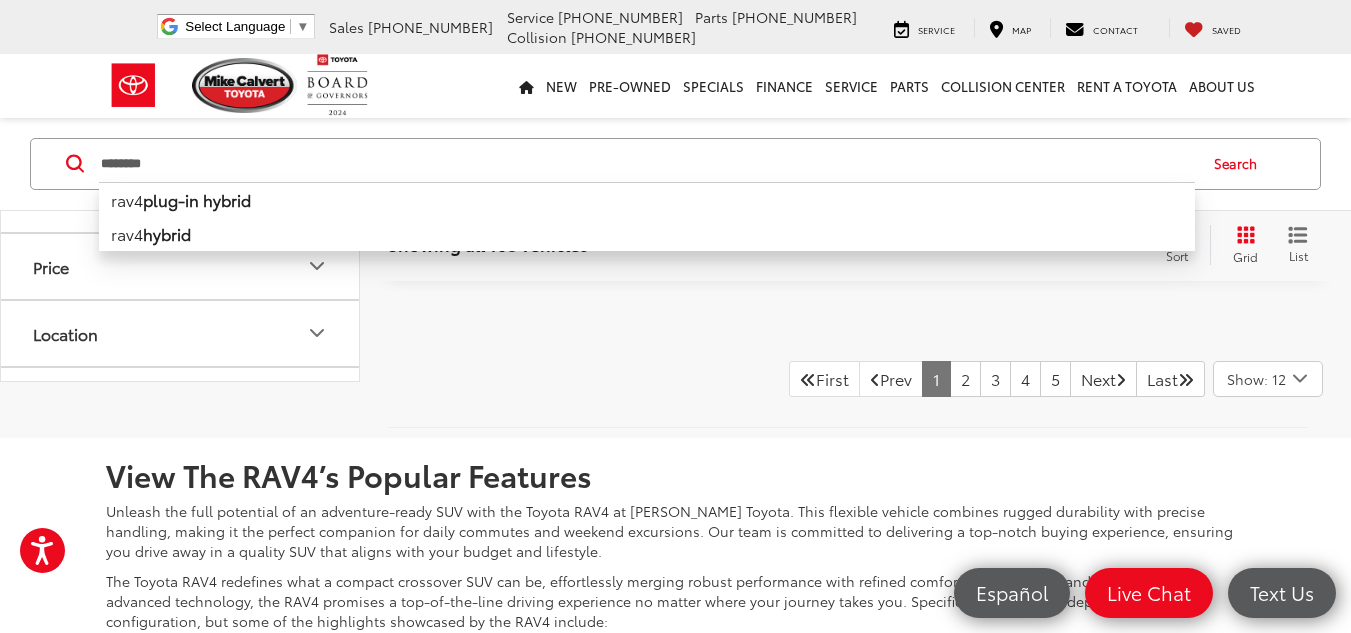 type on "********" 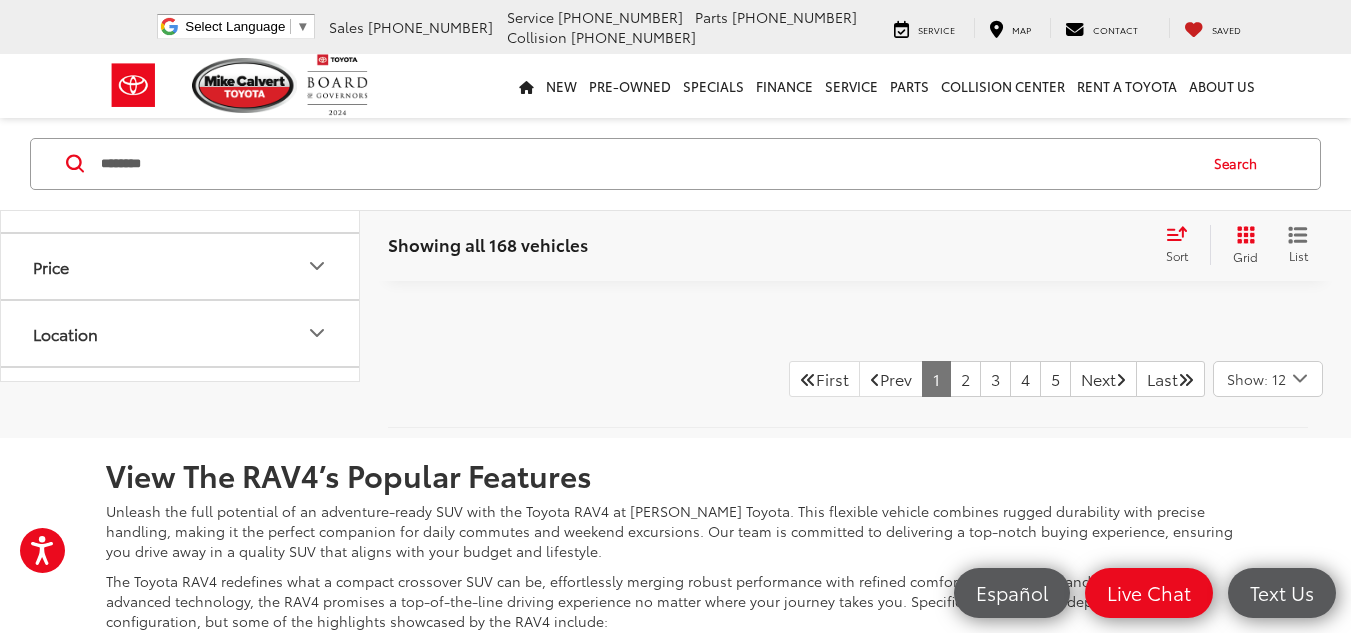 click on "Search" at bounding box center [1240, 164] 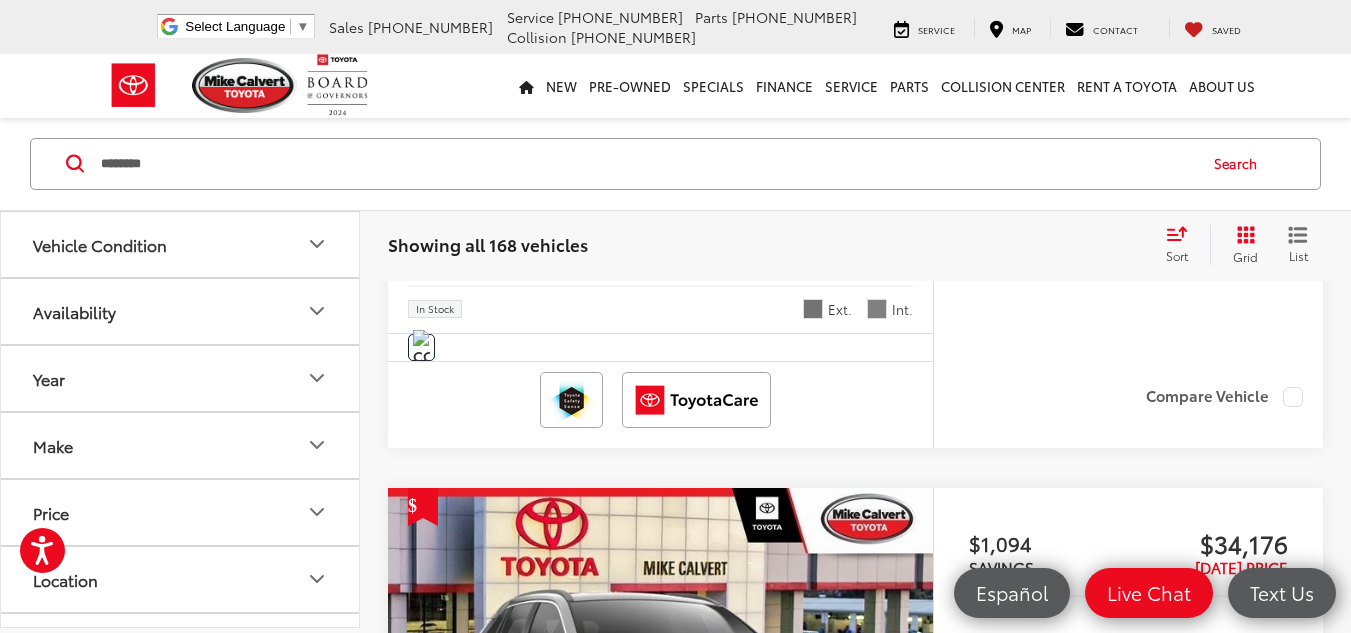 scroll, scrollTop: 187, scrollLeft: 0, axis: vertical 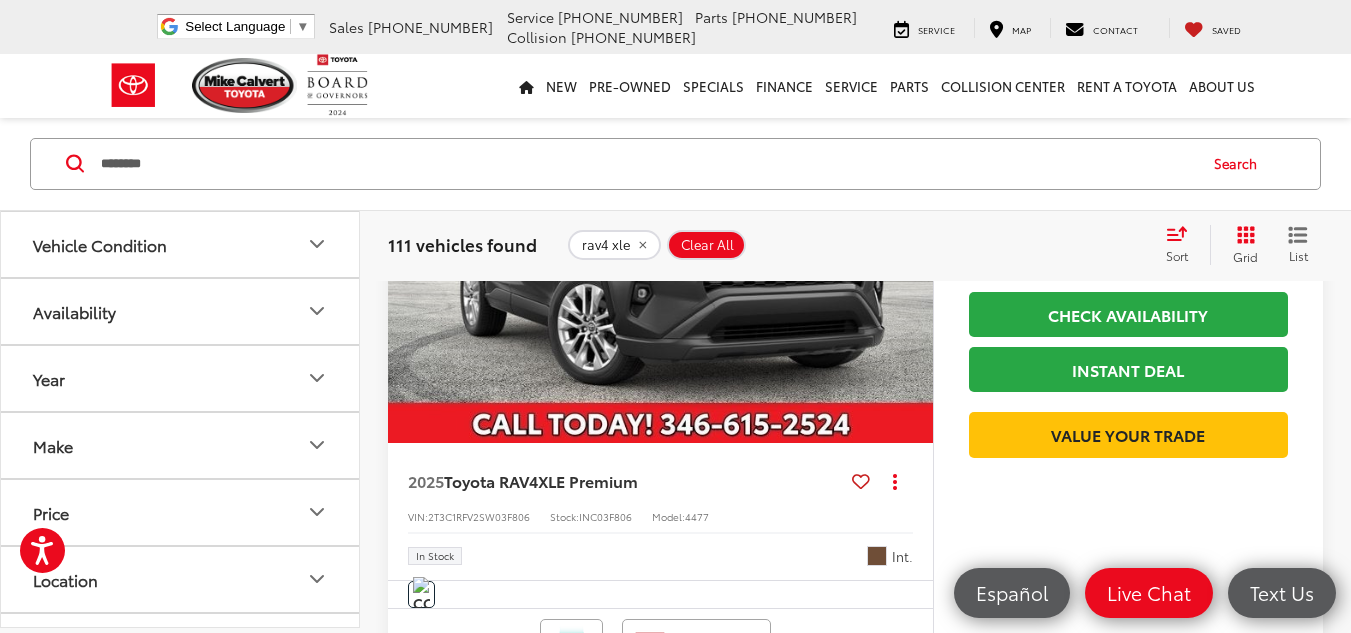 click at bounding box center (661, 239) 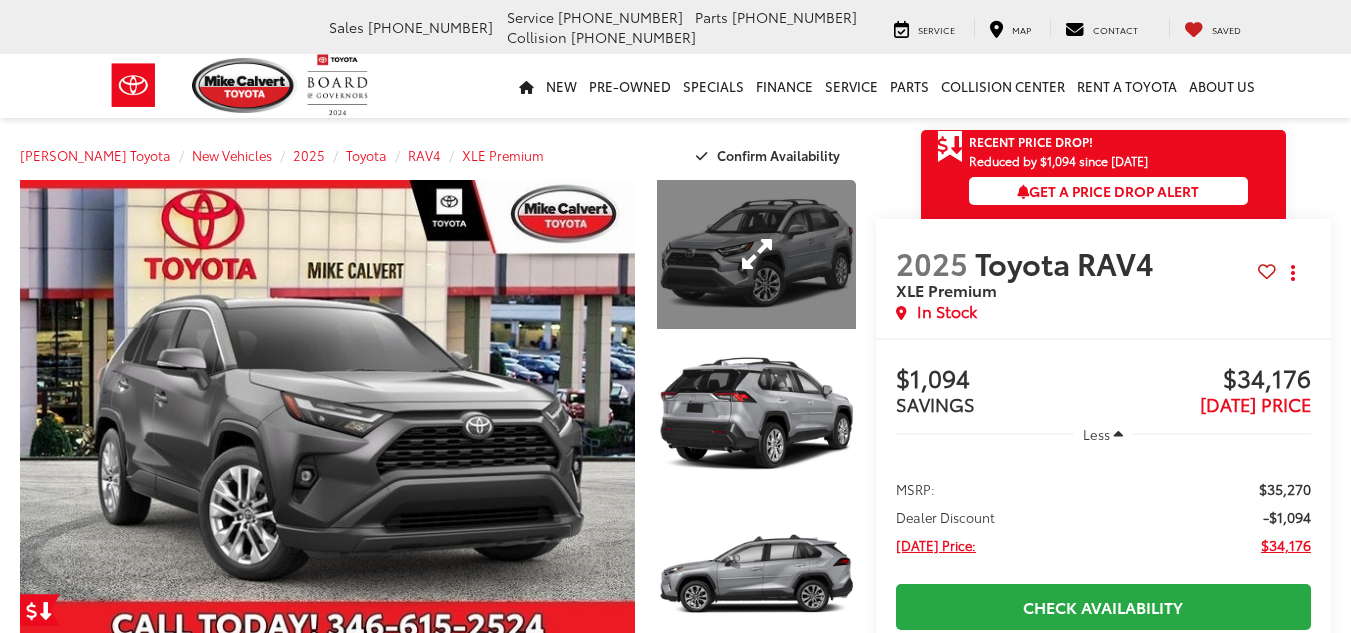 scroll, scrollTop: 0, scrollLeft: 0, axis: both 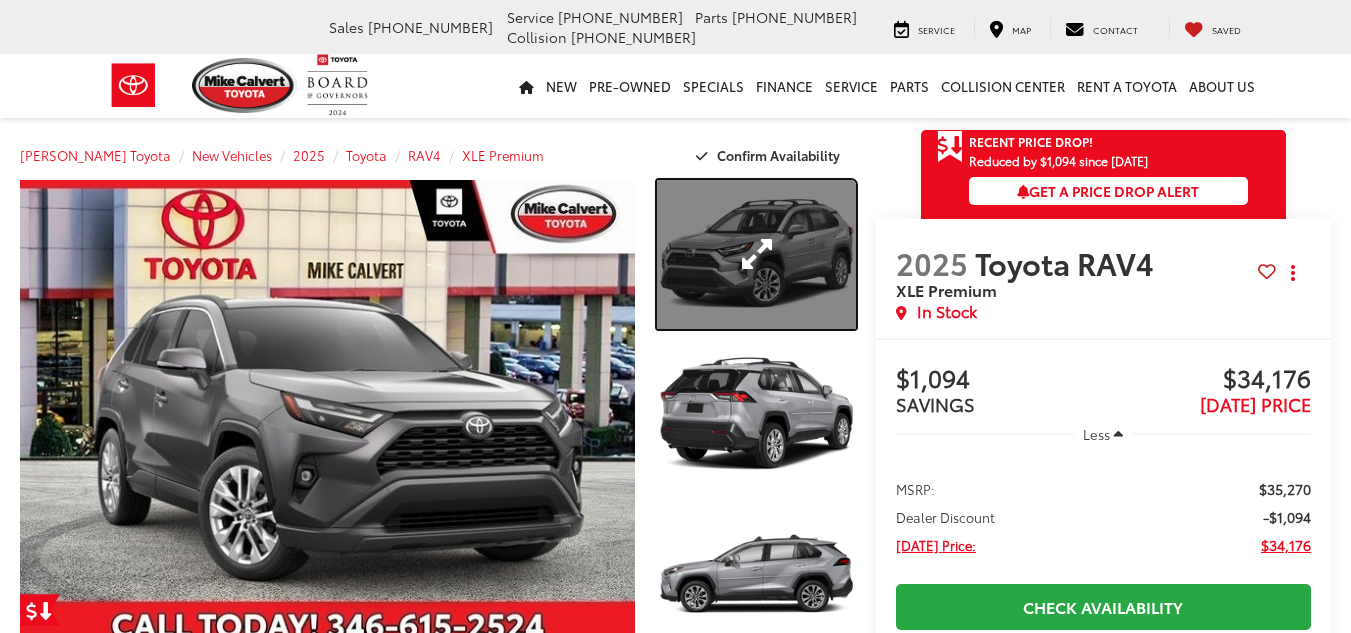click at bounding box center [756, 254] 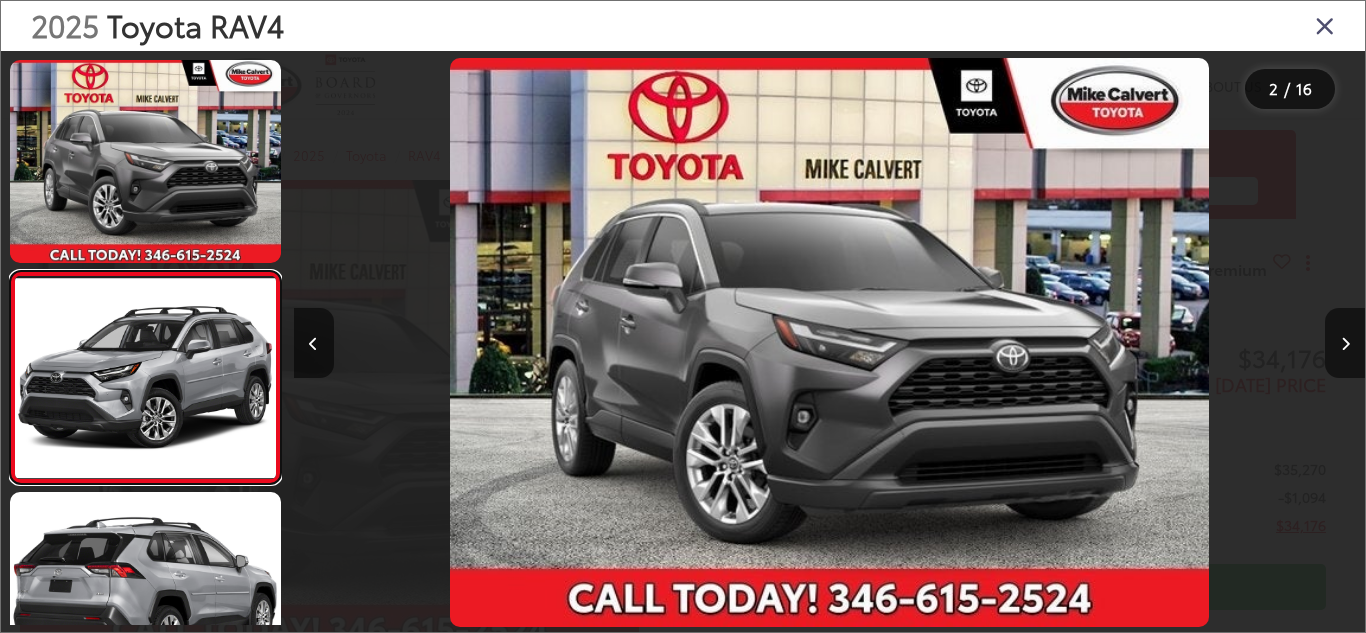 scroll, scrollTop: 0, scrollLeft: 1070, axis: horizontal 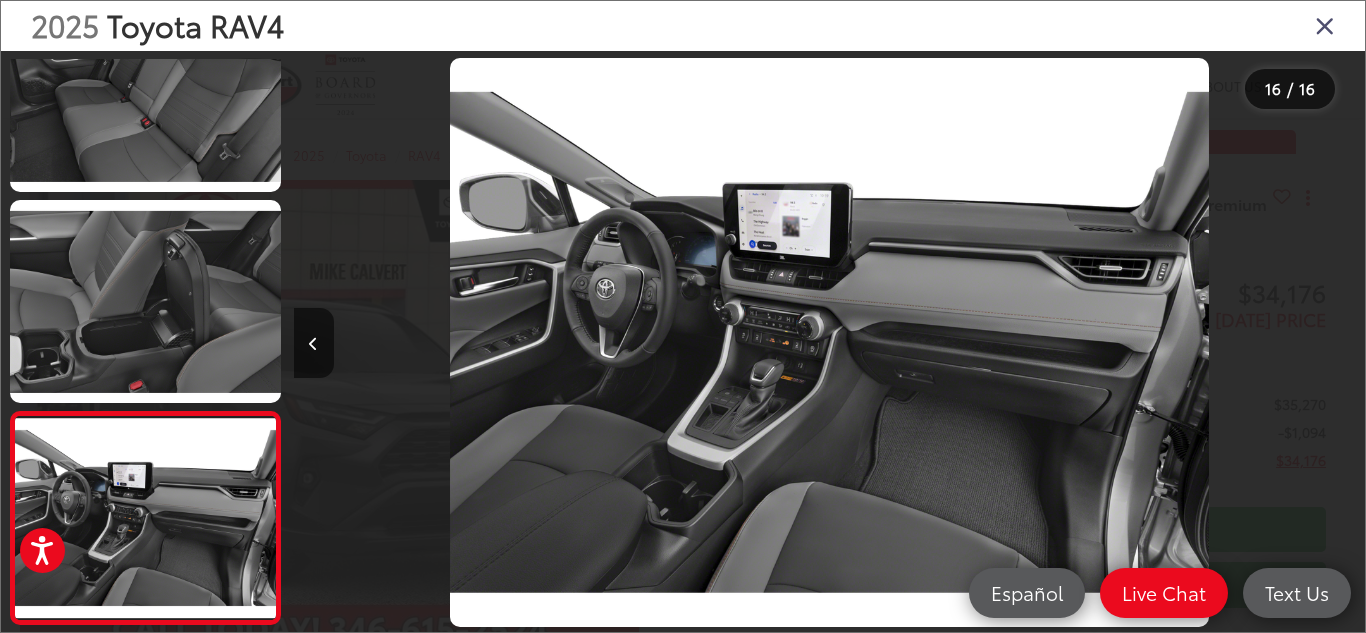 click at bounding box center (1231, 342) 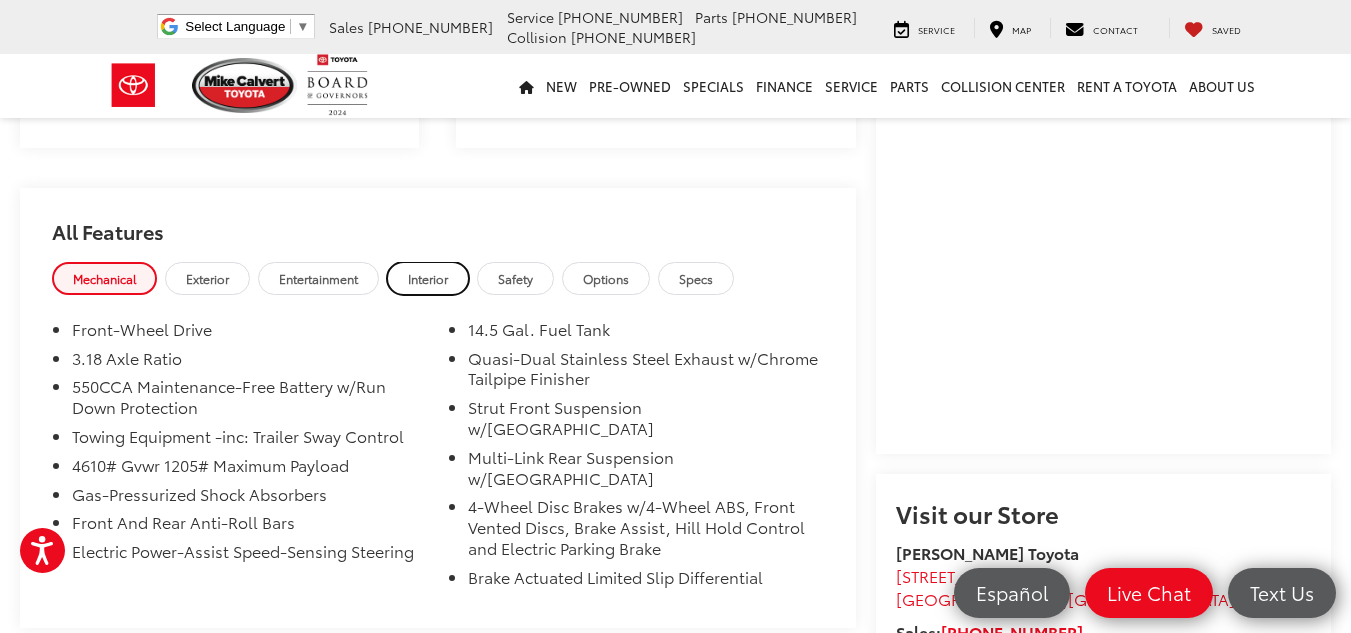 click on "Interior" at bounding box center (428, 278) 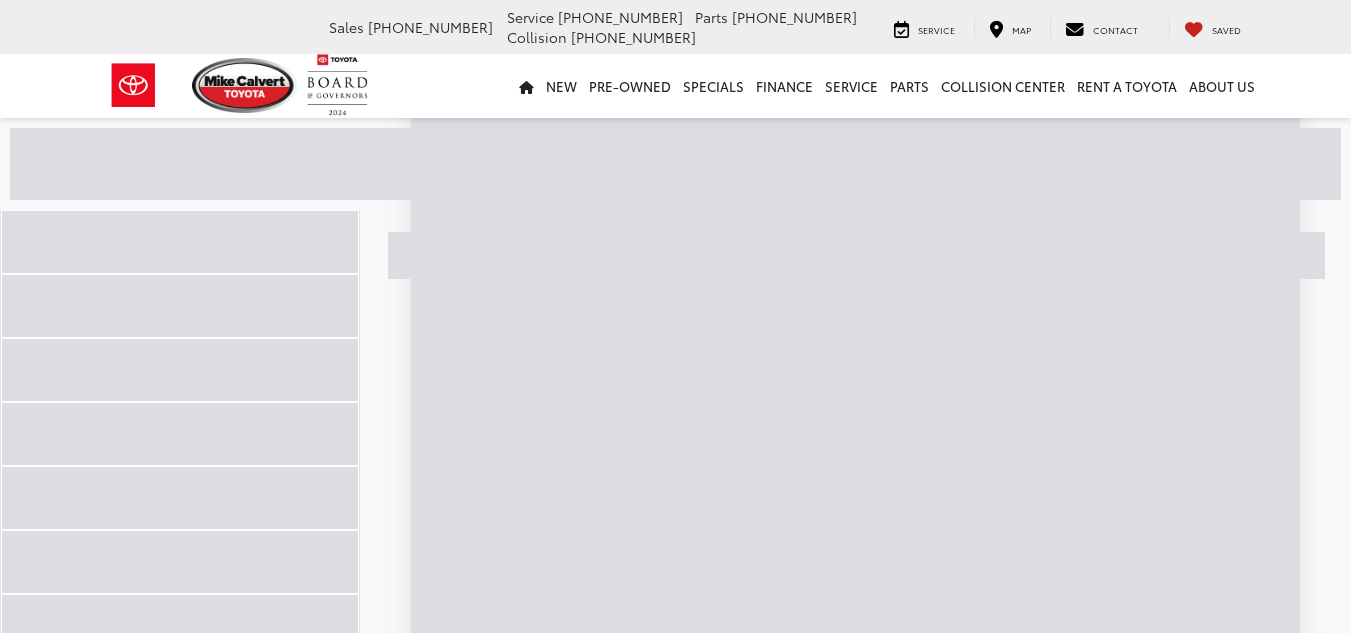 scroll, scrollTop: 417, scrollLeft: 0, axis: vertical 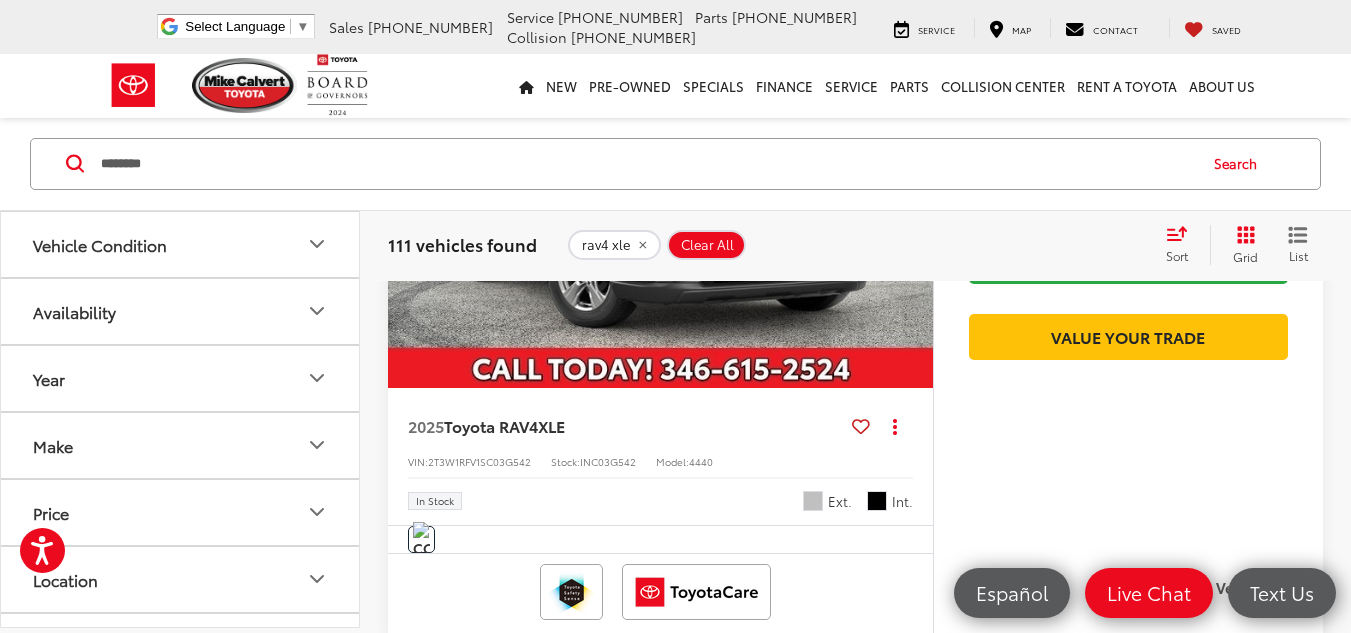 click at bounding box center [661, 184] 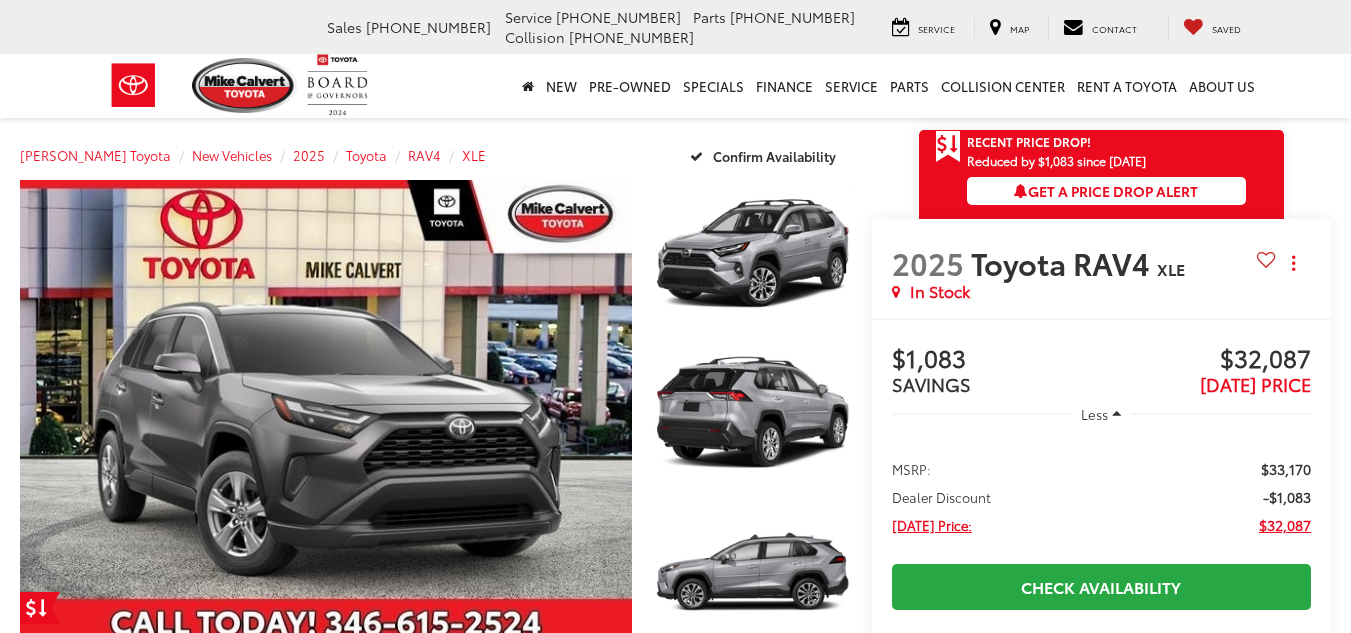 scroll, scrollTop: 0, scrollLeft: 0, axis: both 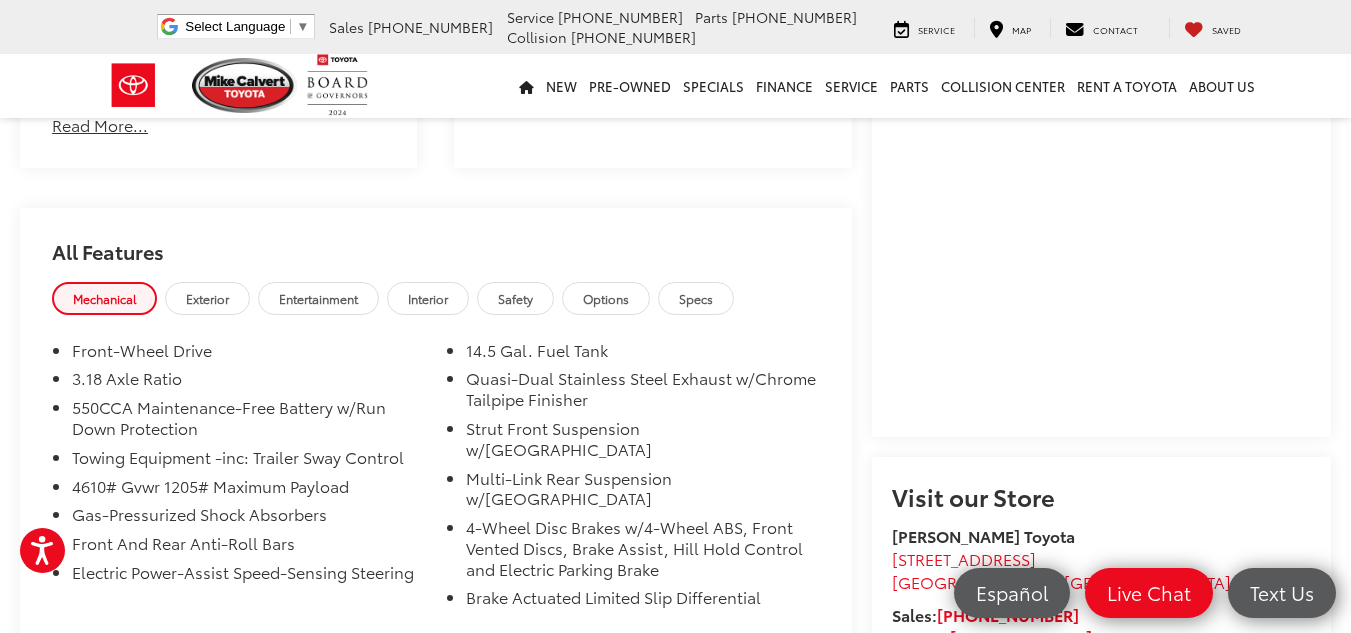drag, startPoint x: 1364, startPoint y: 147, endPoint x: 1349, endPoint y: 312, distance: 165.68042 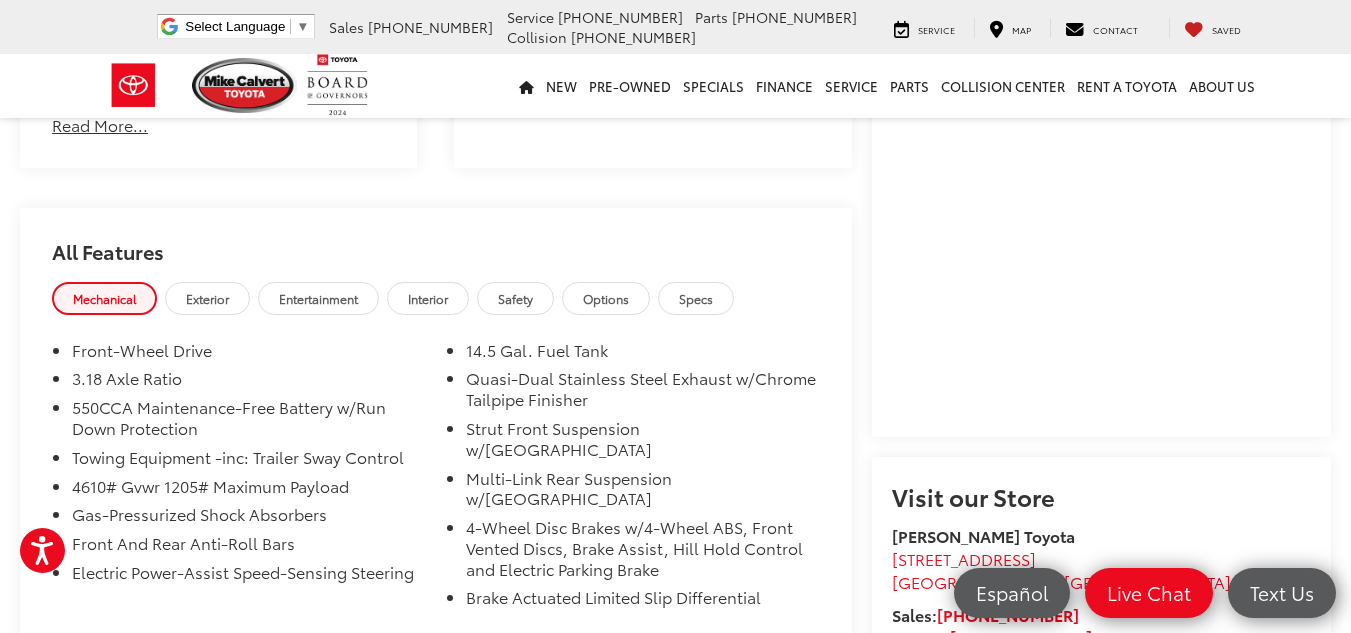 click on "For screen-reader mode - click the first button of the website Accessibility Screen-Reader Guide, Feedback, and Issue Reporting | New window
Mike Calvert Toyota
Select Language ​ ▼
Sales
713-597-5313
Service
346-577-8734
Parts
713-561-5088
Collision
713-558-8282
2333 South Loop West
Houston, TX 77054
Service
Map
Contact
Saved
Saved
Mike Calvert Toyota
Saved
Directions
New
New
New Tundra Inventory
Schedule Test Drive
Model Research
Toyota Reviews
Toyota Comparisons
Commercial Truck Center
New 4Runner i-FORCE MAX Inventory
Pre-Owned
Pre-Owned" at bounding box center (675, -1192) 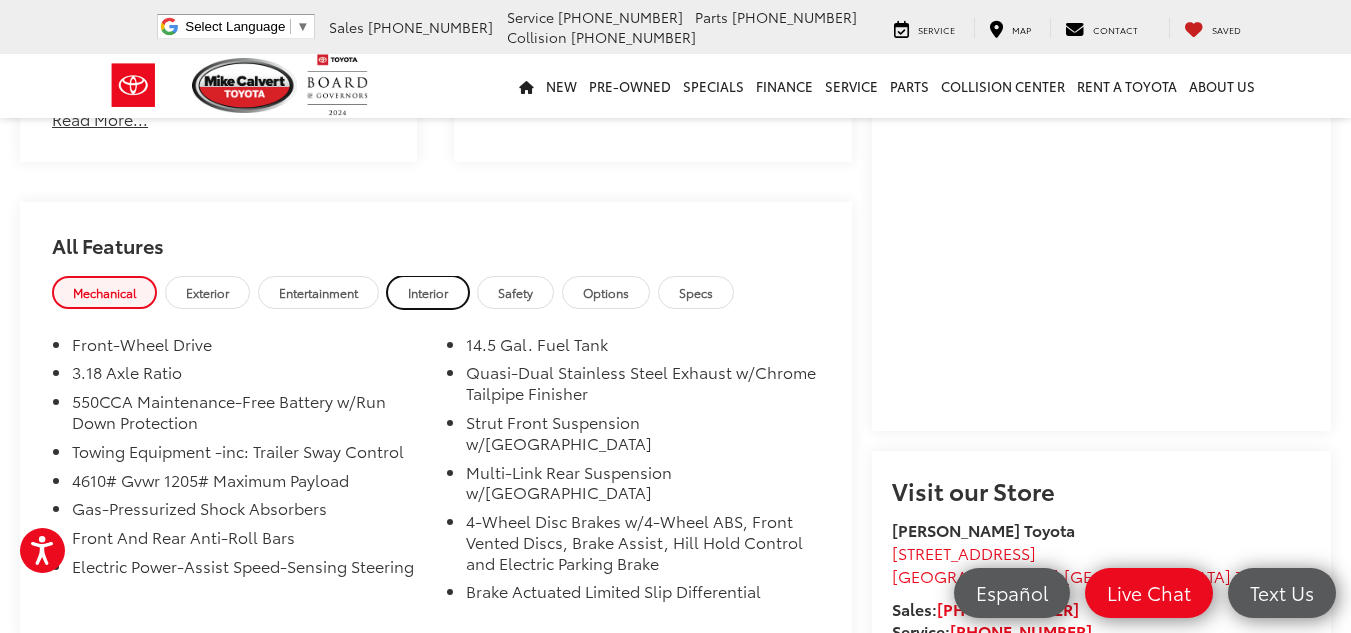 click on "Interior" at bounding box center (428, 292) 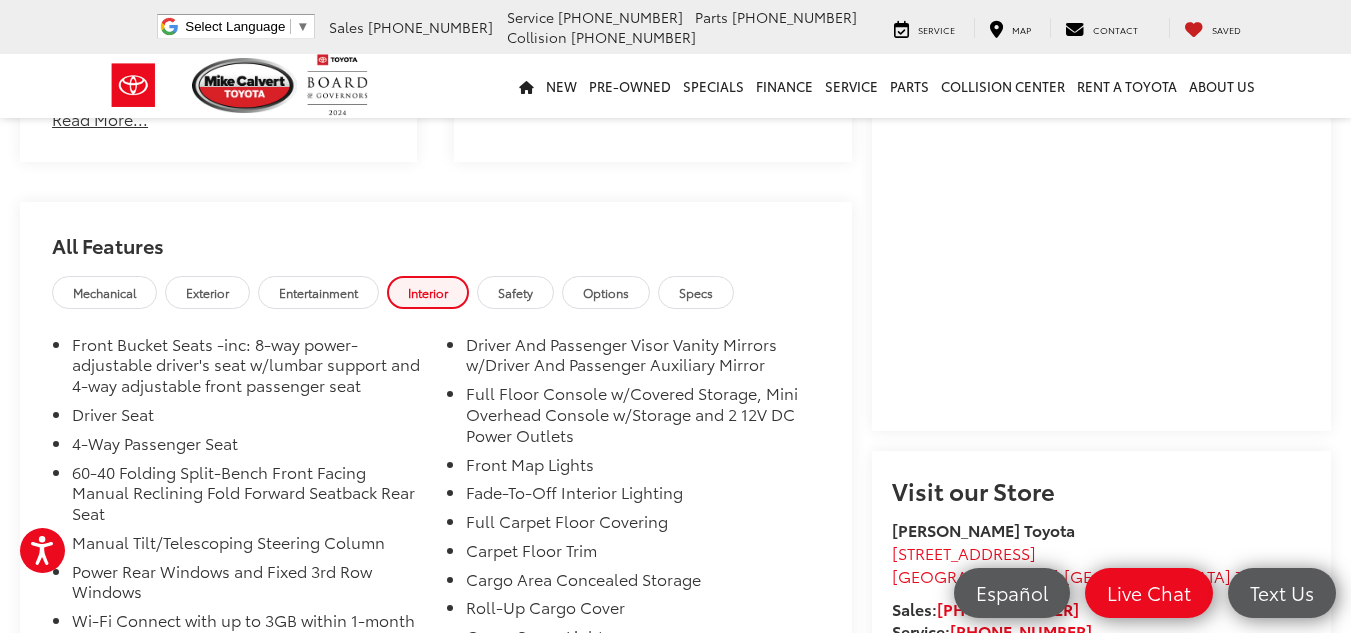click on "Full Floor Console w/Covered Storage, Mini Overhead Console w/Storage and 2 12V DC Power Outlets" at bounding box center (643, 418) 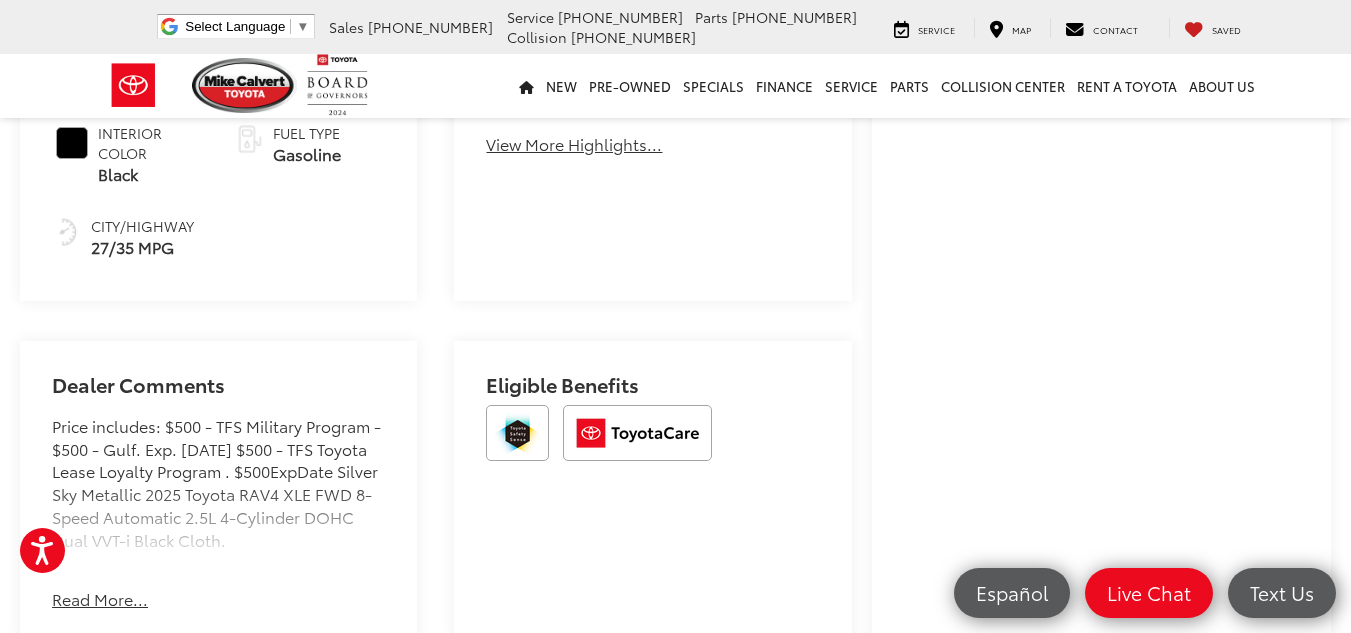 scroll, scrollTop: 994, scrollLeft: 0, axis: vertical 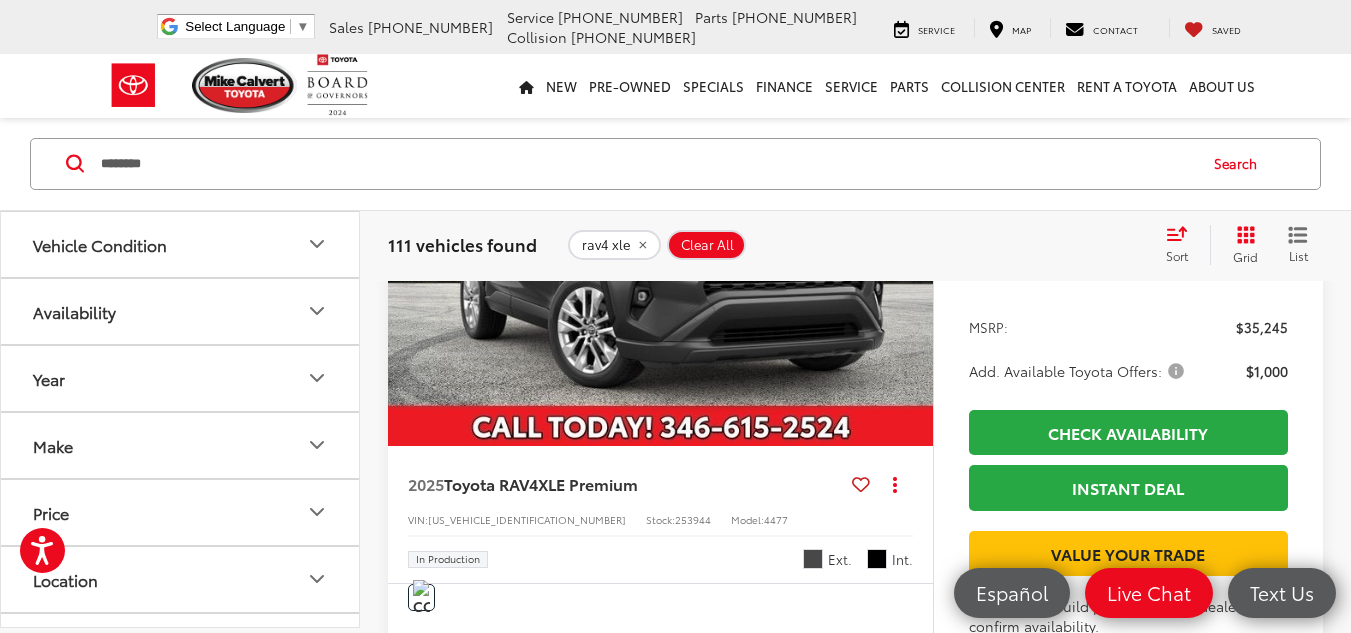 click at bounding box center [661, 242] 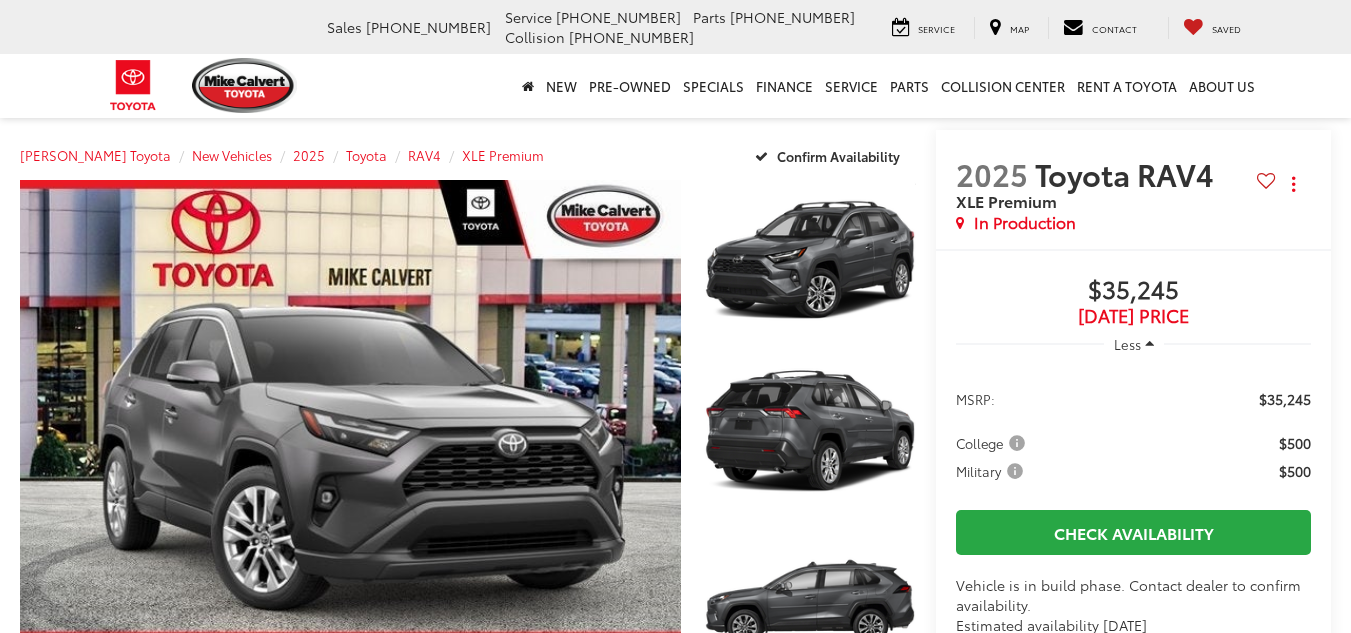scroll, scrollTop: 0, scrollLeft: 0, axis: both 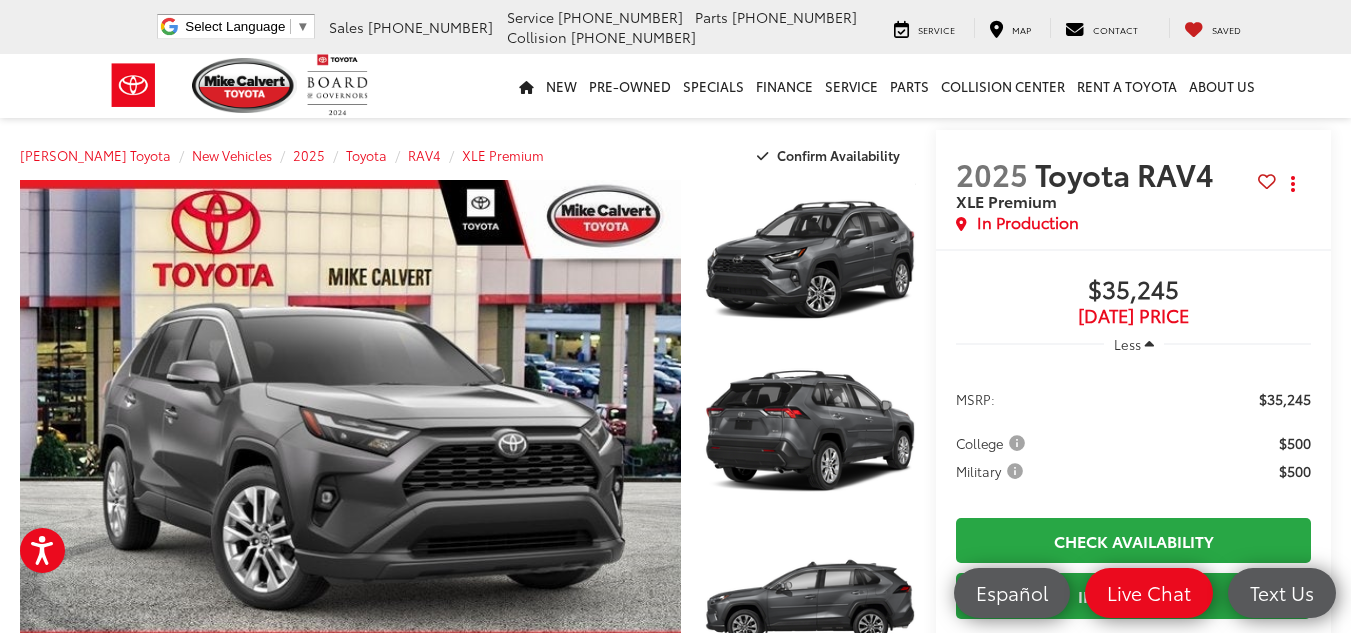 click on "Mike Calvert Toyota
Select Language ​ ▼
Sales
713-597-5313
Service
346-577-8734
Parts
713-561-5088
Collision
713-558-8282
2333 South Loop West
Houston, TX 77054
Service
Map
Contact
Saved
Saved
Mike Calvert Toyota
Saved
Directions" at bounding box center [675, 27] 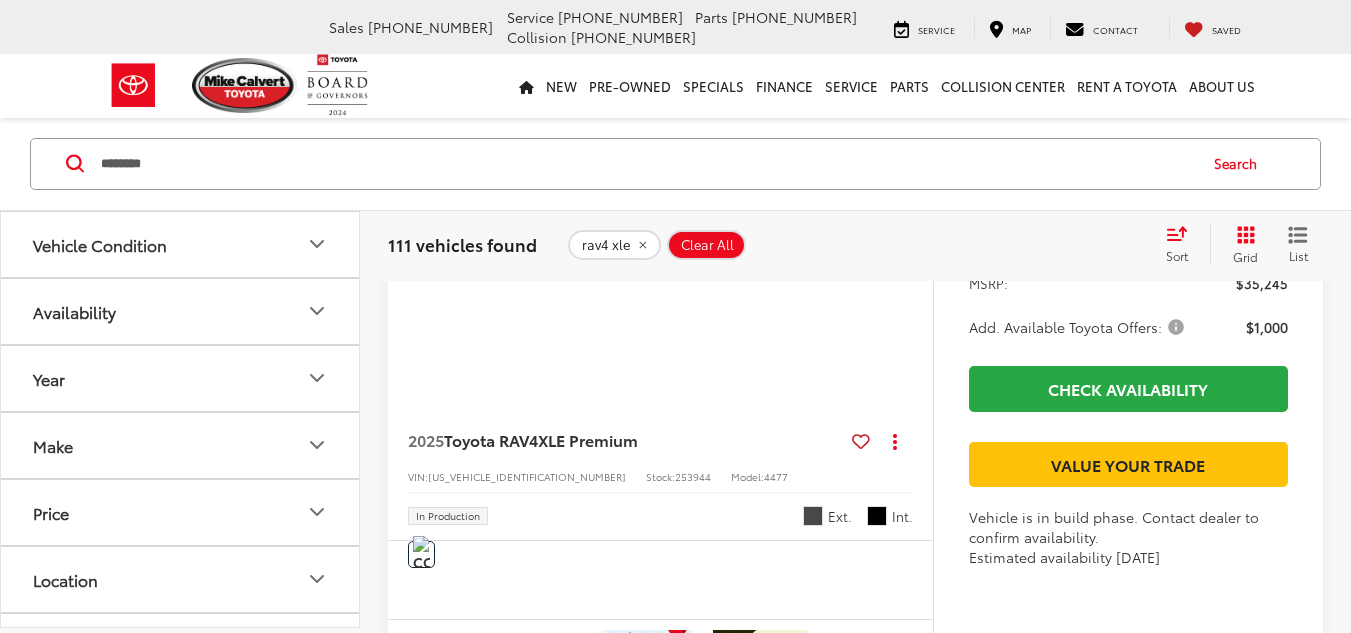 scroll, scrollTop: 4621, scrollLeft: 0, axis: vertical 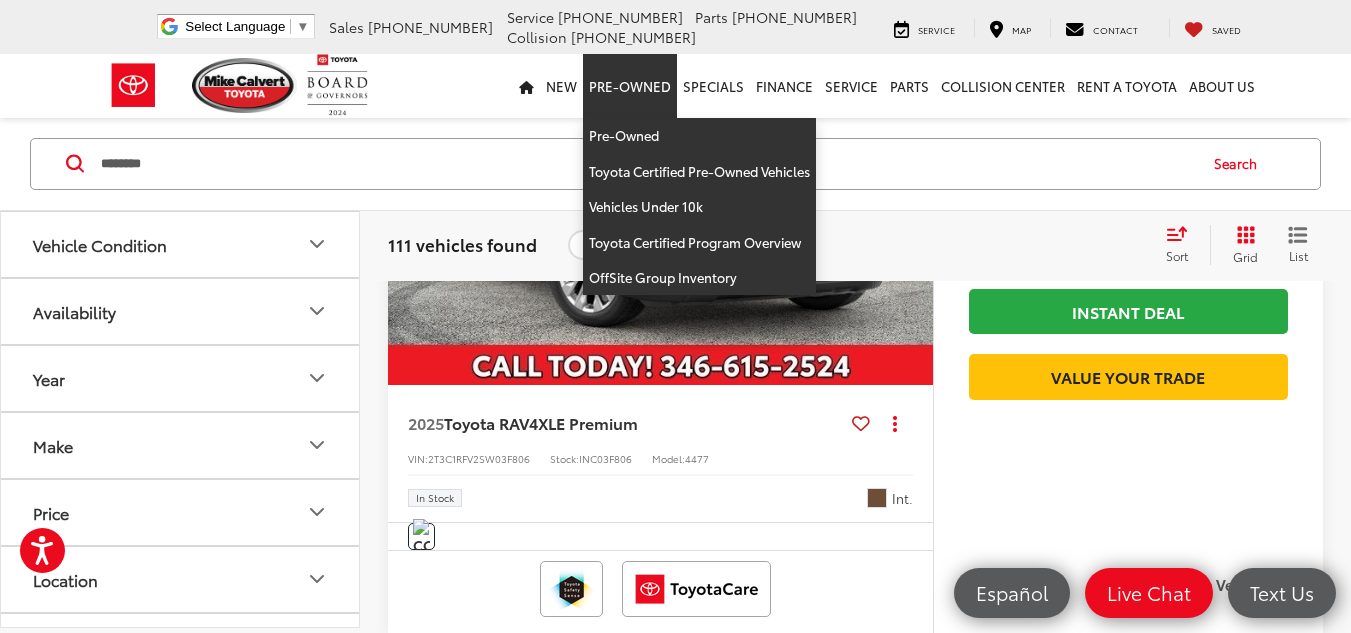 click on "Pre-Owned" at bounding box center (630, 86) 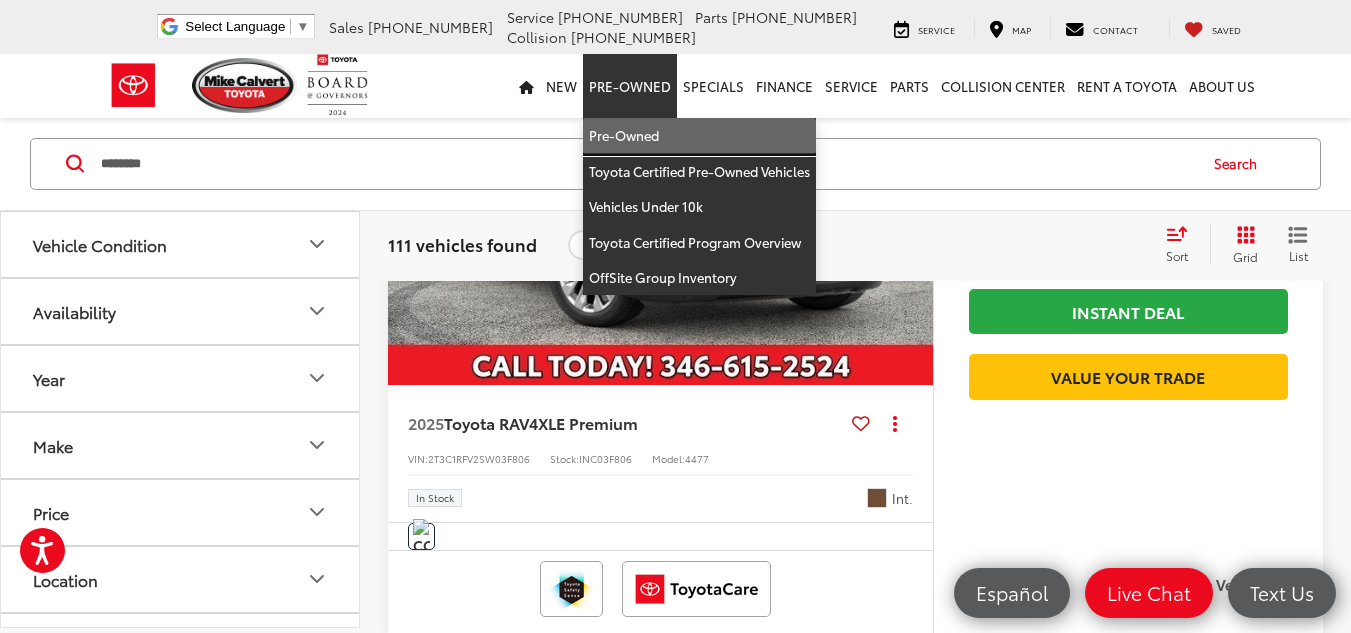 click on "Pre-Owned" at bounding box center [699, 136] 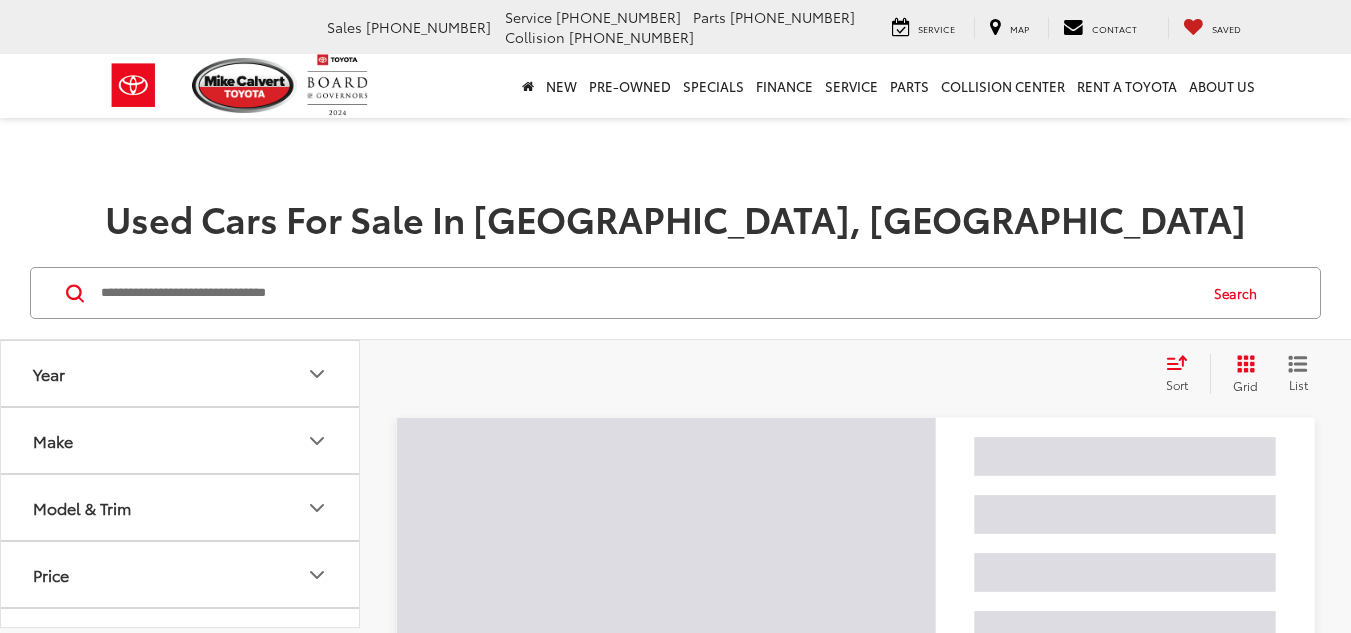 scroll, scrollTop: 0, scrollLeft: 0, axis: both 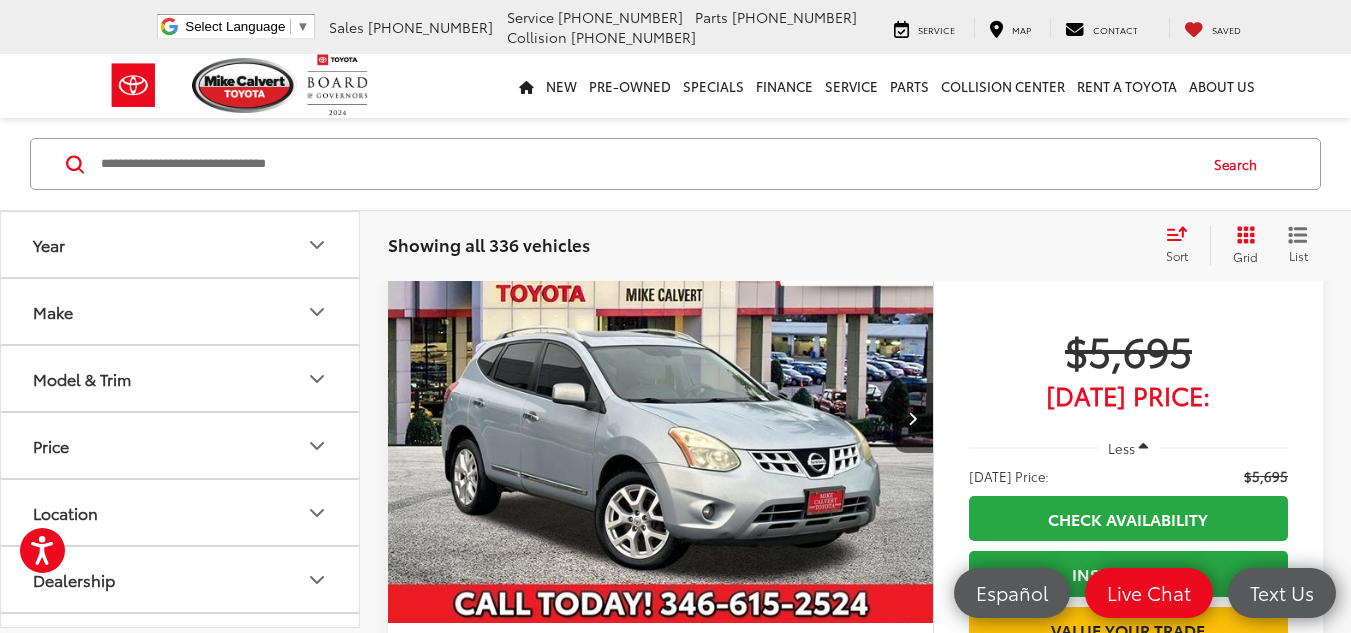 click on "Year" at bounding box center [181, 244] 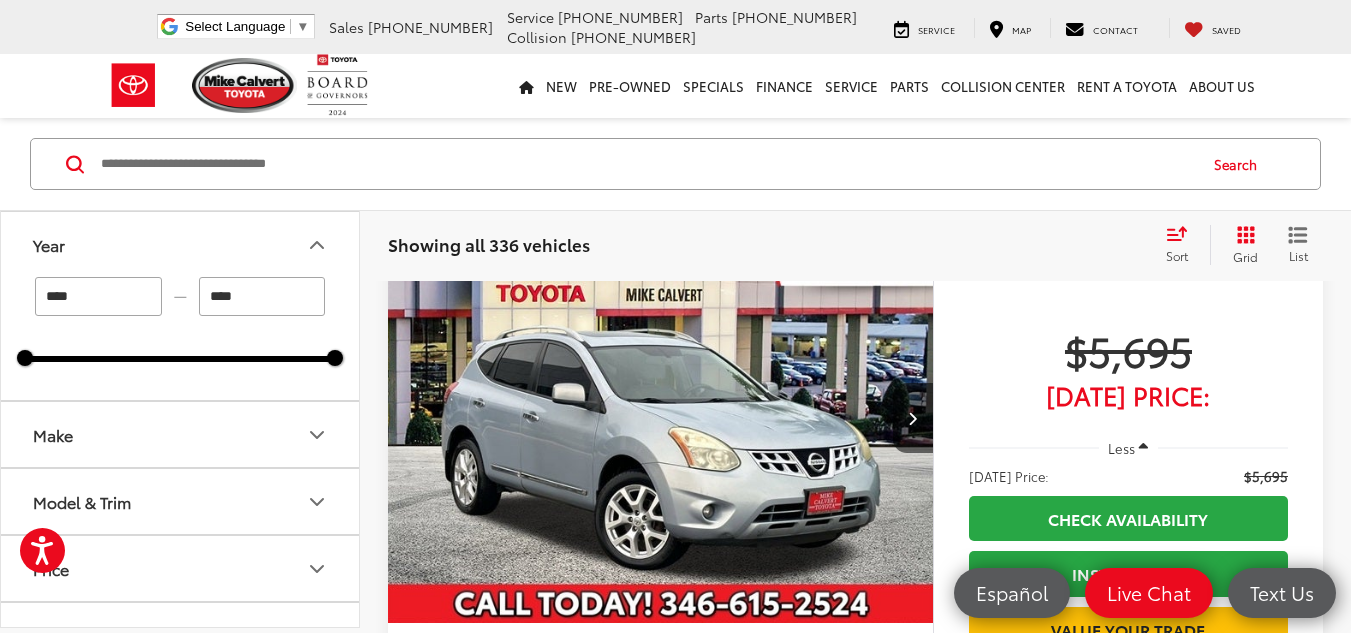 drag, startPoint x: 129, startPoint y: 295, endPoint x: 92, endPoint y: 289, distance: 37.48333 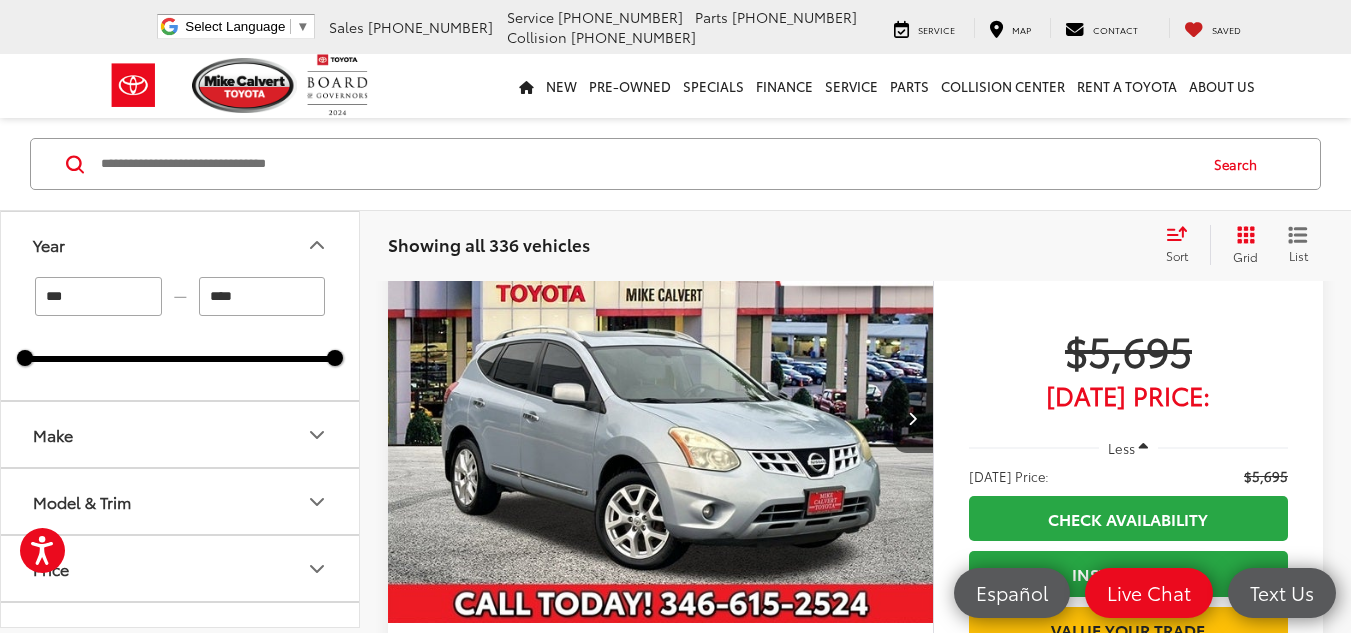 type on "****" 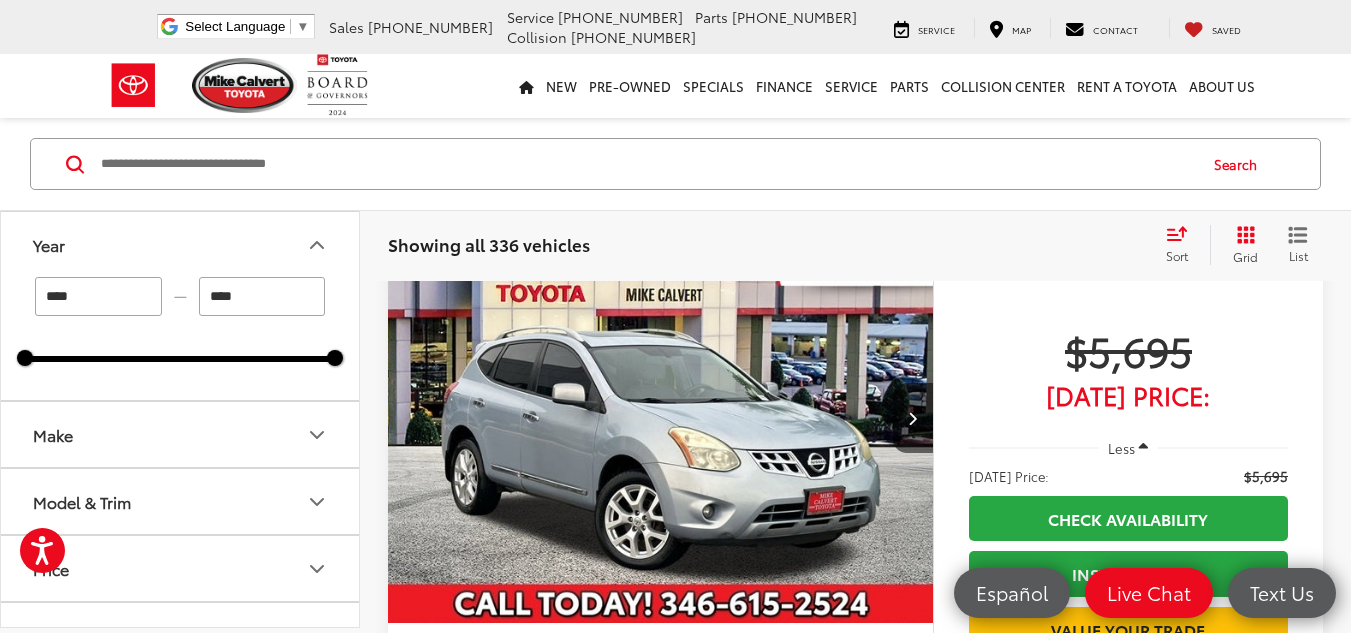 click on "Year" at bounding box center [181, 244] 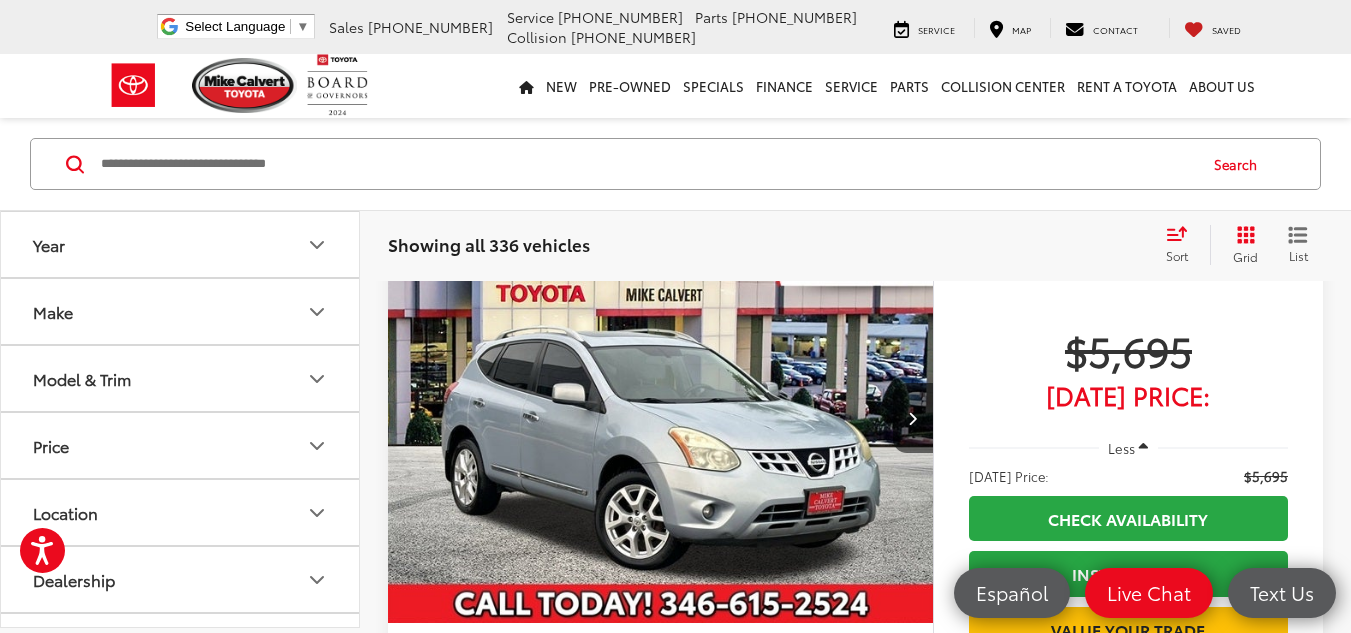 click on "Year" at bounding box center (181, 244) 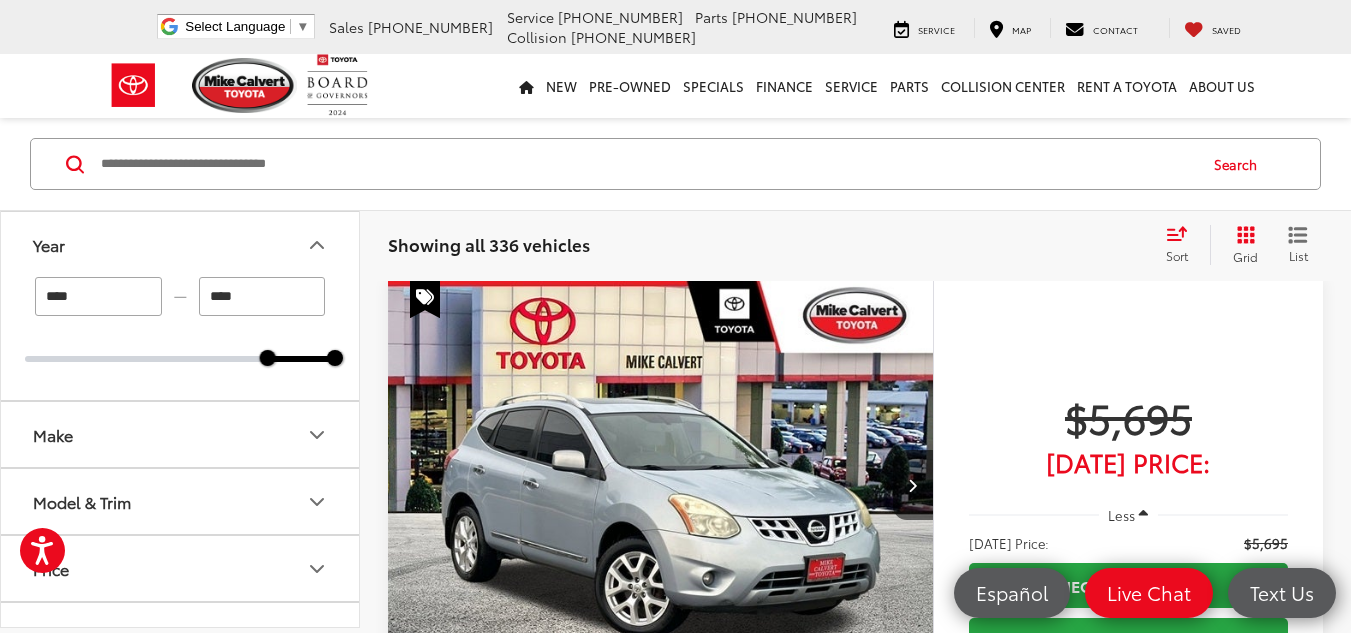 scroll, scrollTop: 129, scrollLeft: 0, axis: vertical 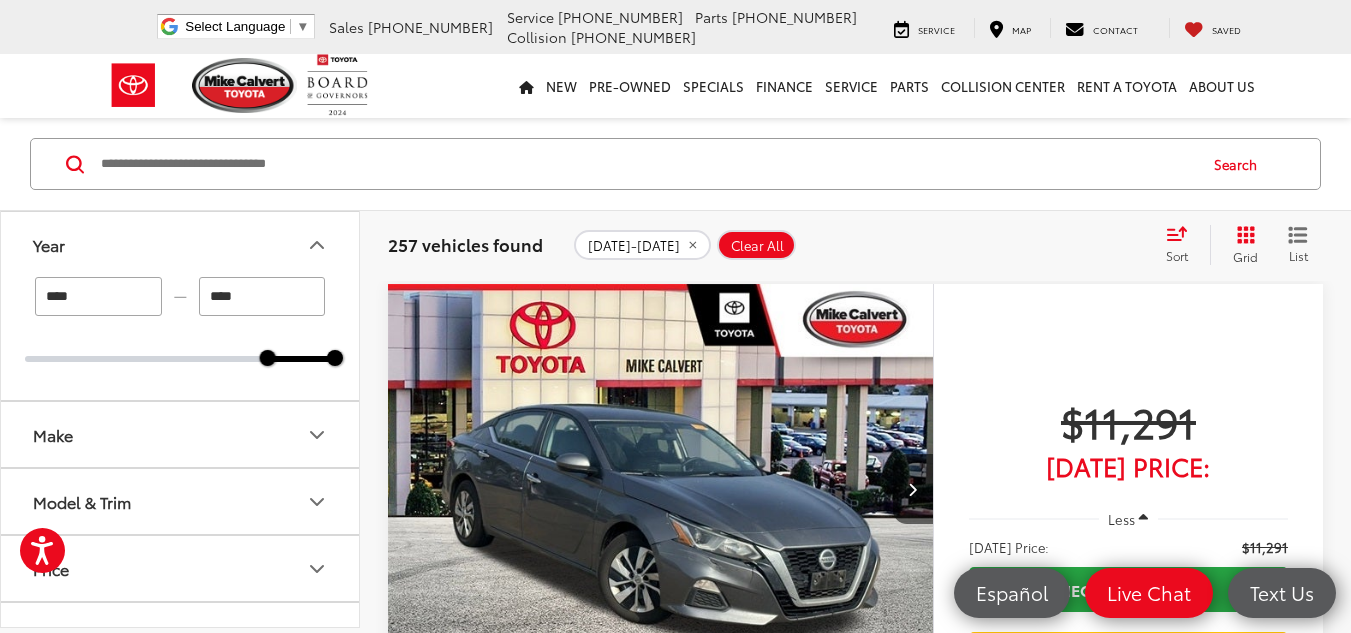 click 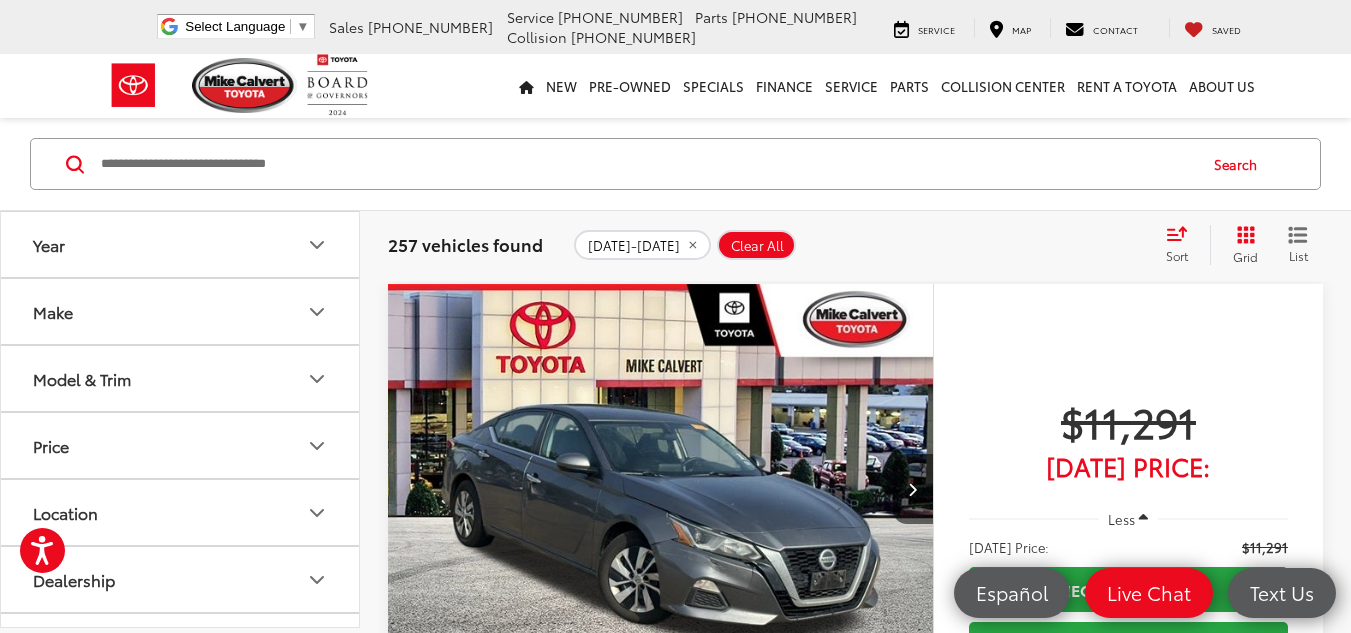 click 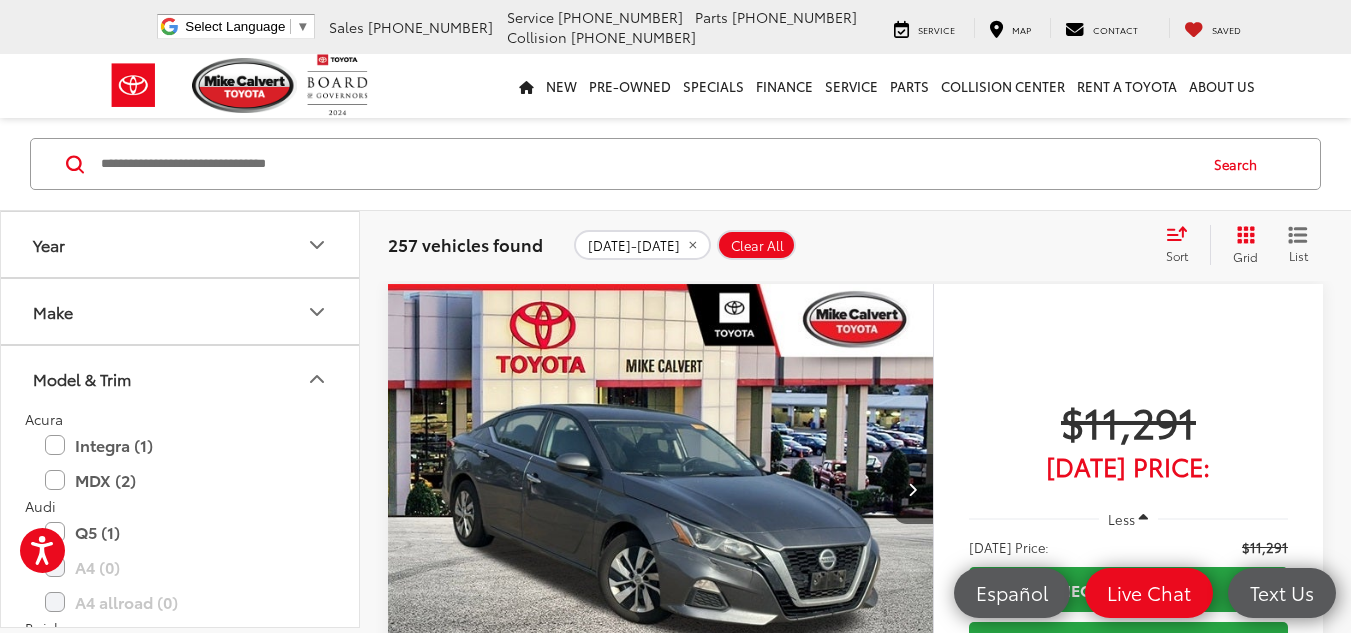 click at bounding box center (317, 379) 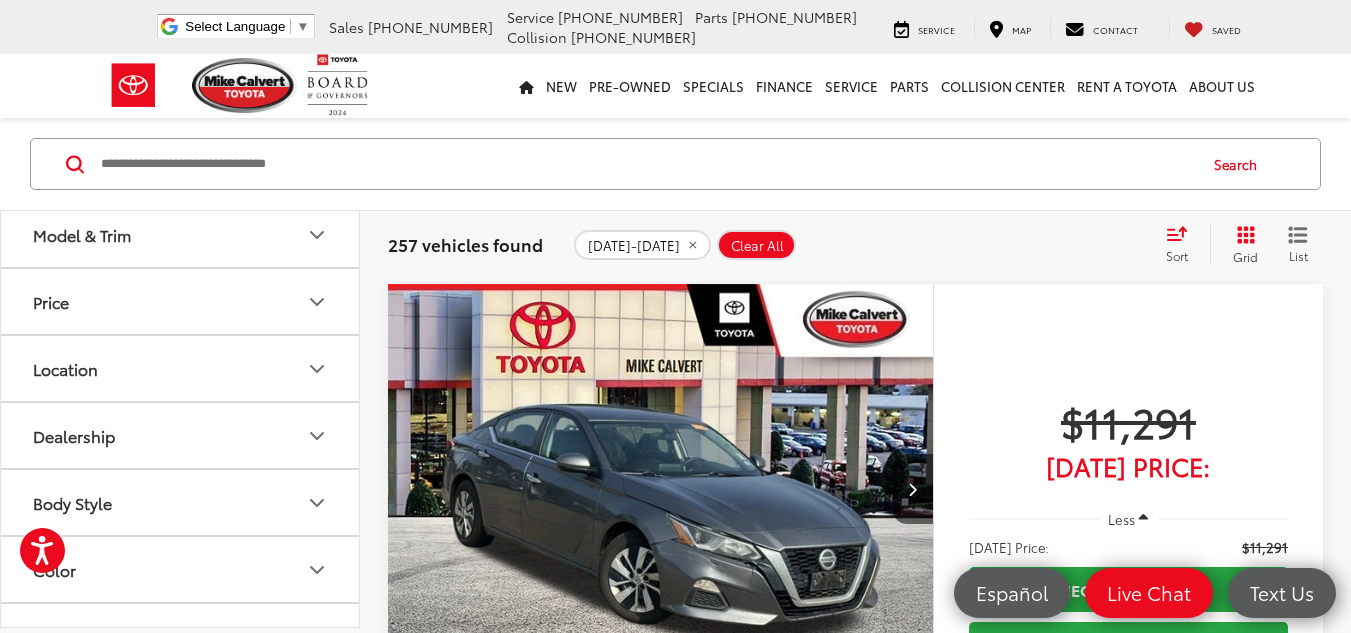scroll, scrollTop: 180, scrollLeft: 0, axis: vertical 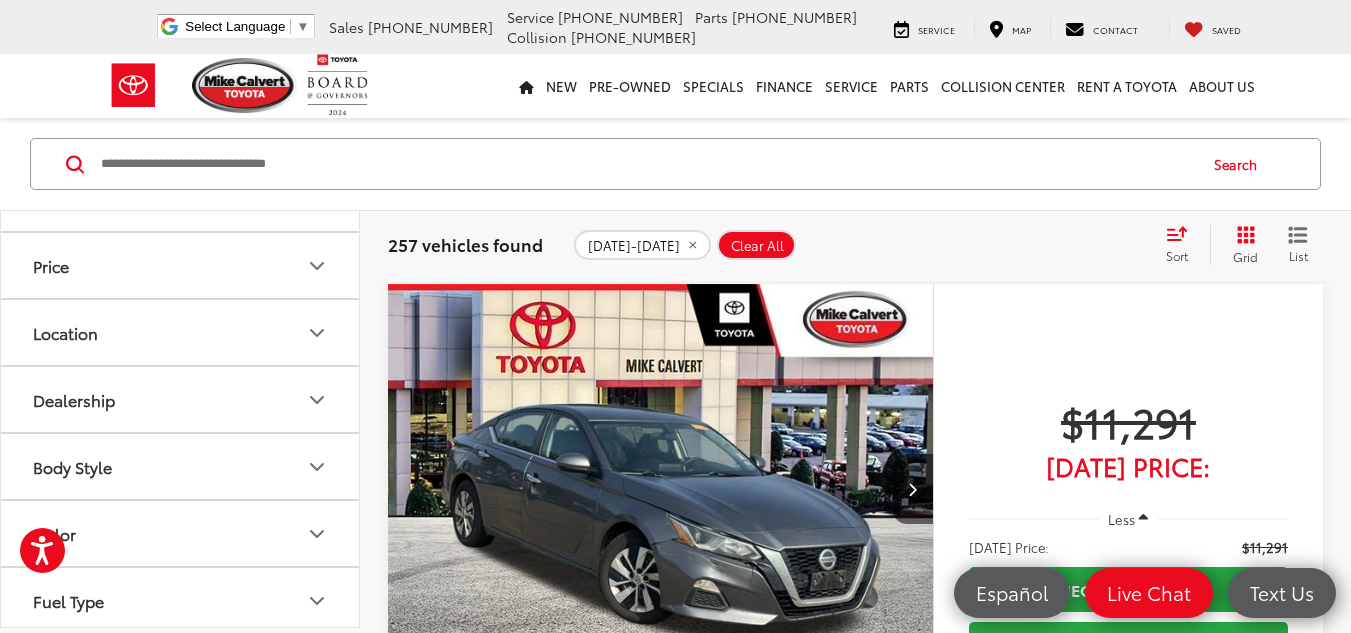 click 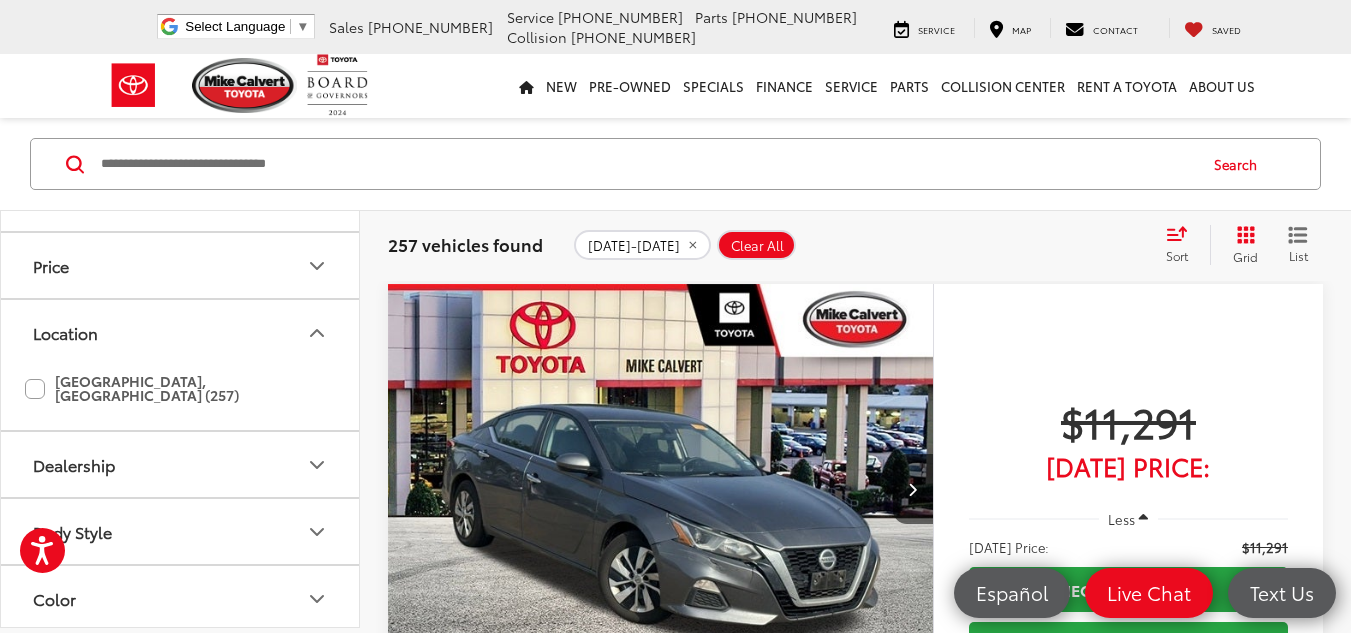 click 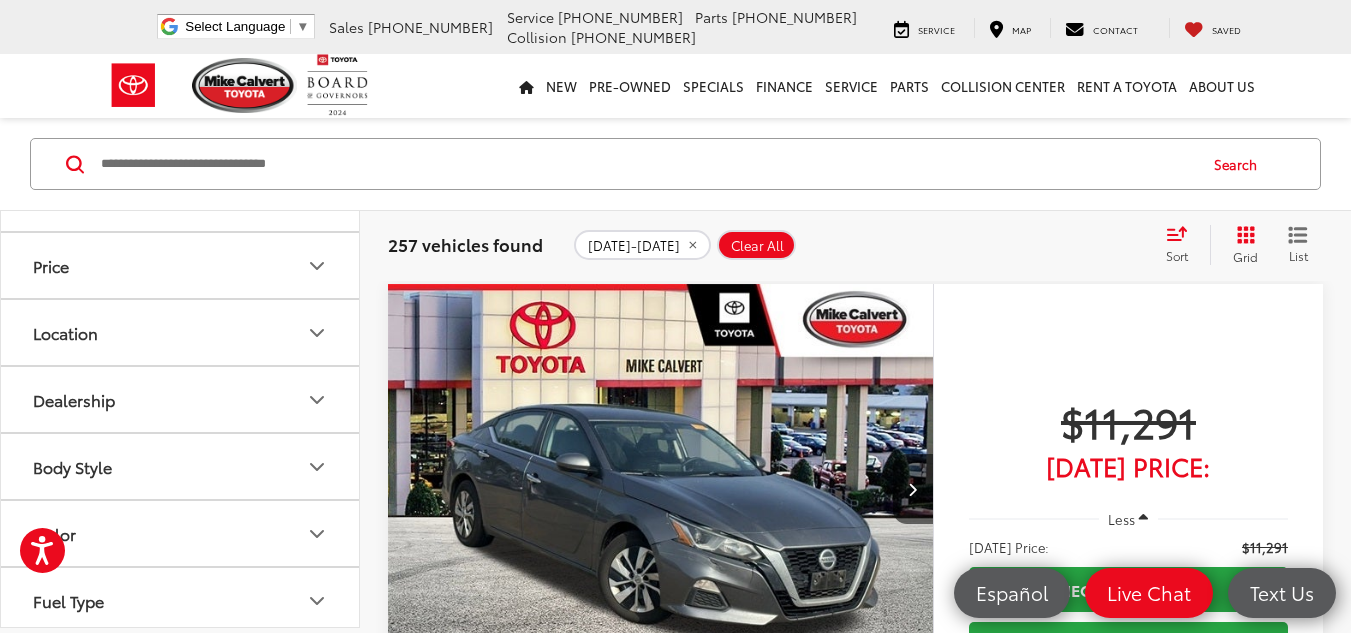 click on "Dealership" at bounding box center (181, 399) 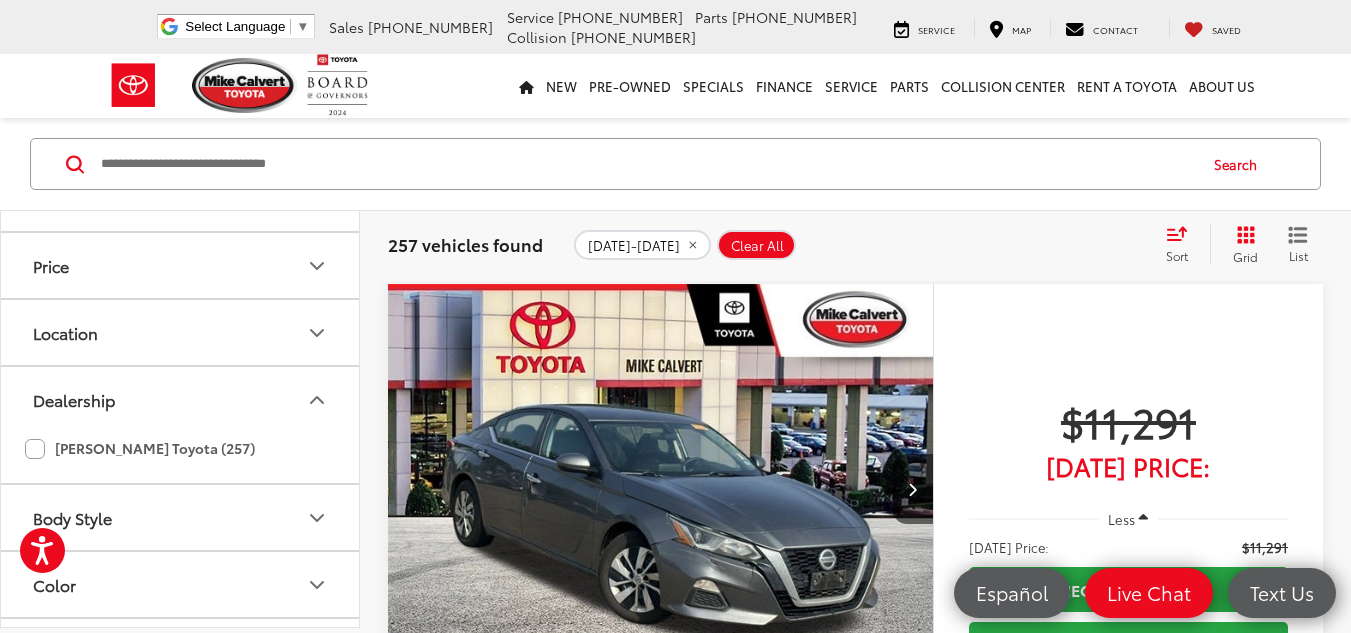 click on "Dealership" at bounding box center (181, 399) 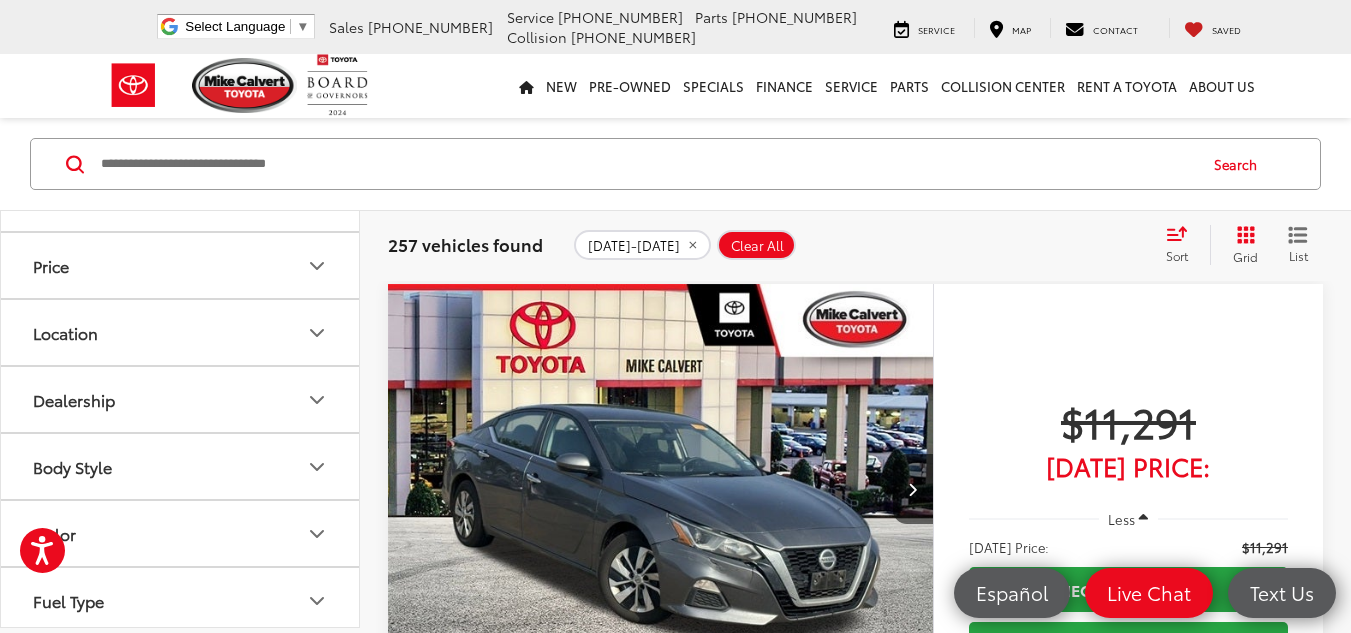click on "Dealership" at bounding box center [181, 399] 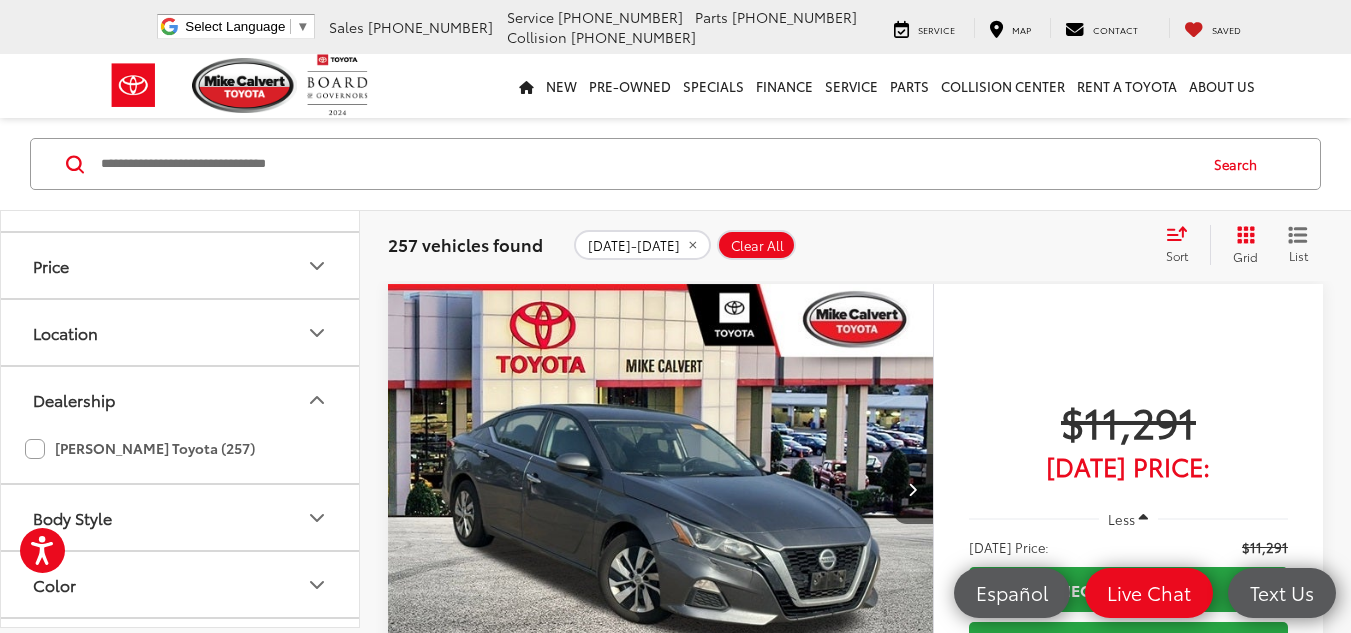click on "Mike Calvert Toyota (257)" 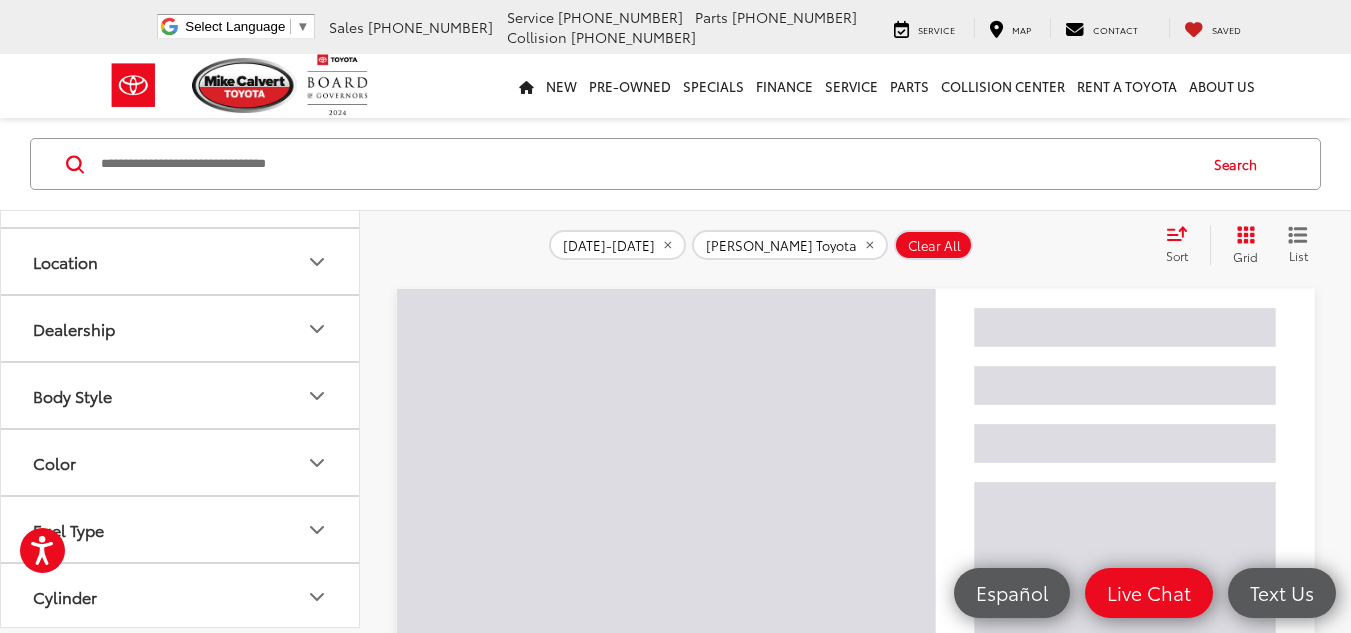 scroll, scrollTop: 268, scrollLeft: 0, axis: vertical 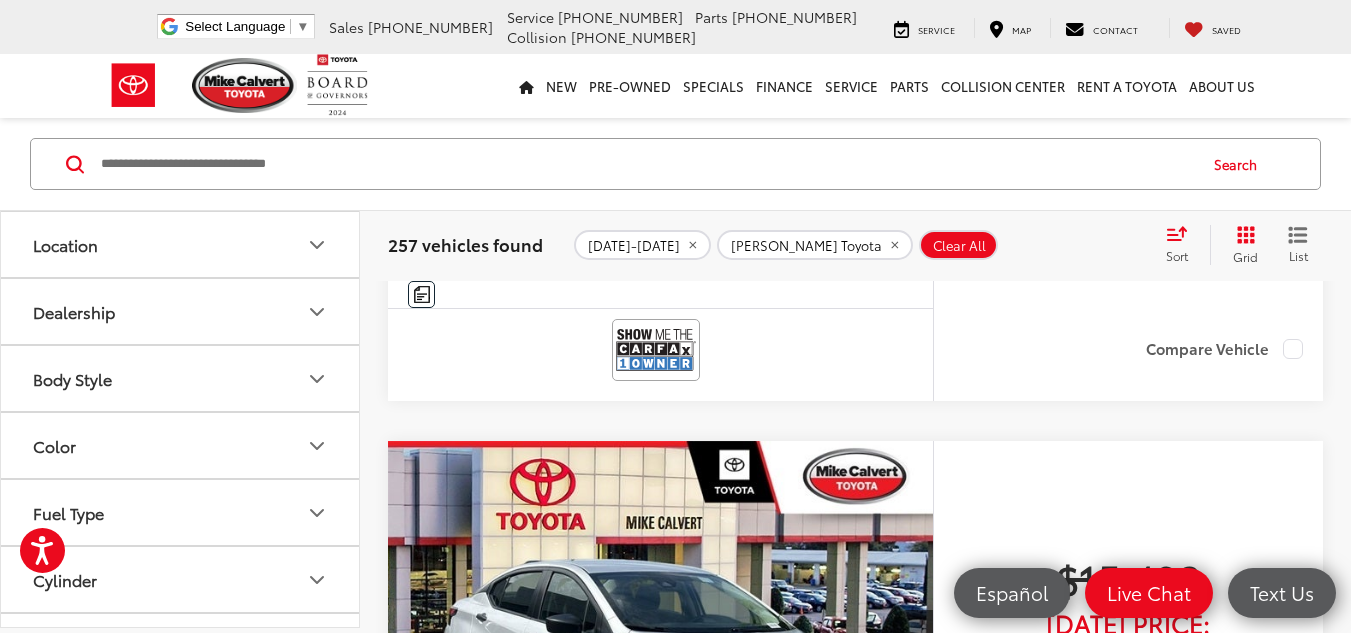 type 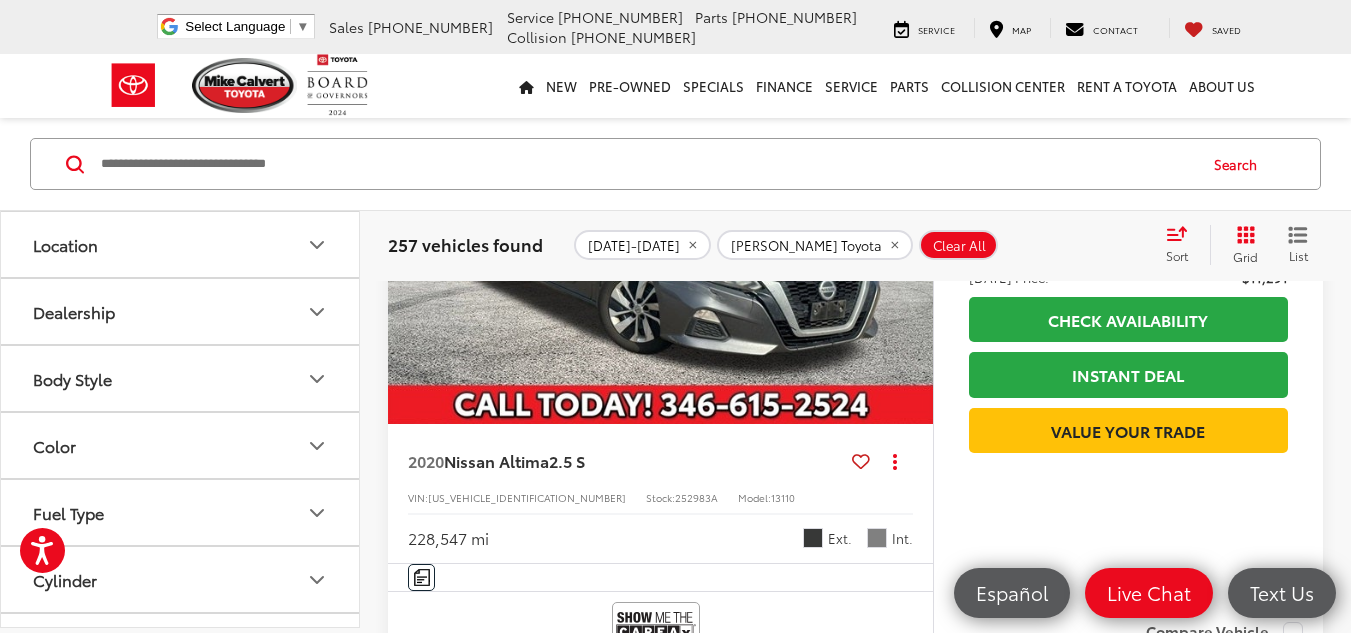 scroll, scrollTop: 402, scrollLeft: 0, axis: vertical 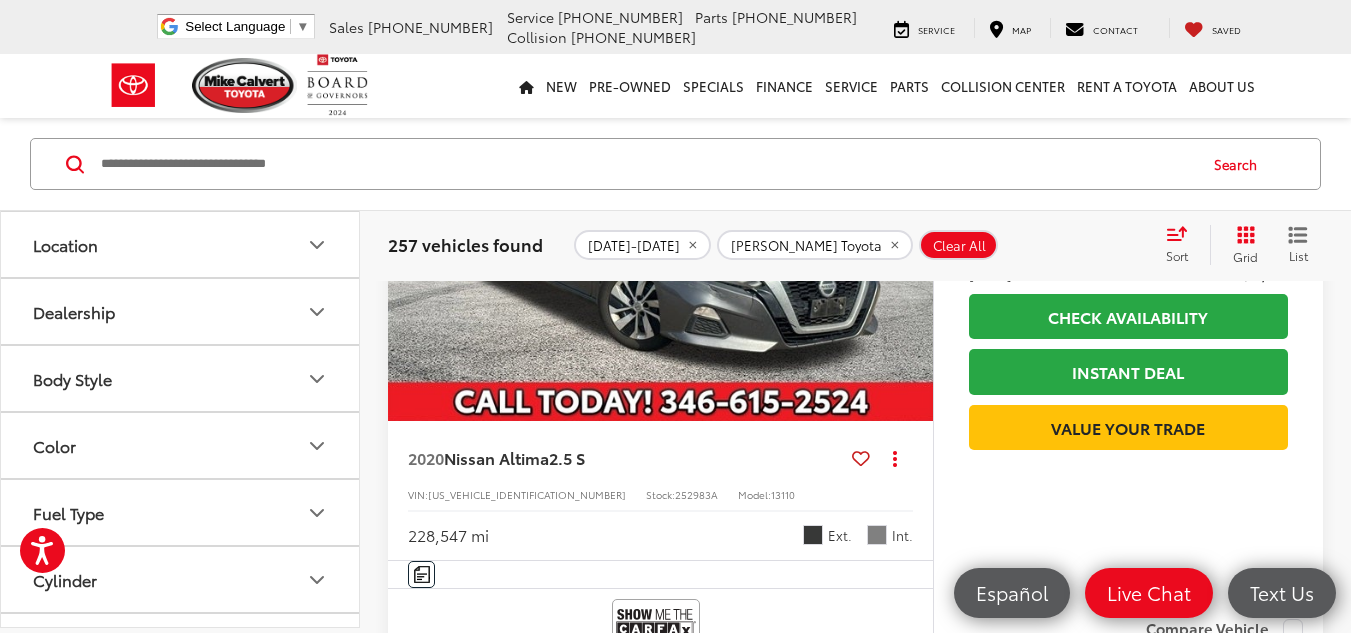 click on "Body Style" at bounding box center (181, 378) 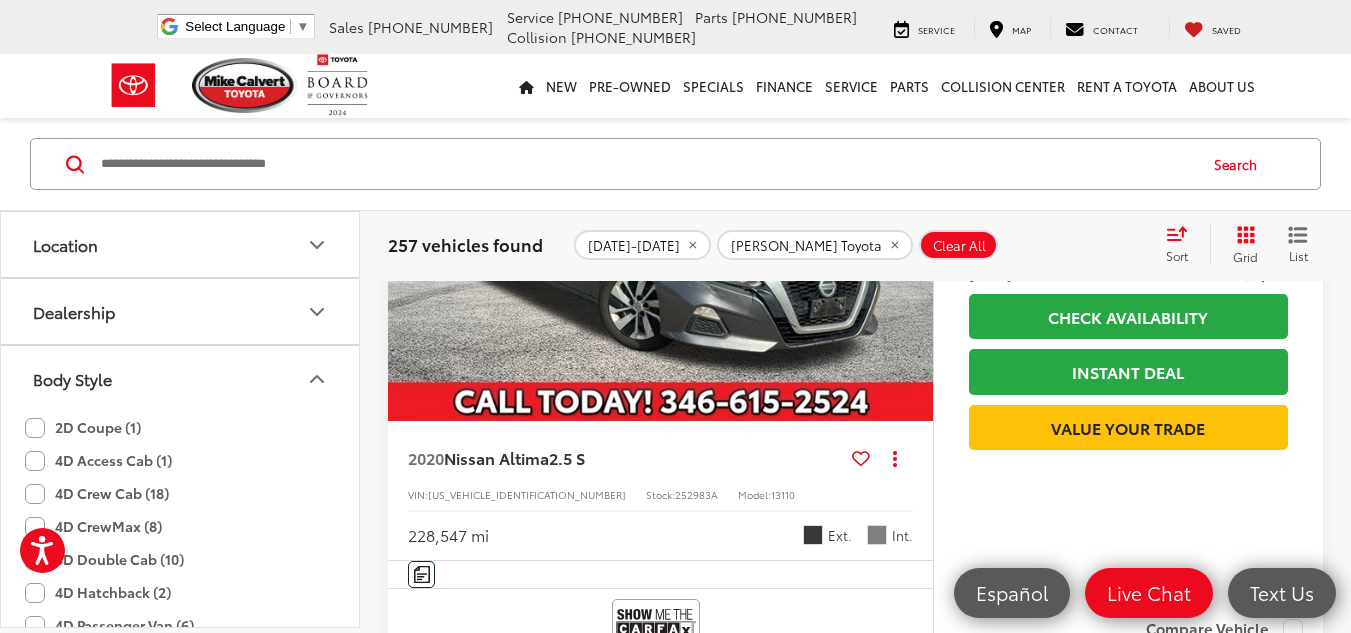 click on "Body Style" at bounding box center (181, 378) 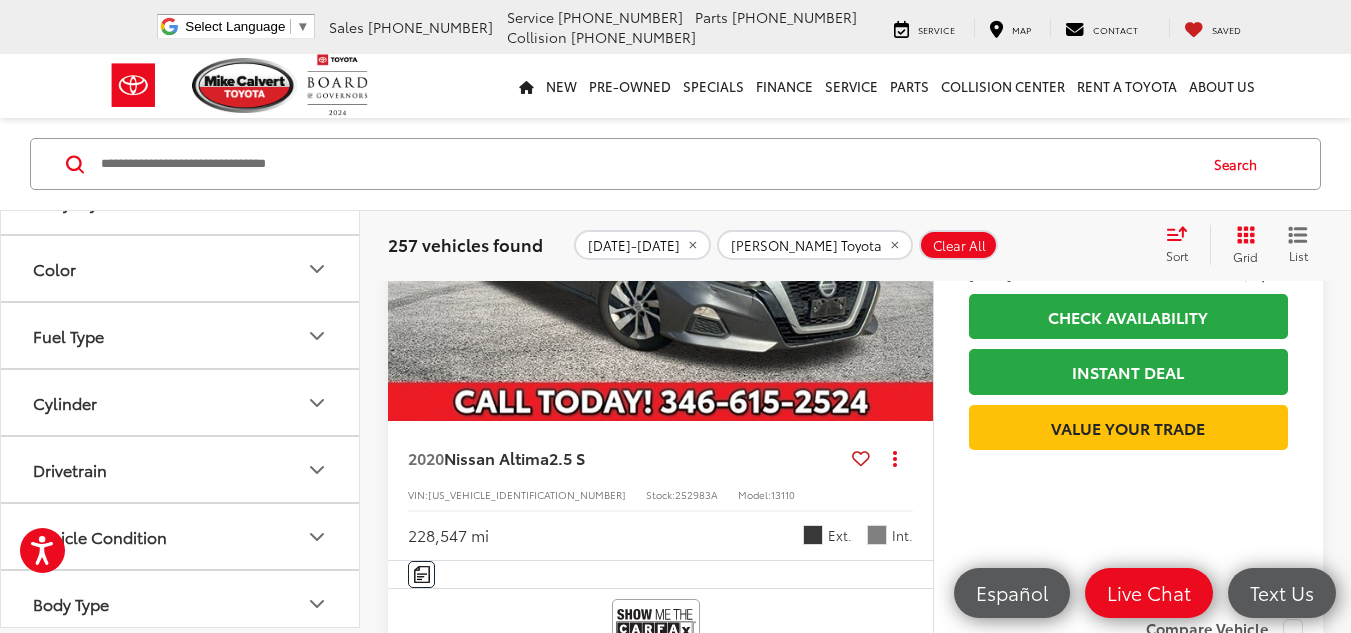 scroll, scrollTop: 522, scrollLeft: 0, axis: vertical 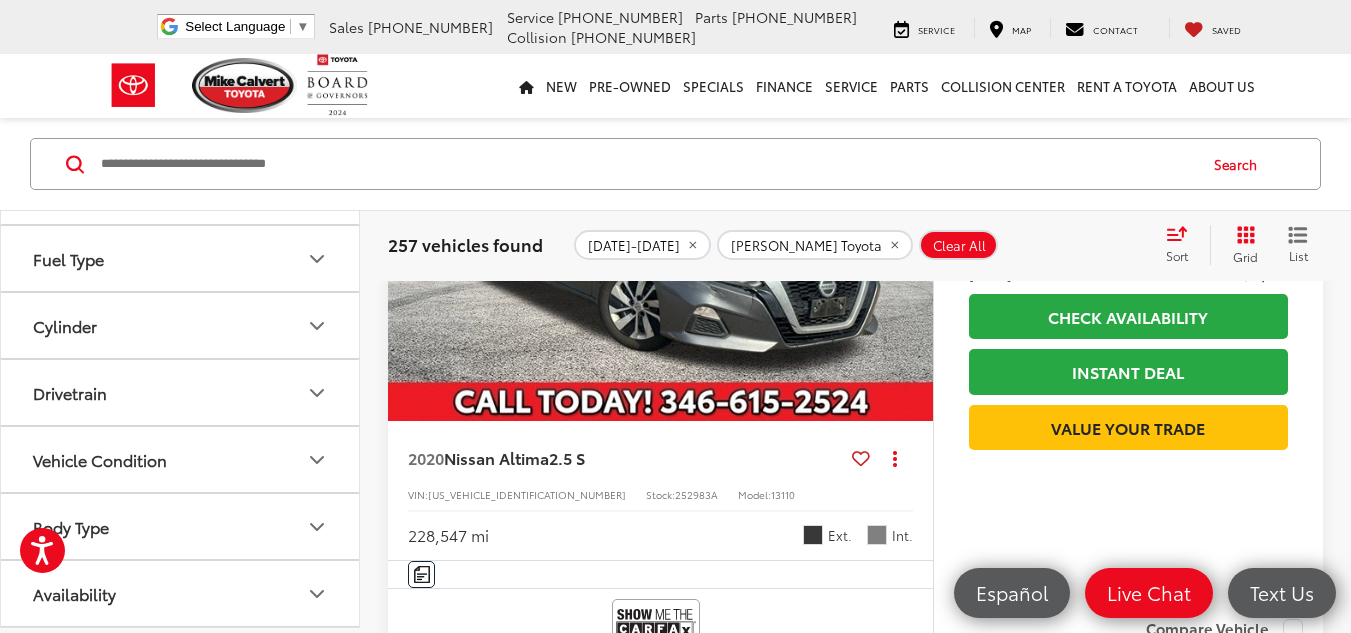 click on "Body Type" at bounding box center (181, 526) 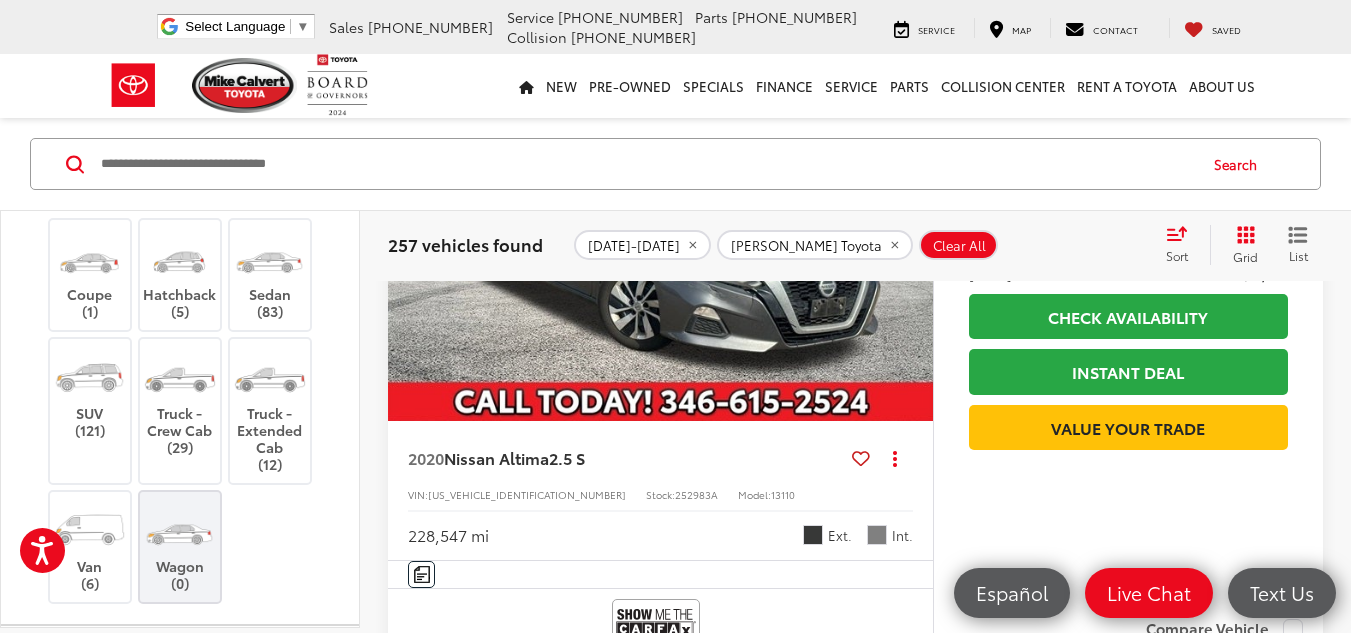 scroll, scrollTop: 876, scrollLeft: 0, axis: vertical 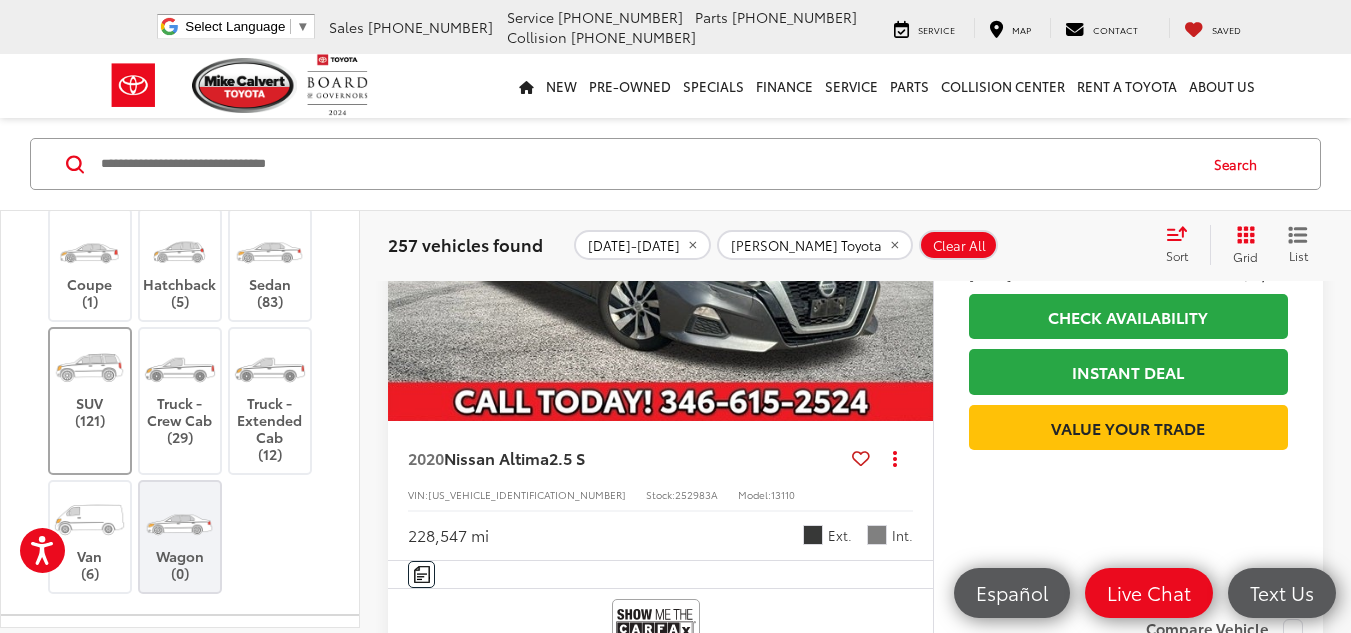click on "SUV   (121)" at bounding box center (90, 384) 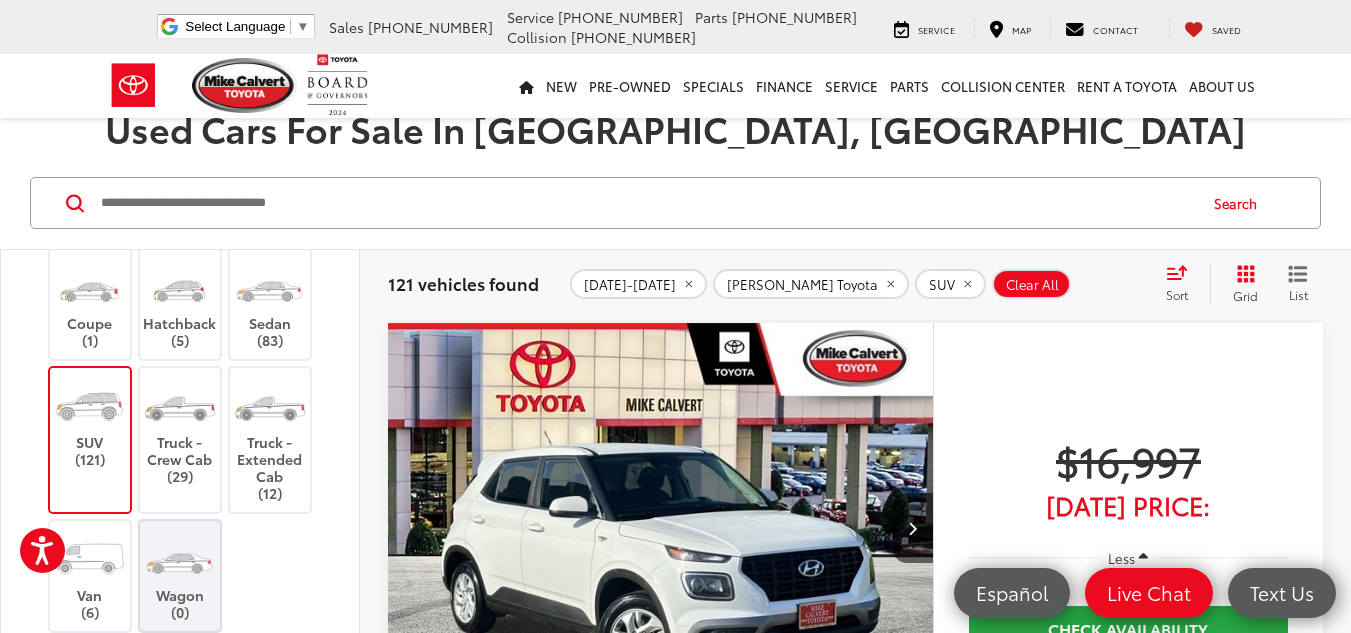 scroll, scrollTop: 119, scrollLeft: 0, axis: vertical 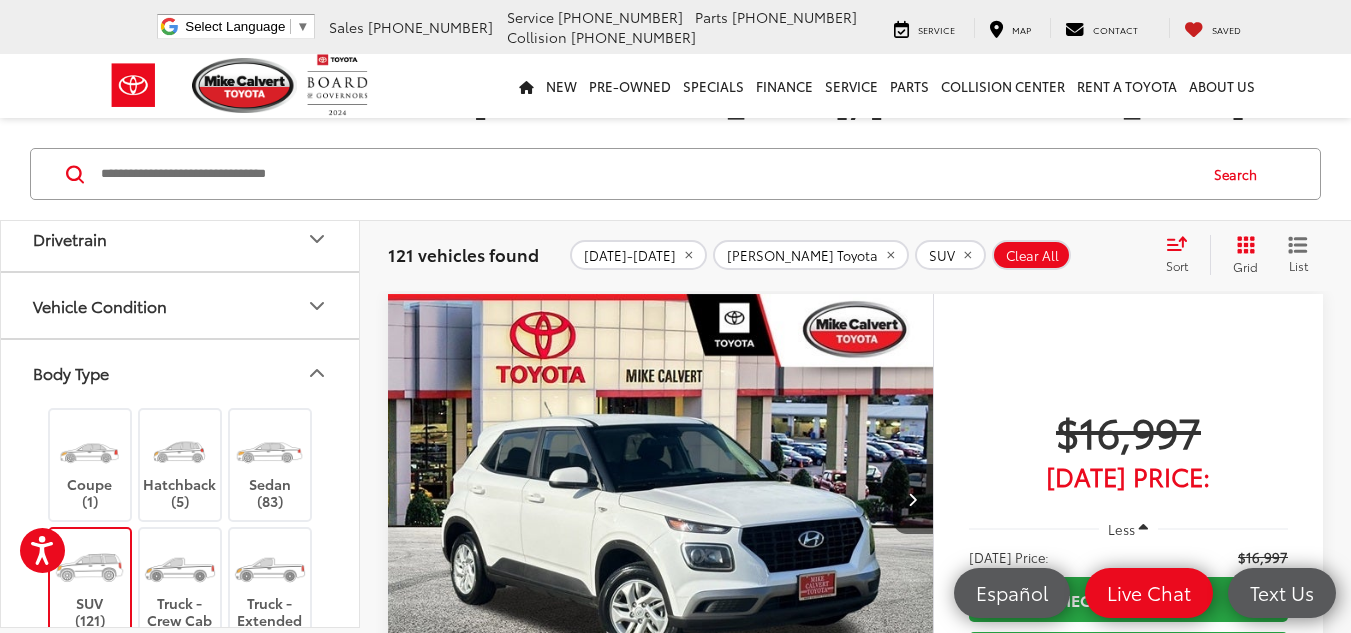 click 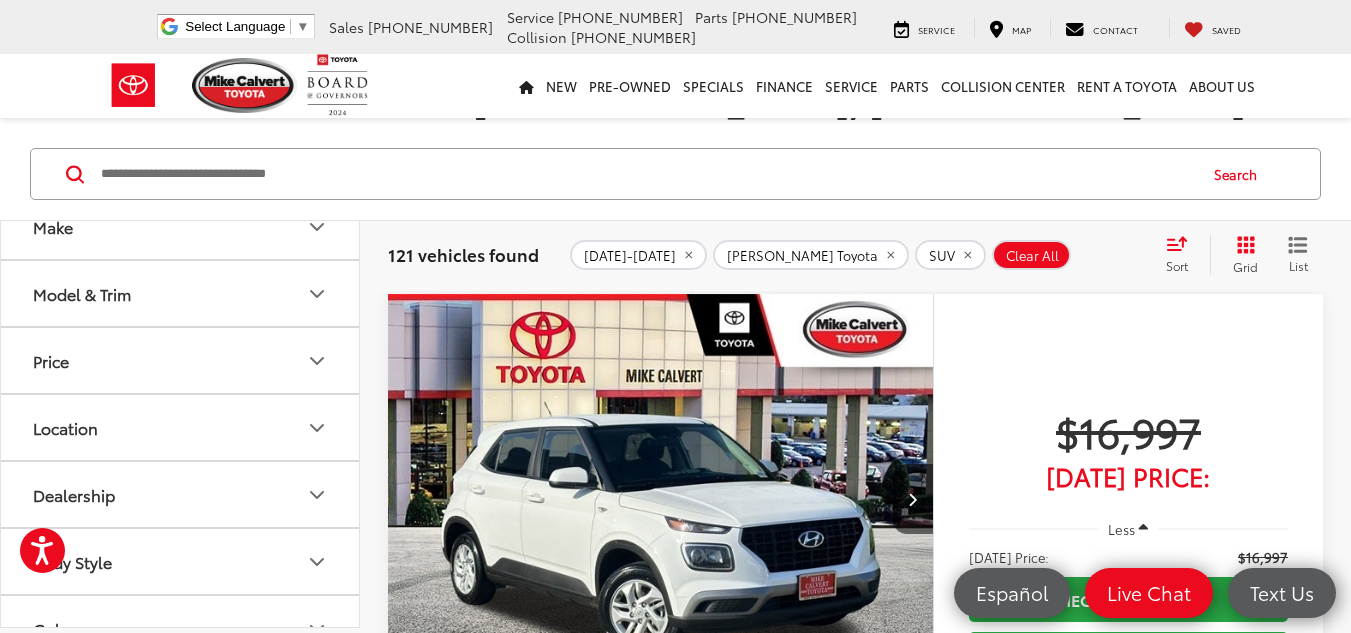 scroll, scrollTop: 0, scrollLeft: 0, axis: both 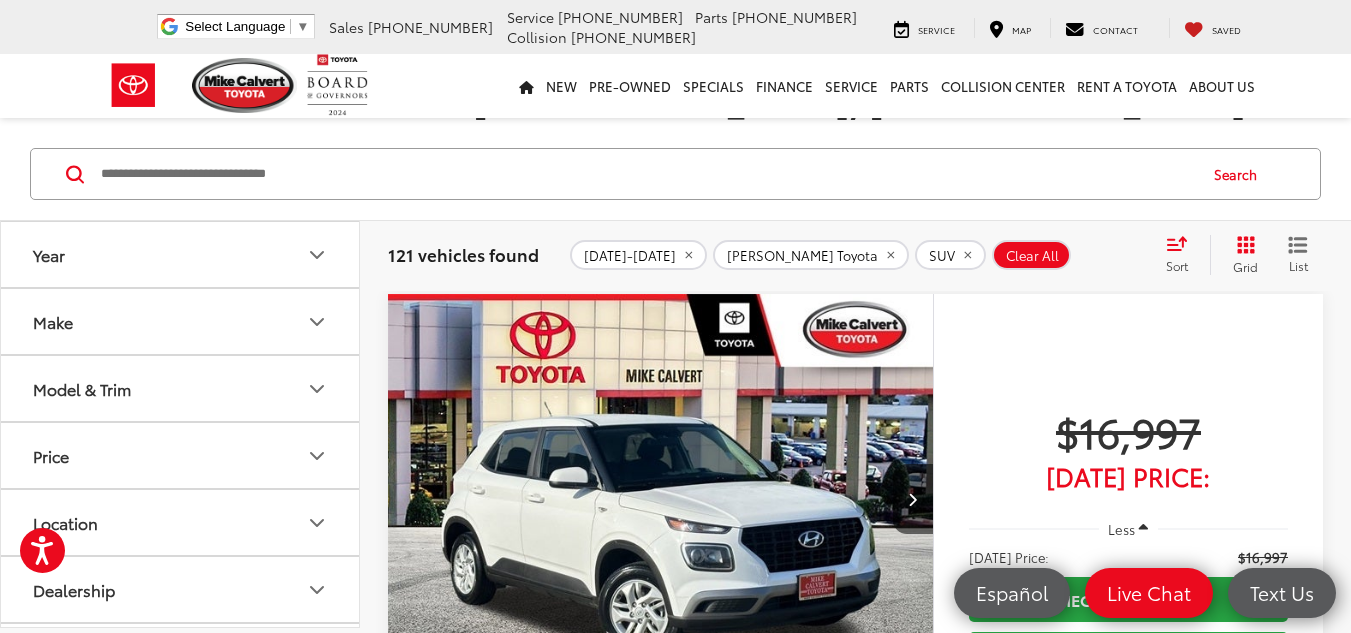 click 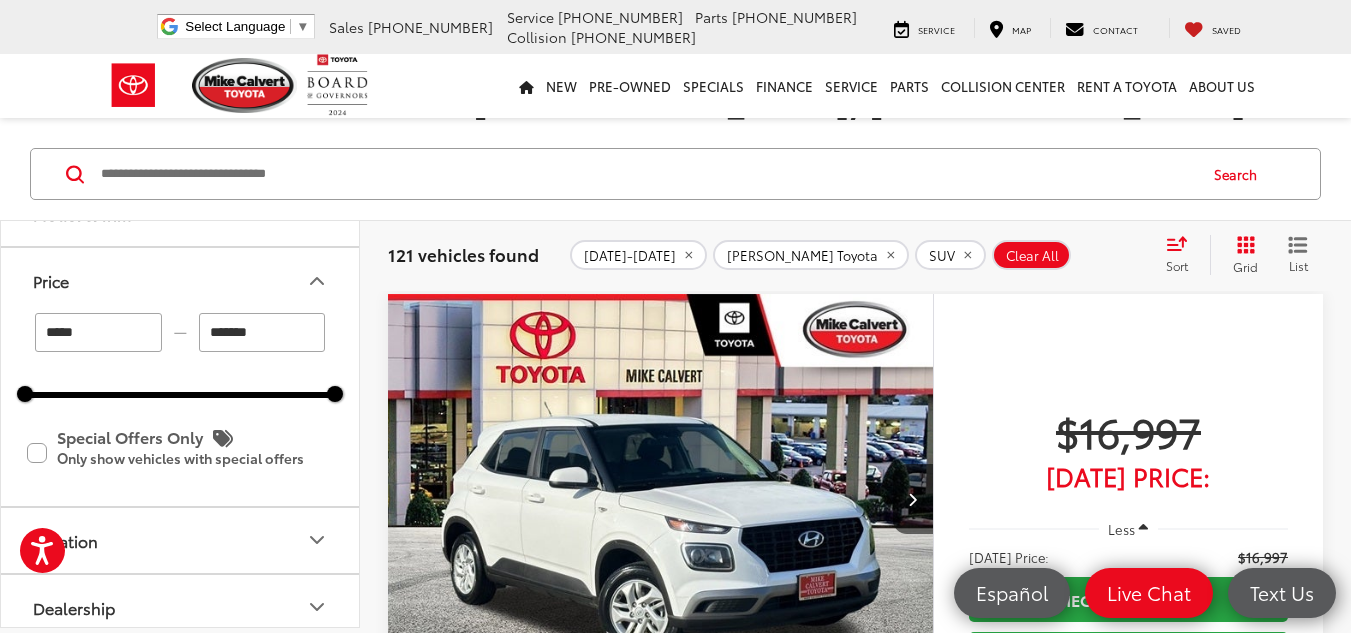 scroll, scrollTop: 183, scrollLeft: 0, axis: vertical 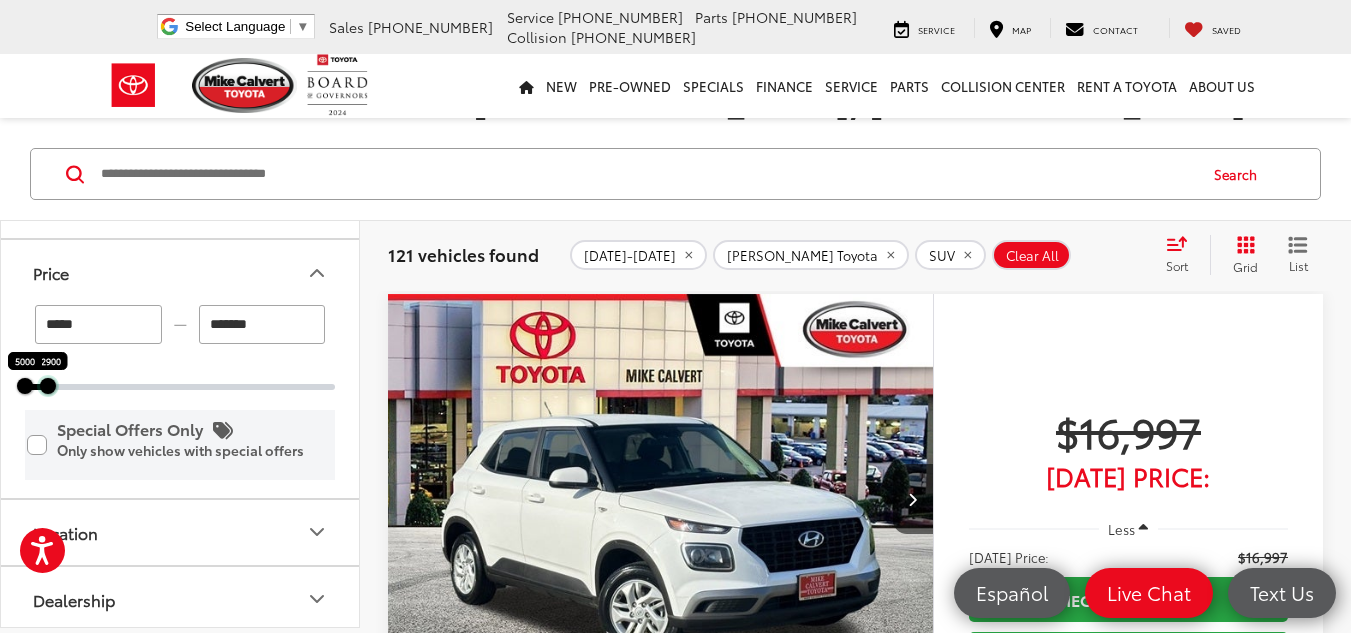 drag, startPoint x: 332, startPoint y: 386, endPoint x: 45, endPoint y: 418, distance: 288.77847 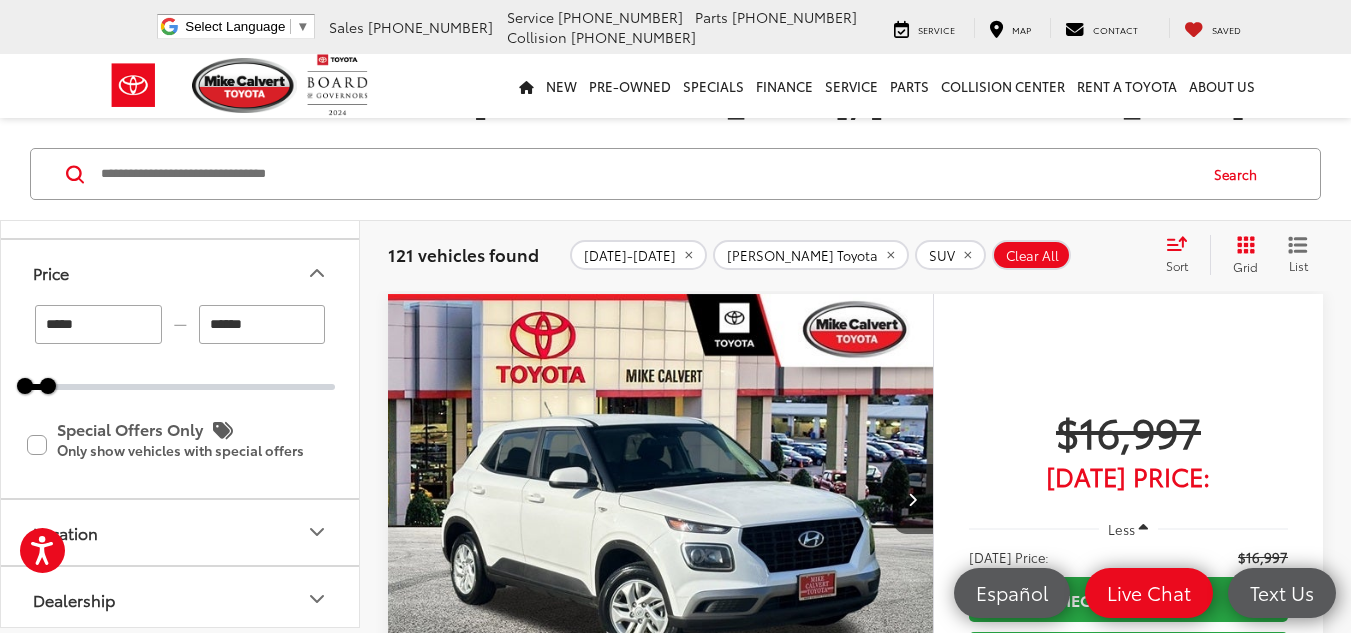 drag, startPoint x: 260, startPoint y: 310, endPoint x: 186, endPoint y: 320, distance: 74.672615 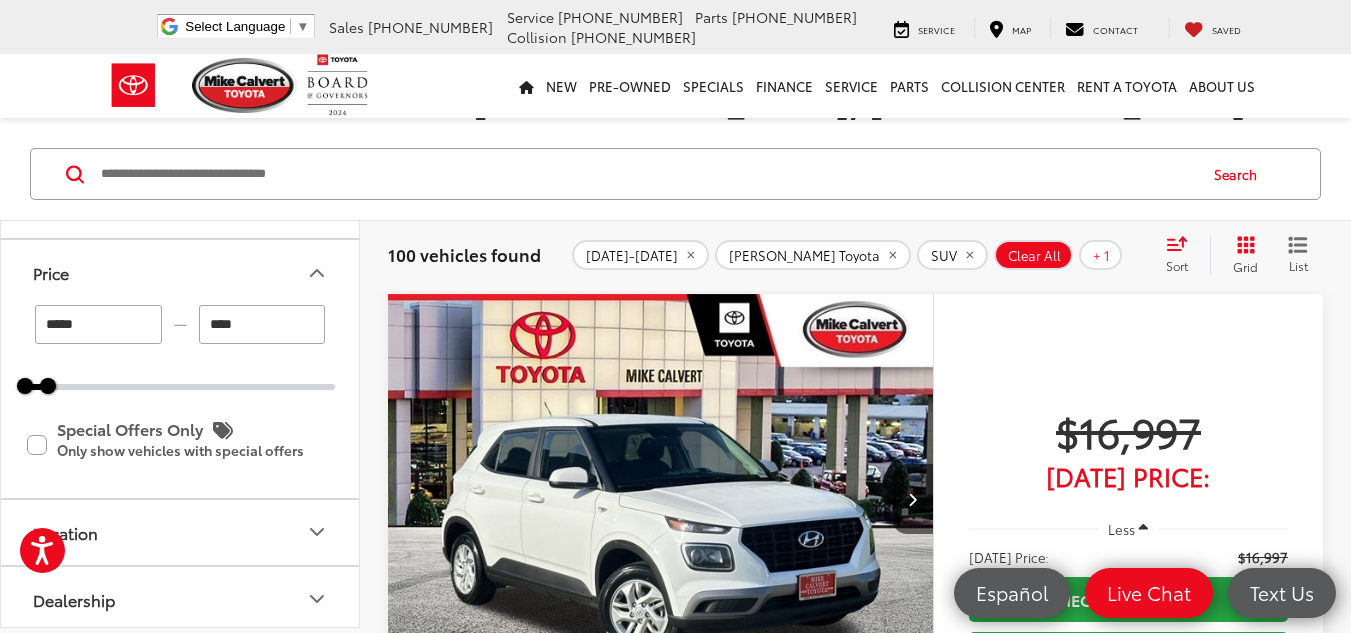 type on "*****" 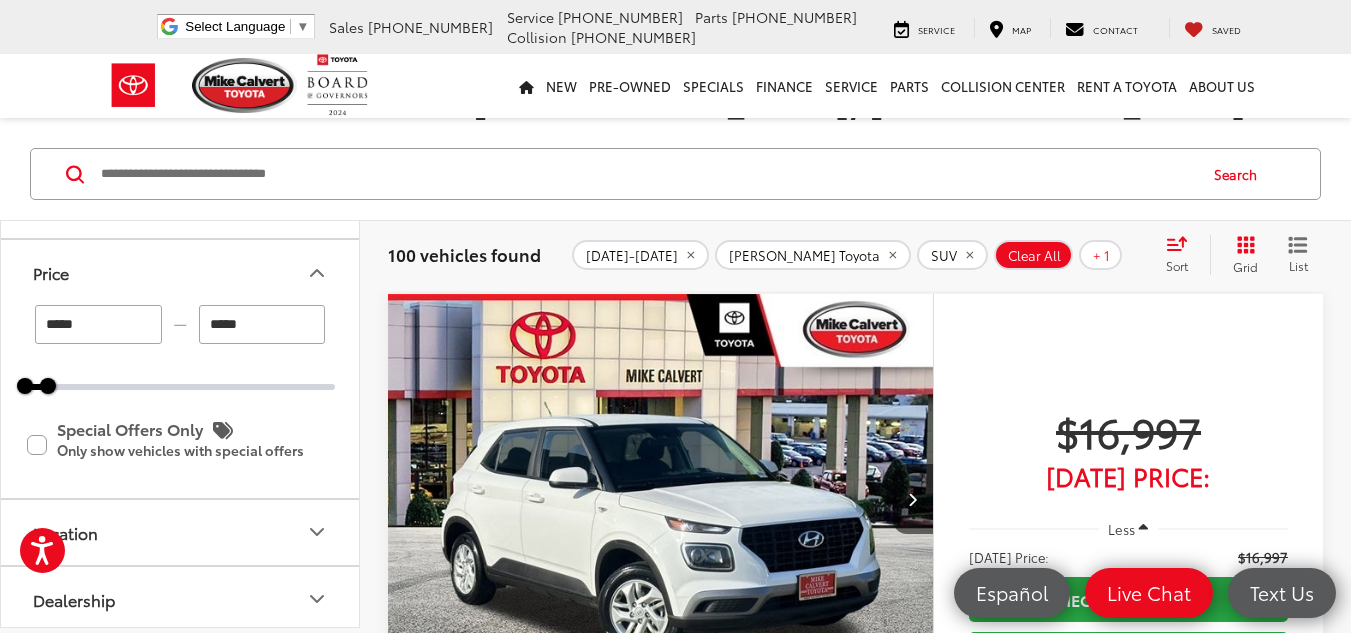 click 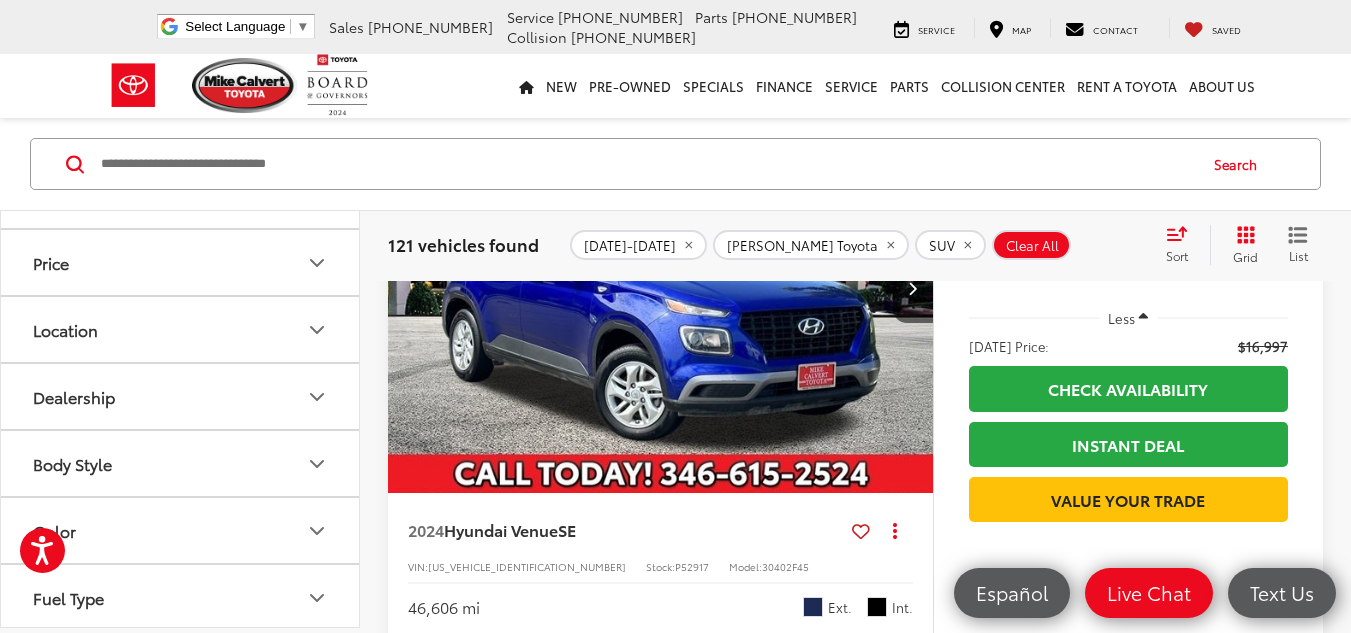 scroll, scrollTop: 1030, scrollLeft: 0, axis: vertical 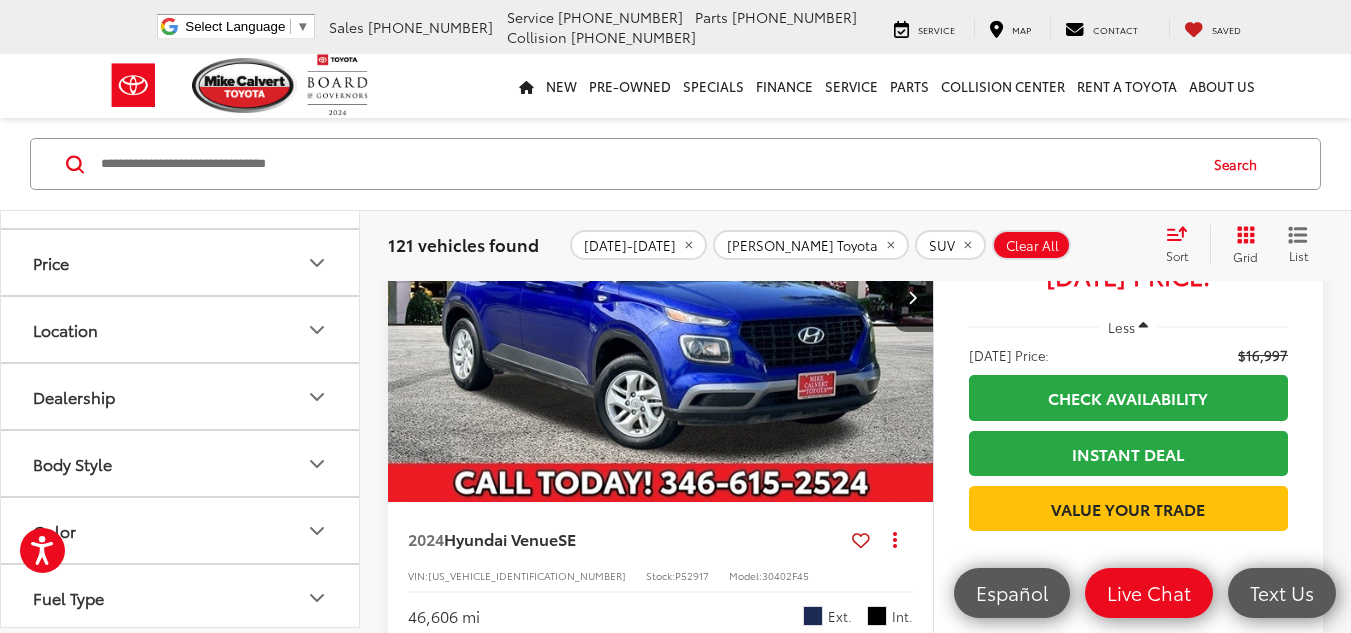 type 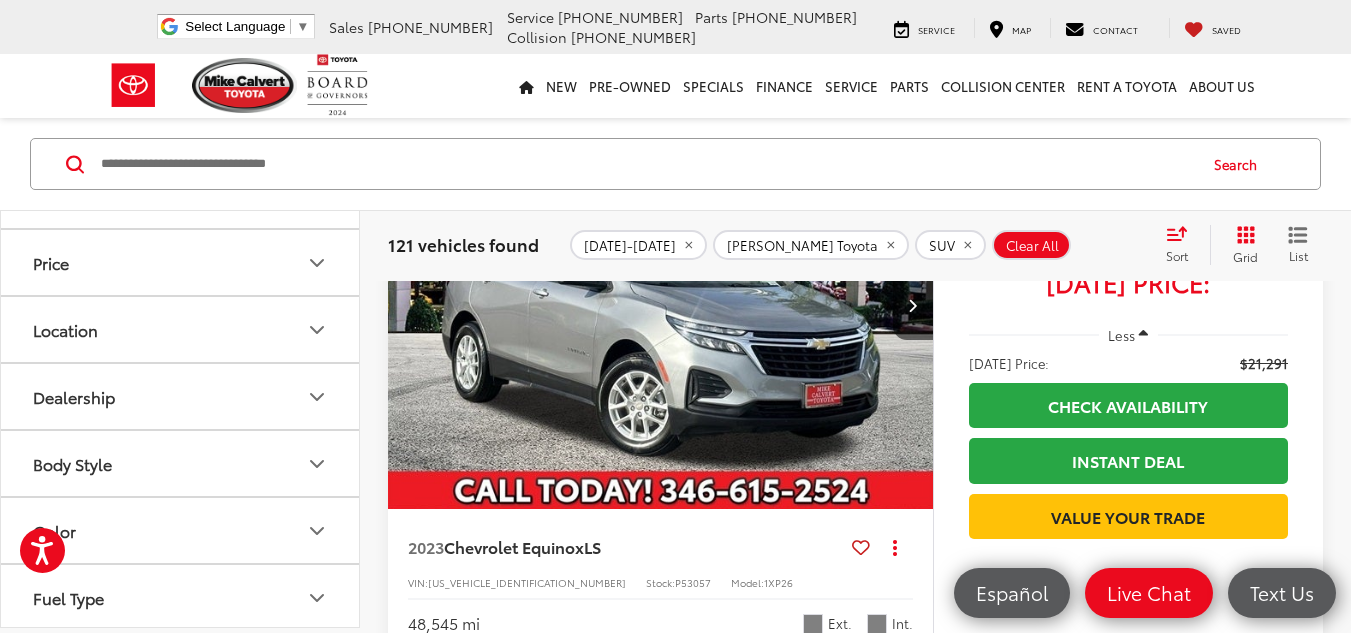 scroll, scrollTop: 6750, scrollLeft: 0, axis: vertical 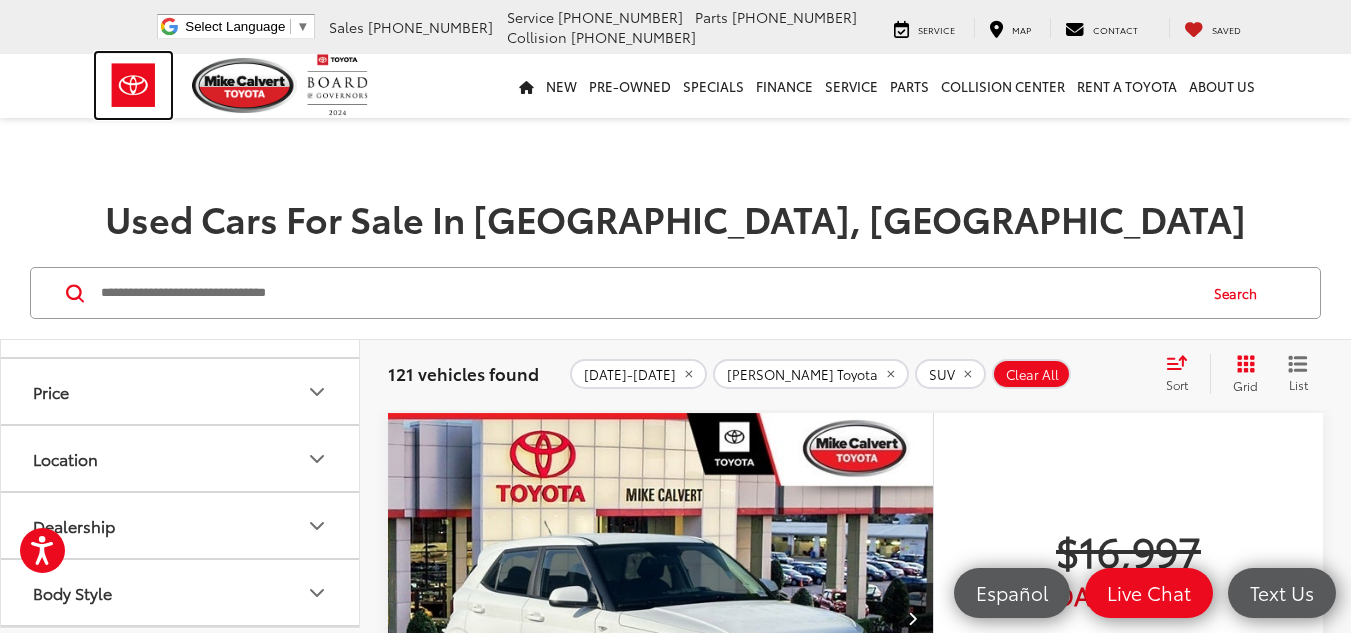 click at bounding box center [133, 85] 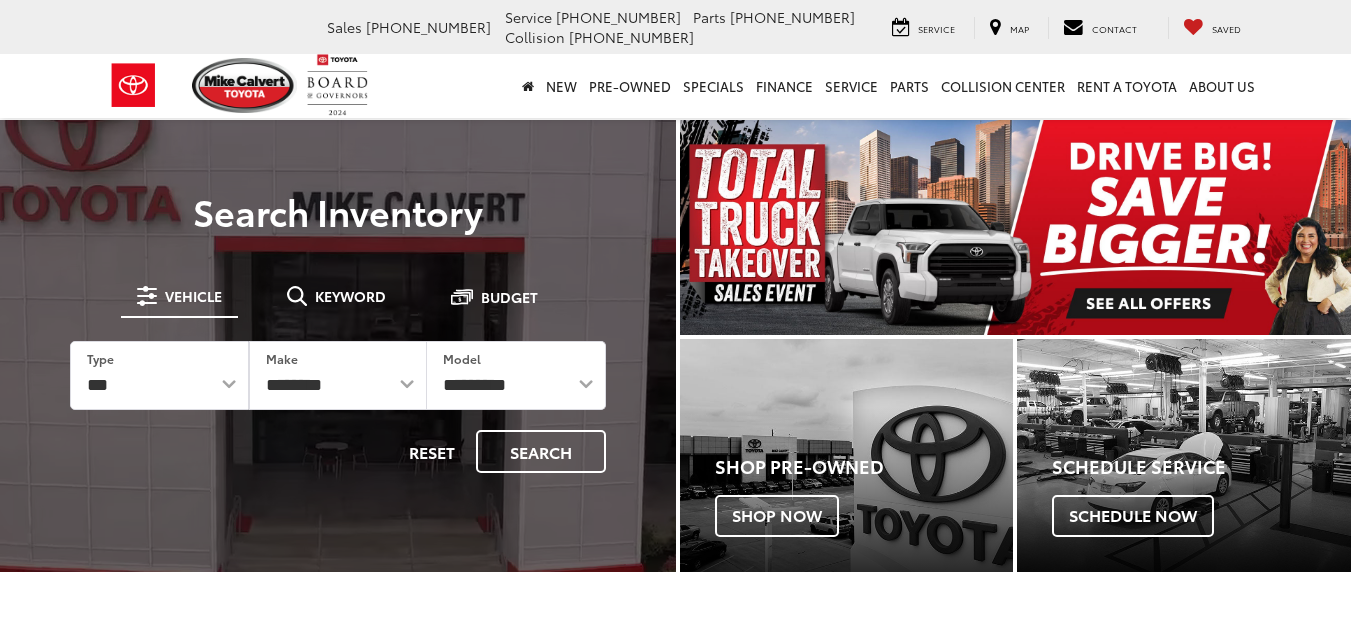 scroll, scrollTop: 0, scrollLeft: 0, axis: both 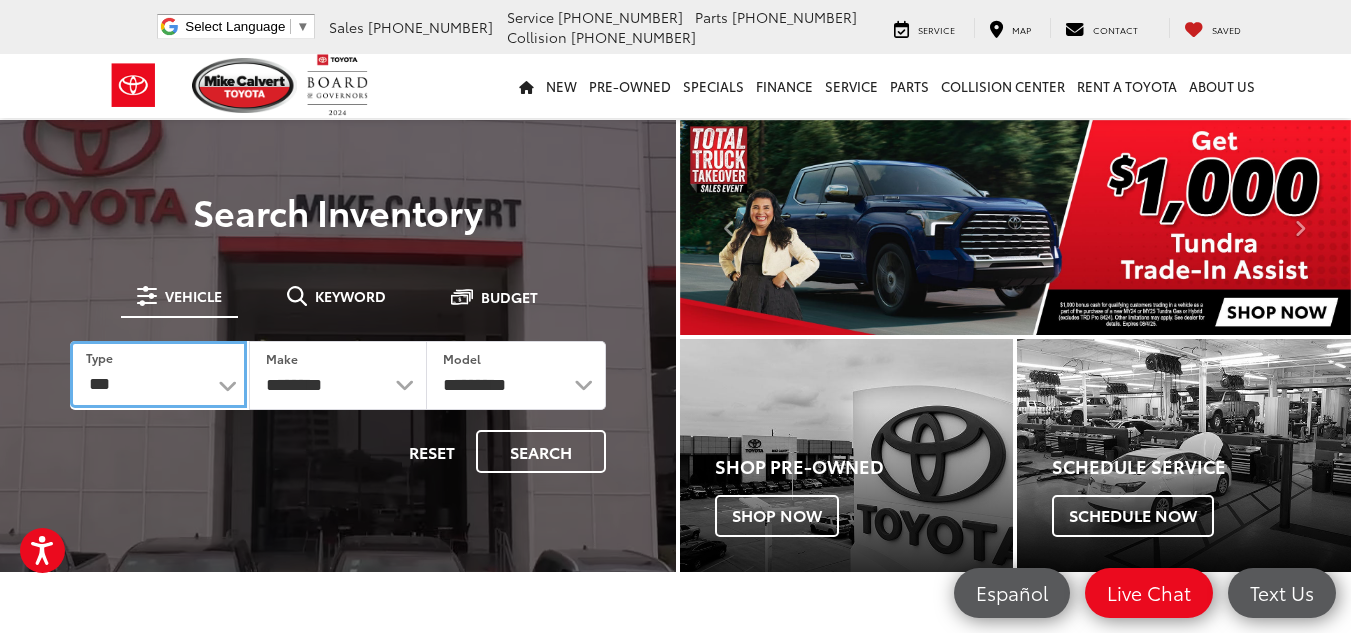 click on "***
***
****
*********" at bounding box center [158, 374] 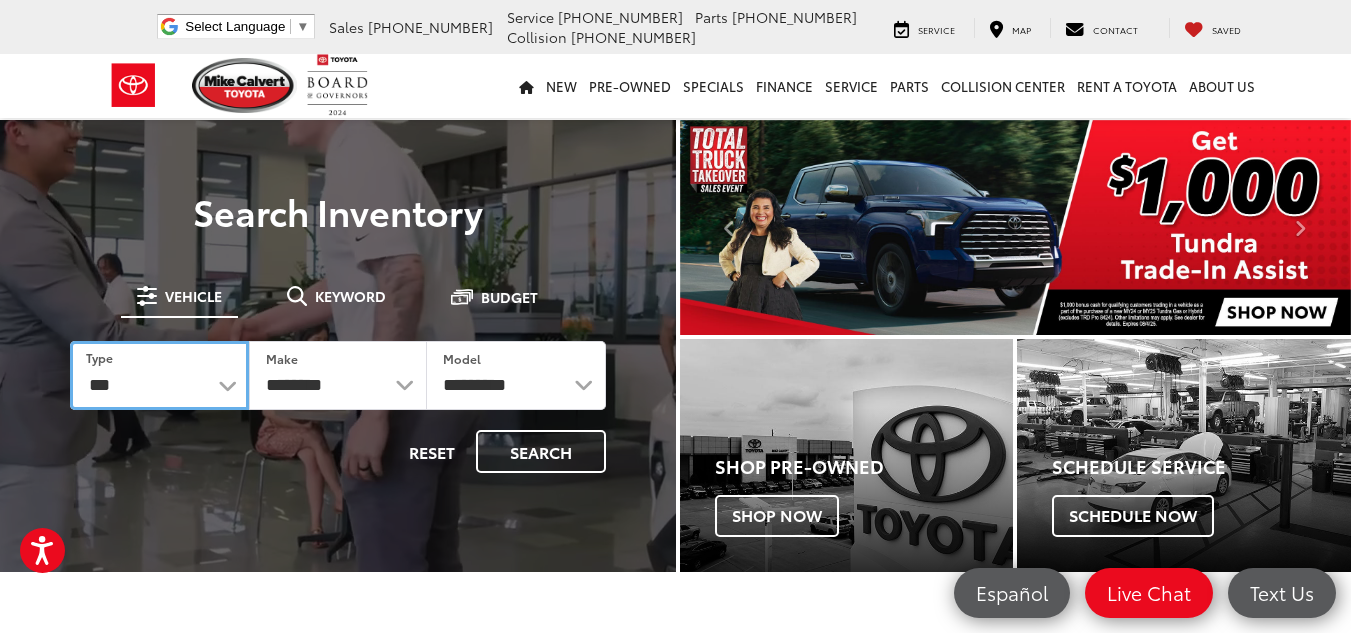 select on "******" 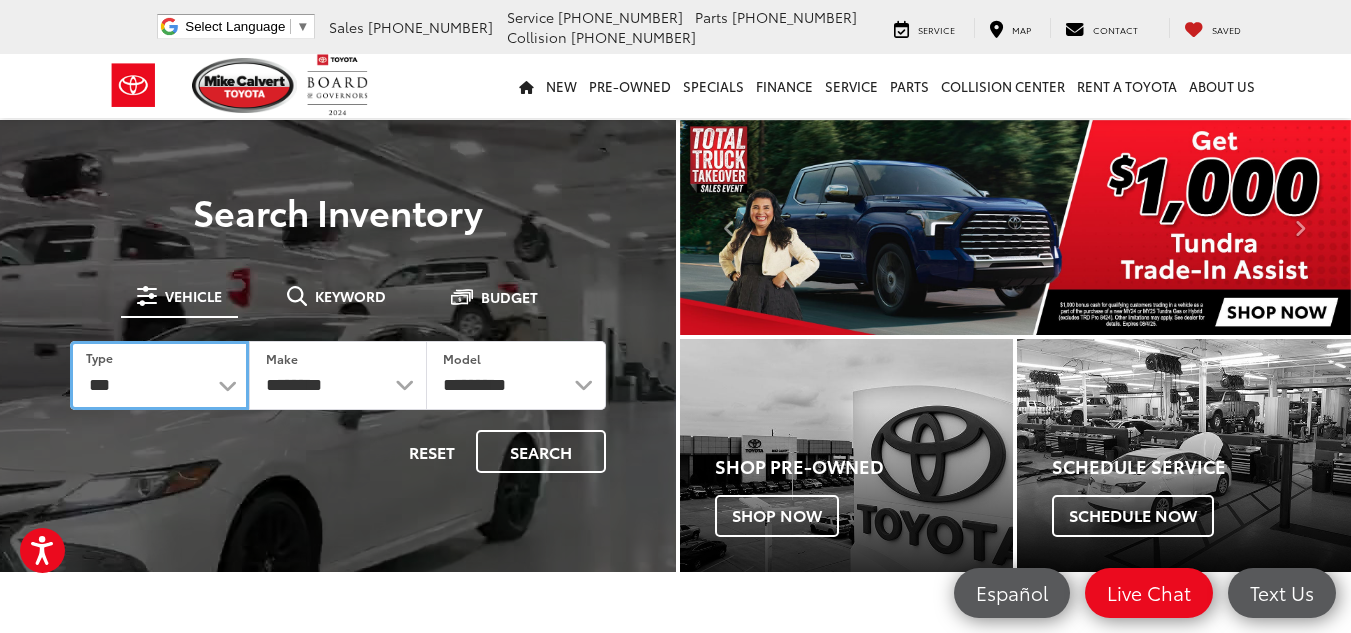 click on "***
***
****
*********" at bounding box center (159, 375) 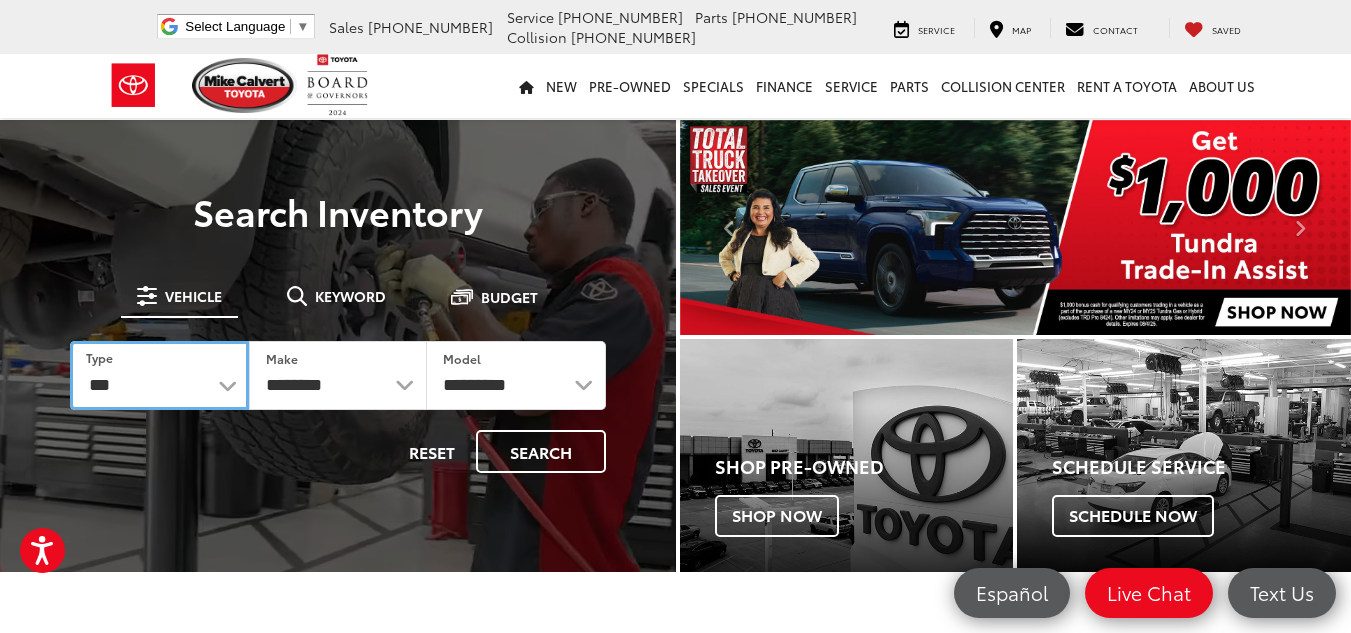 select 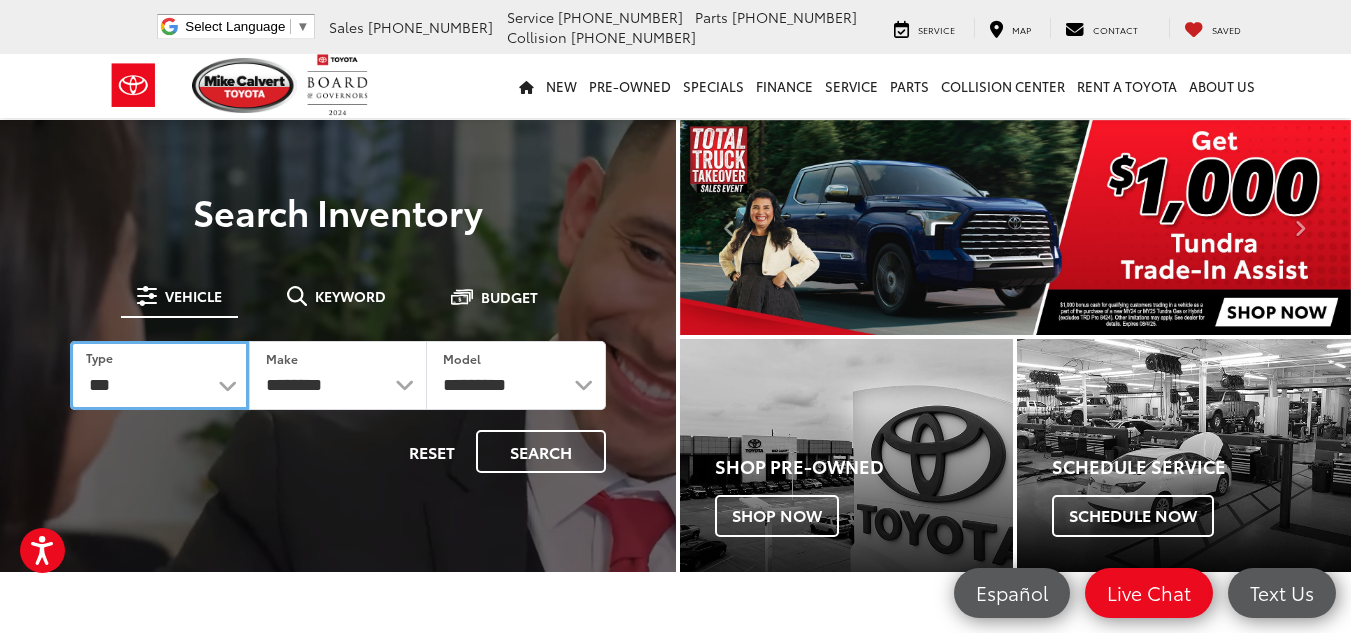 select 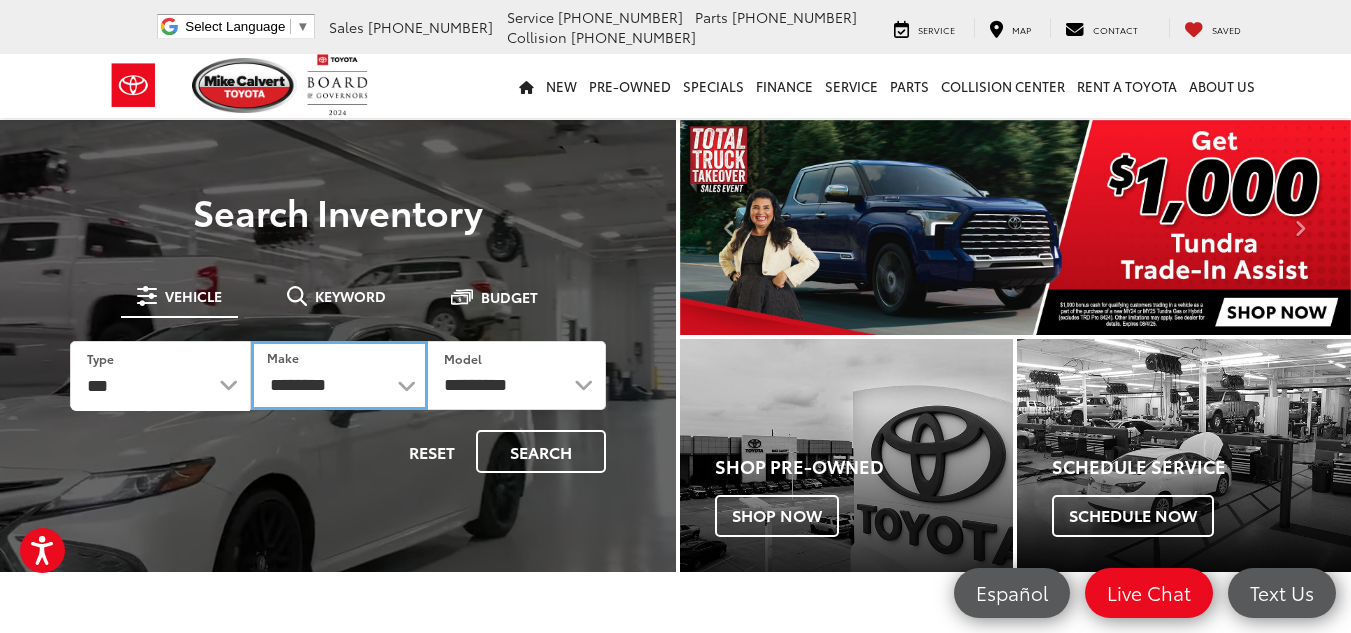 click on "**********" at bounding box center (340, 375) 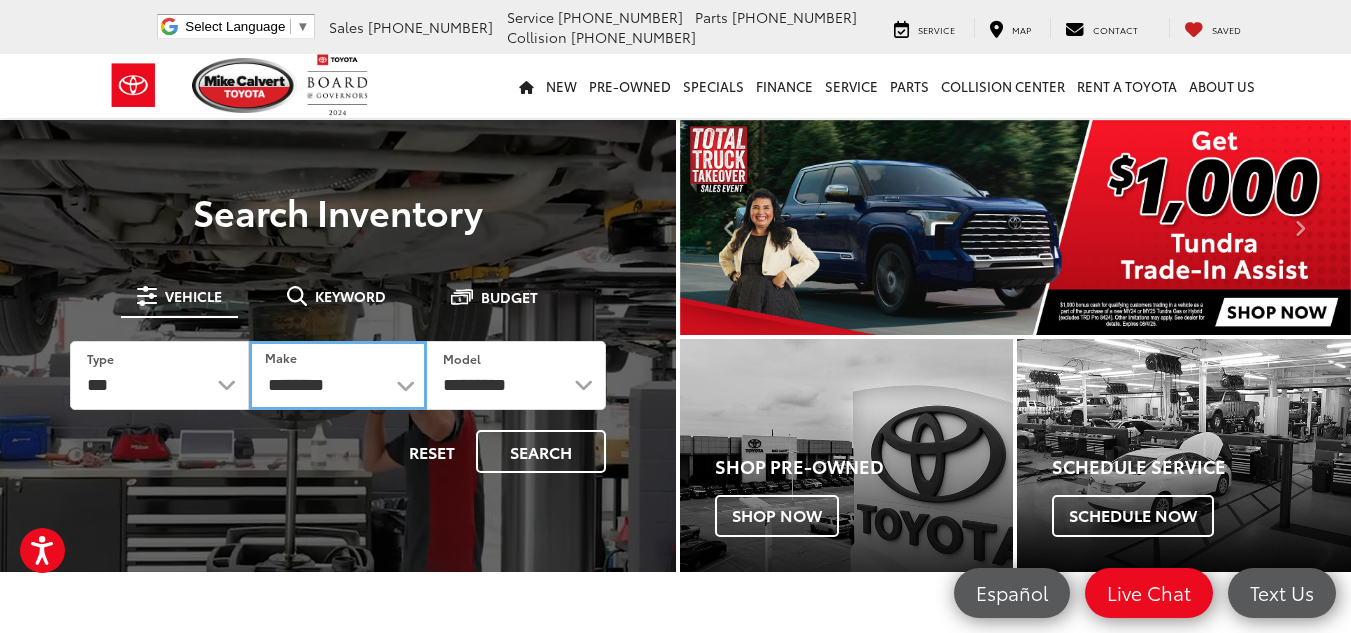 select on "****" 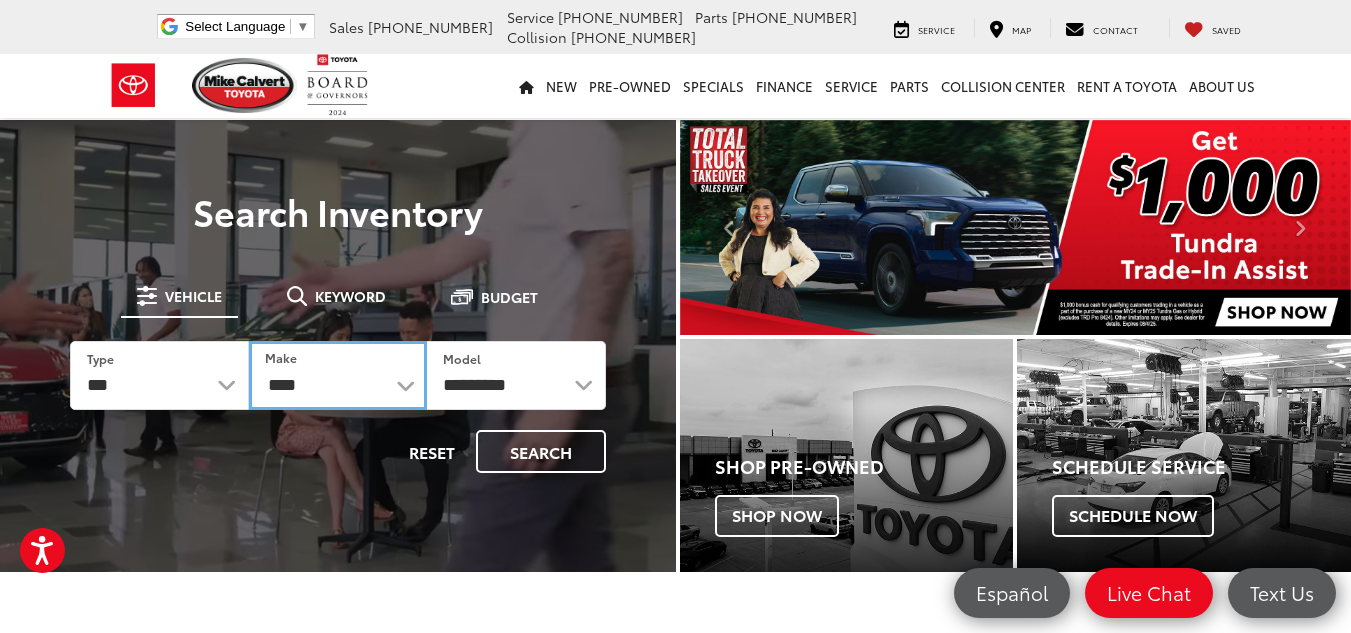 click on "**********" at bounding box center (338, 375) 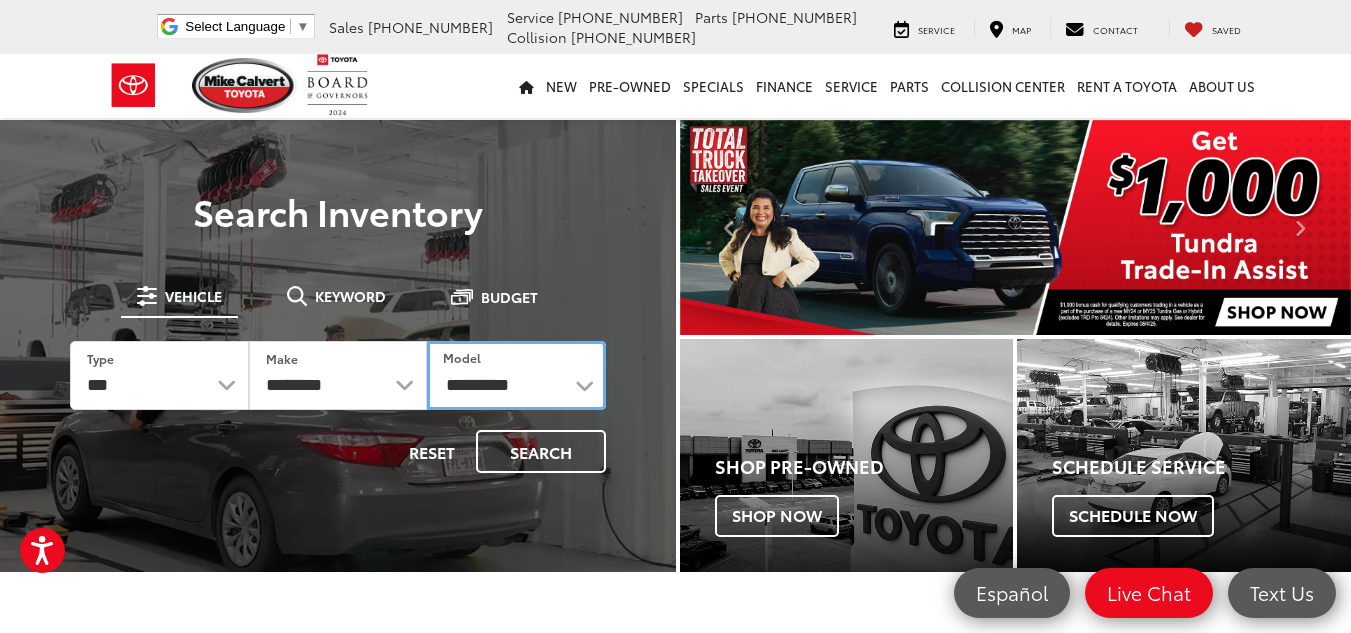 click on "**********" at bounding box center (516, 375) 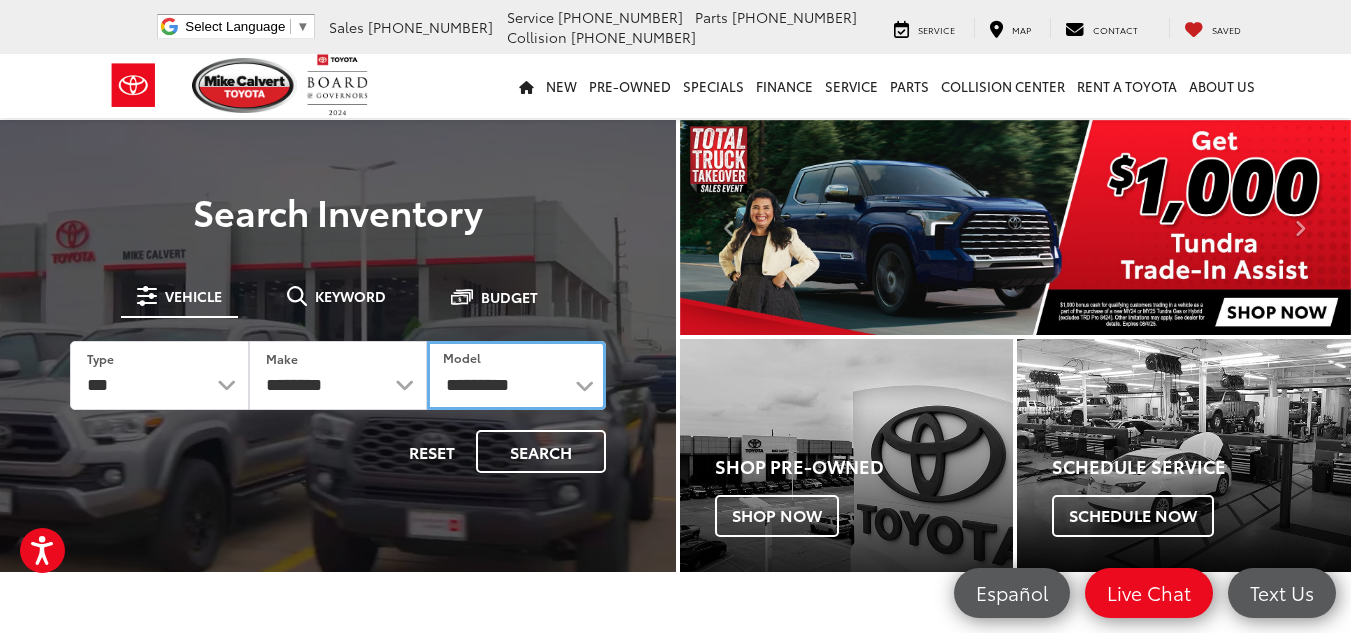 click on "**********" at bounding box center [516, 375] 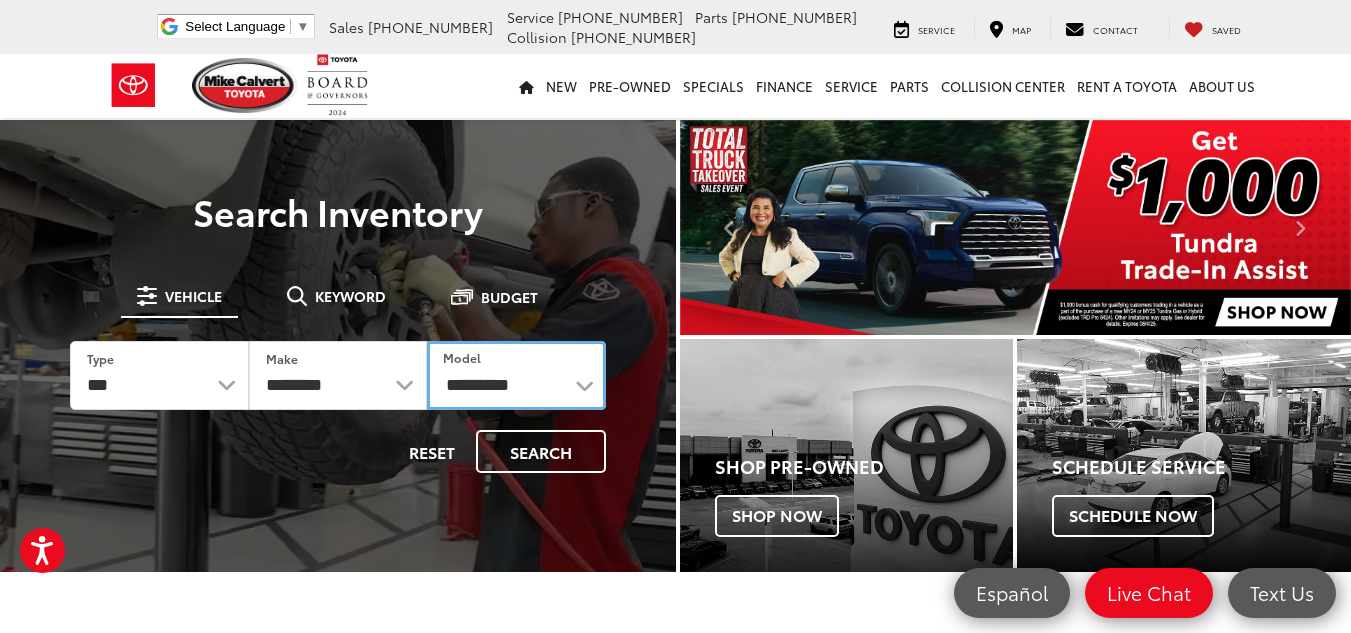 click on "**********" at bounding box center (516, 375) 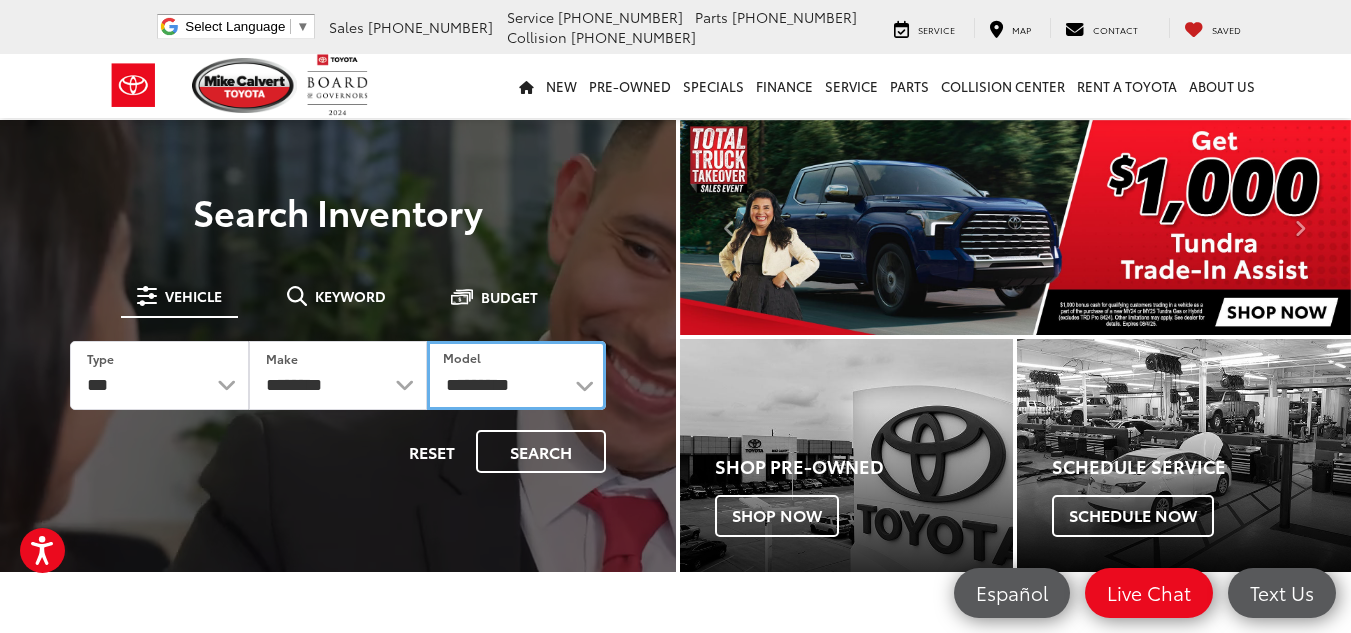select on "******" 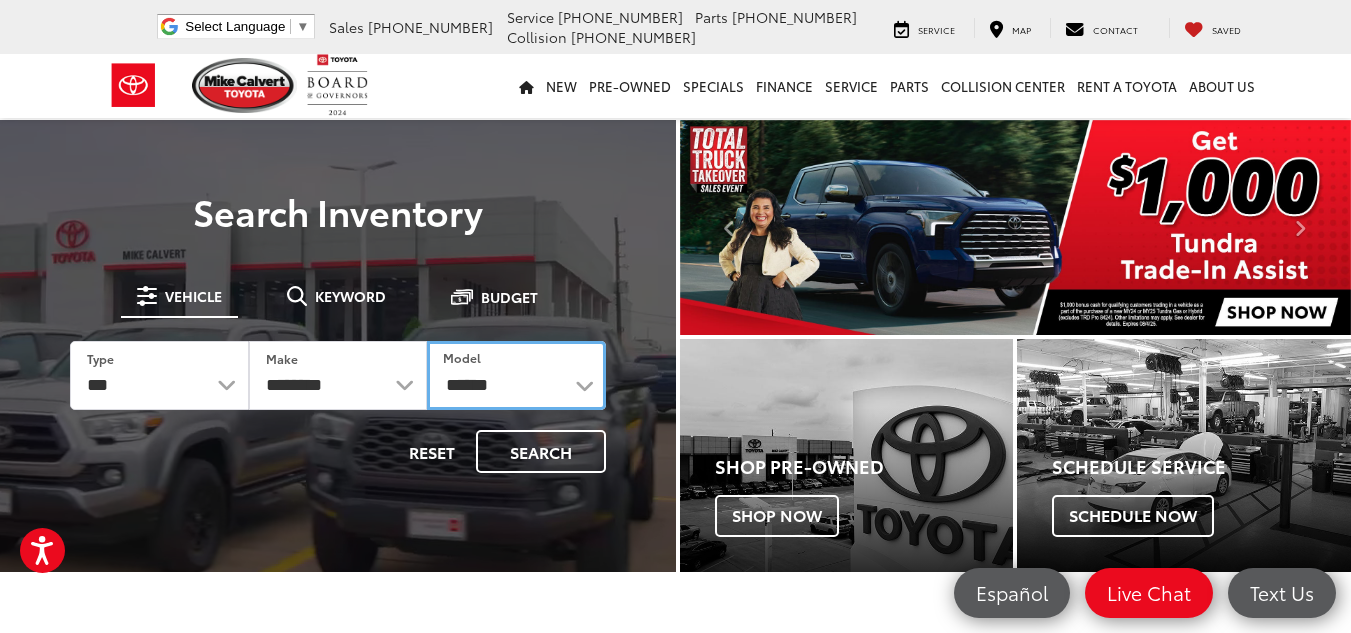 click on "**********" at bounding box center (516, 375) 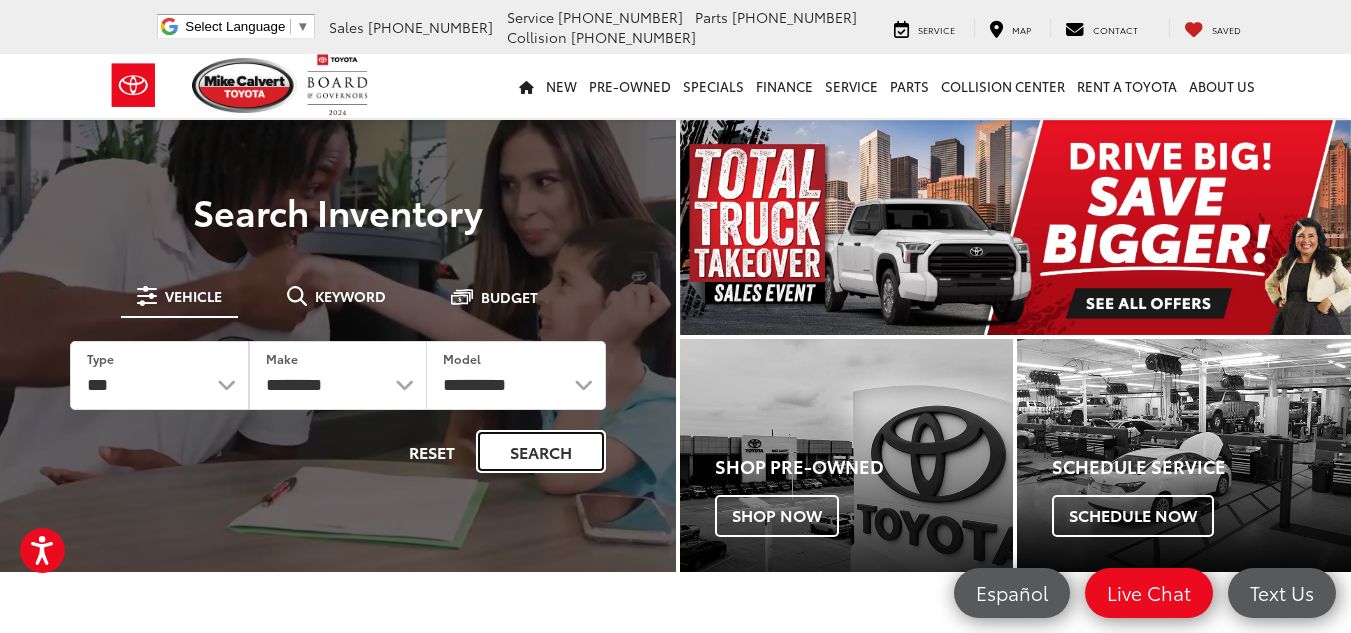 click on "Search" at bounding box center (541, 451) 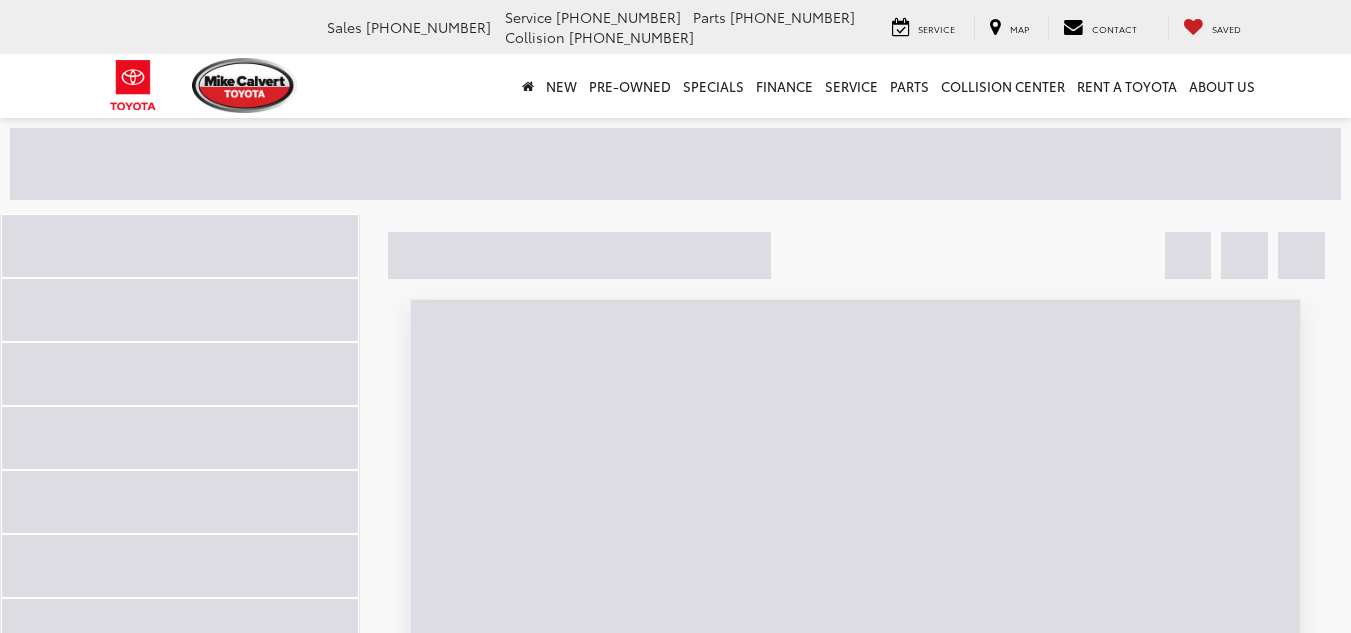 scroll, scrollTop: 0, scrollLeft: 0, axis: both 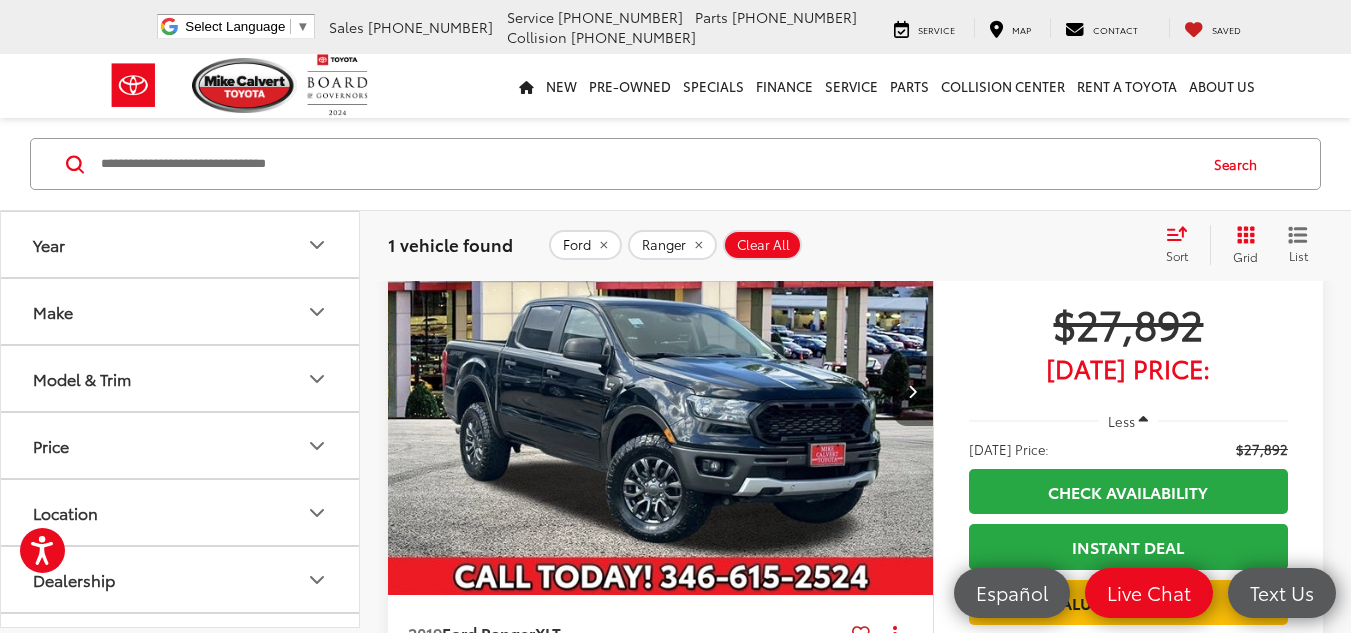 click at bounding box center (913, 391) 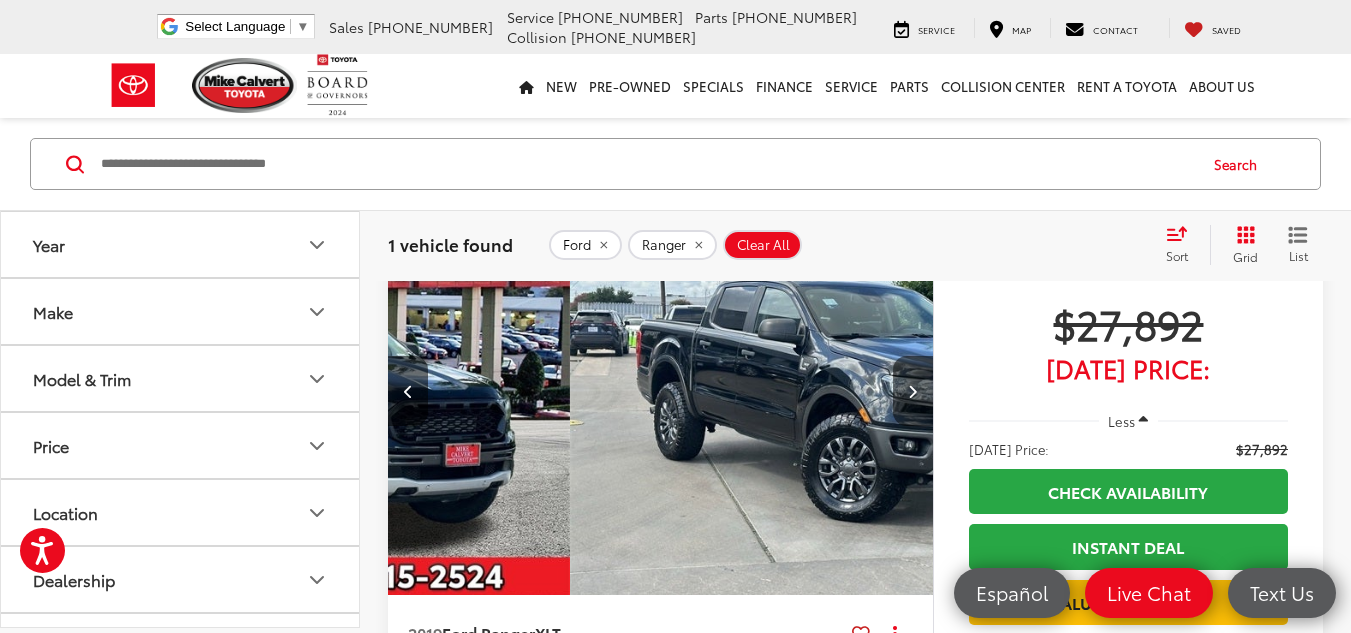 scroll, scrollTop: 0, scrollLeft: 548, axis: horizontal 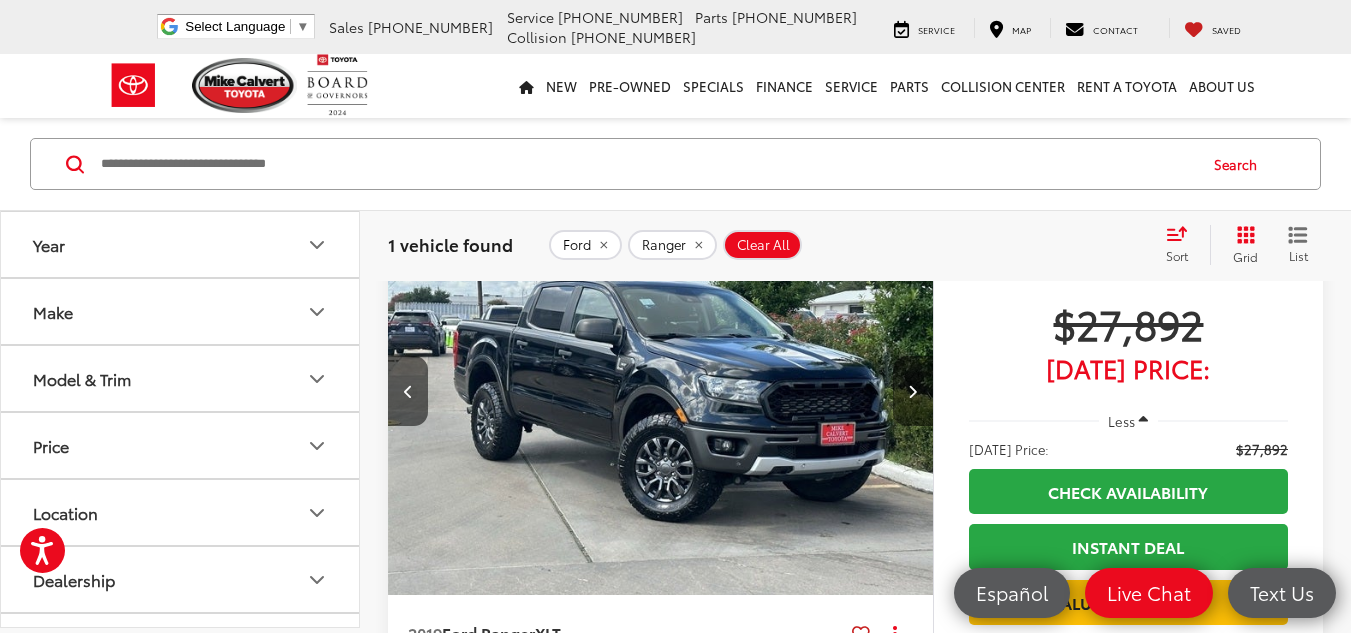 type 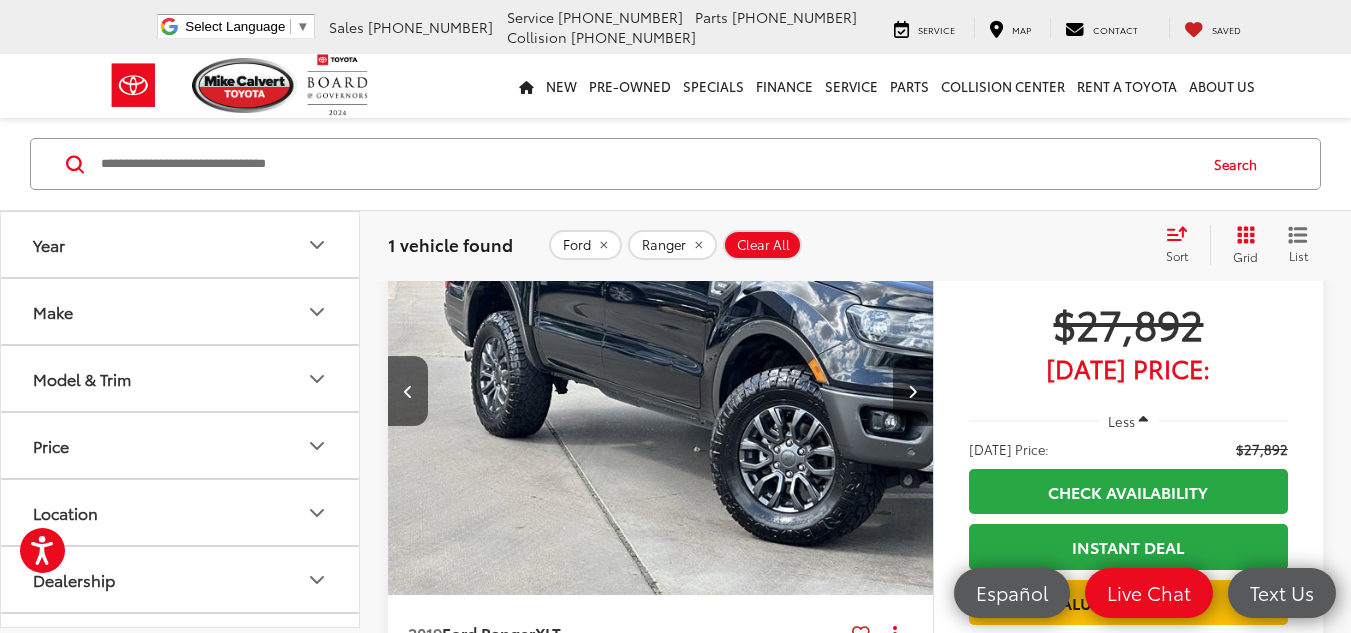 click at bounding box center [913, 391] 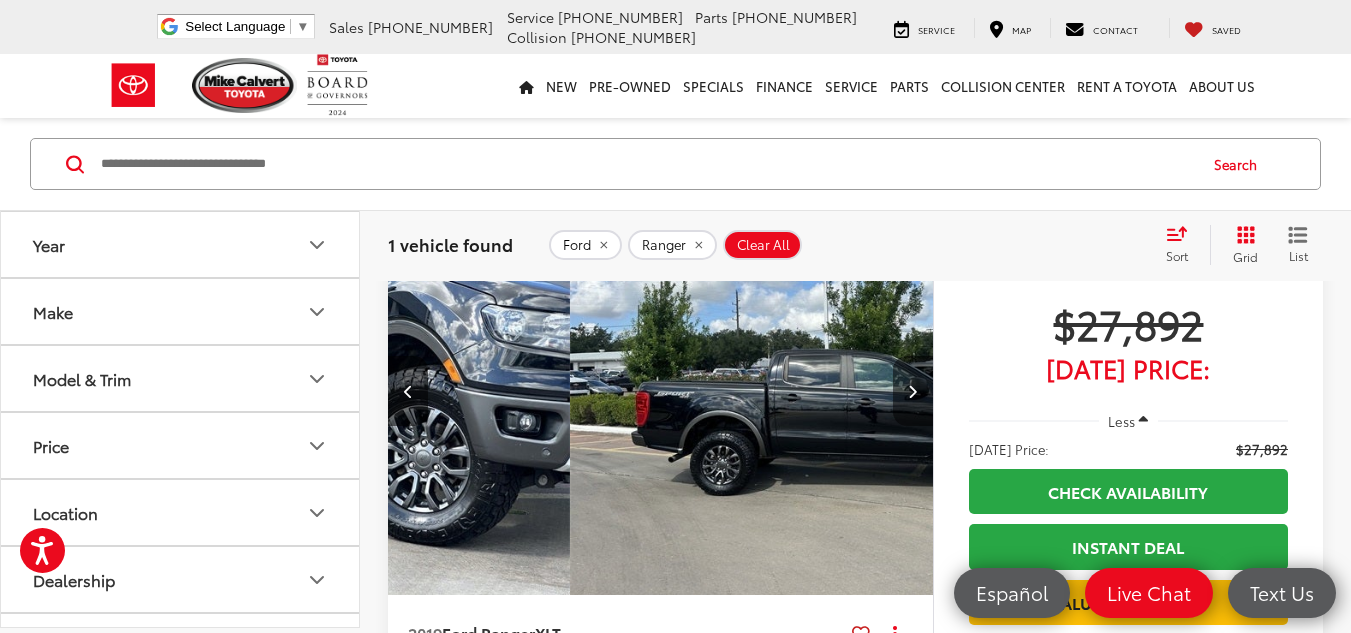 scroll, scrollTop: 0, scrollLeft: 1644, axis: horizontal 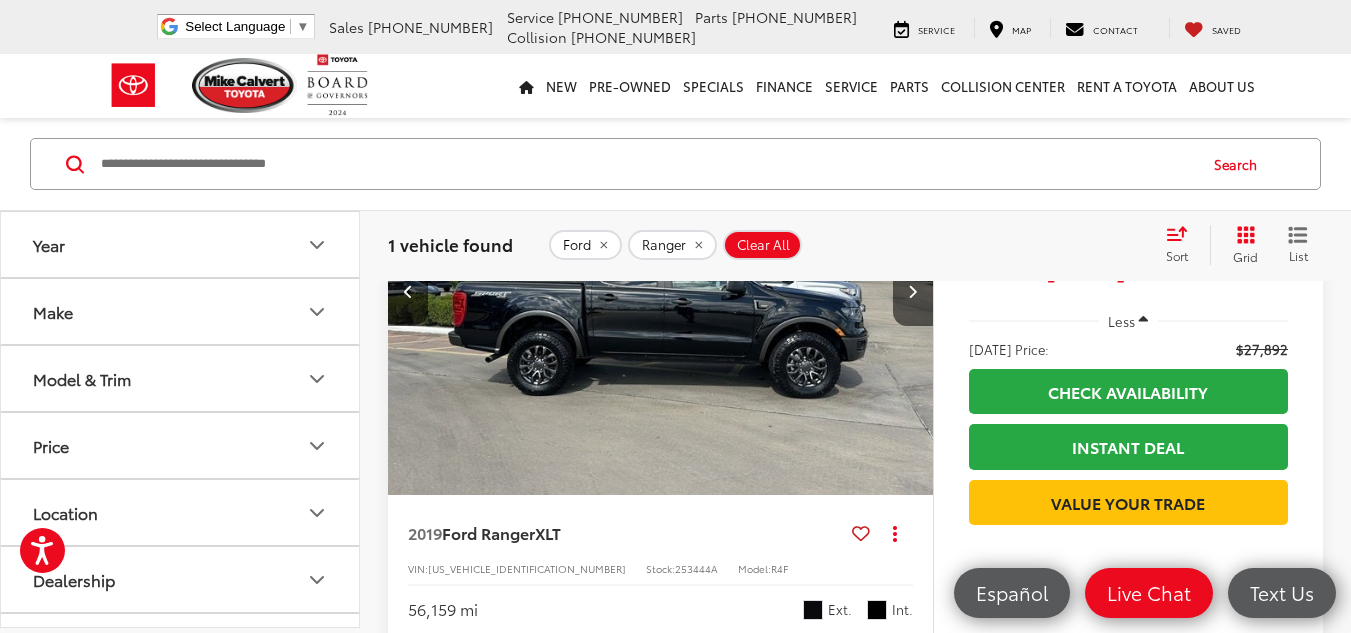 click at bounding box center (661, 291) 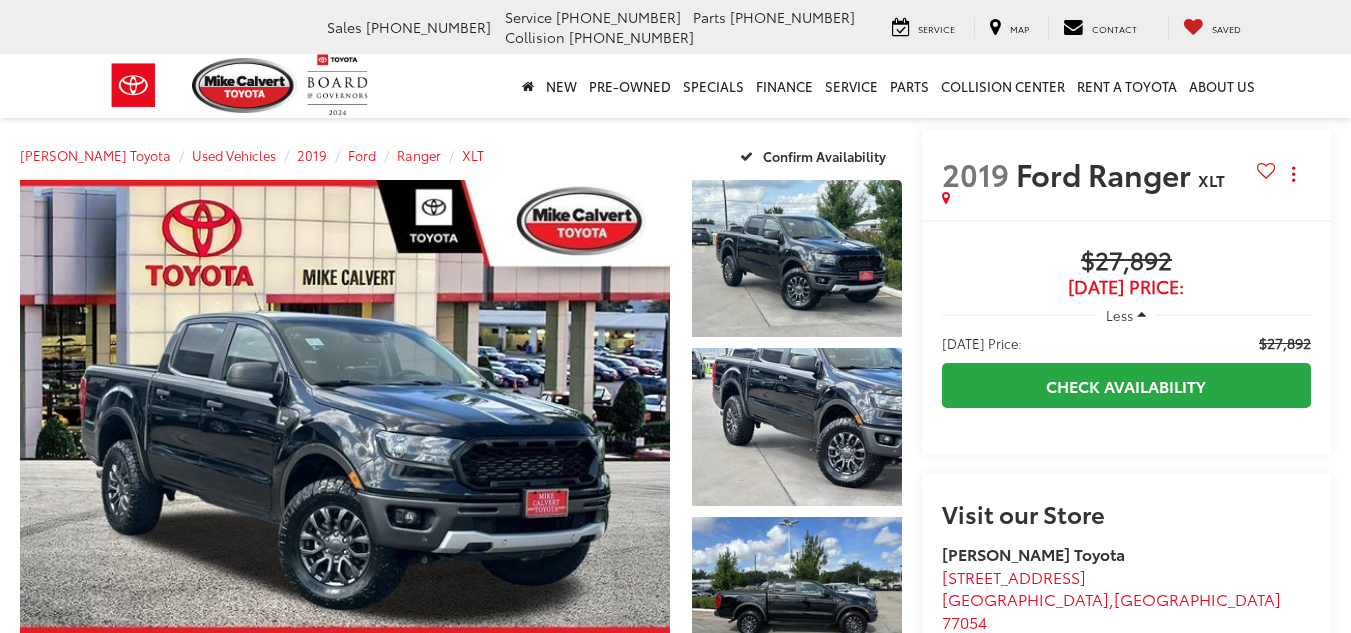 scroll, scrollTop: 0, scrollLeft: 0, axis: both 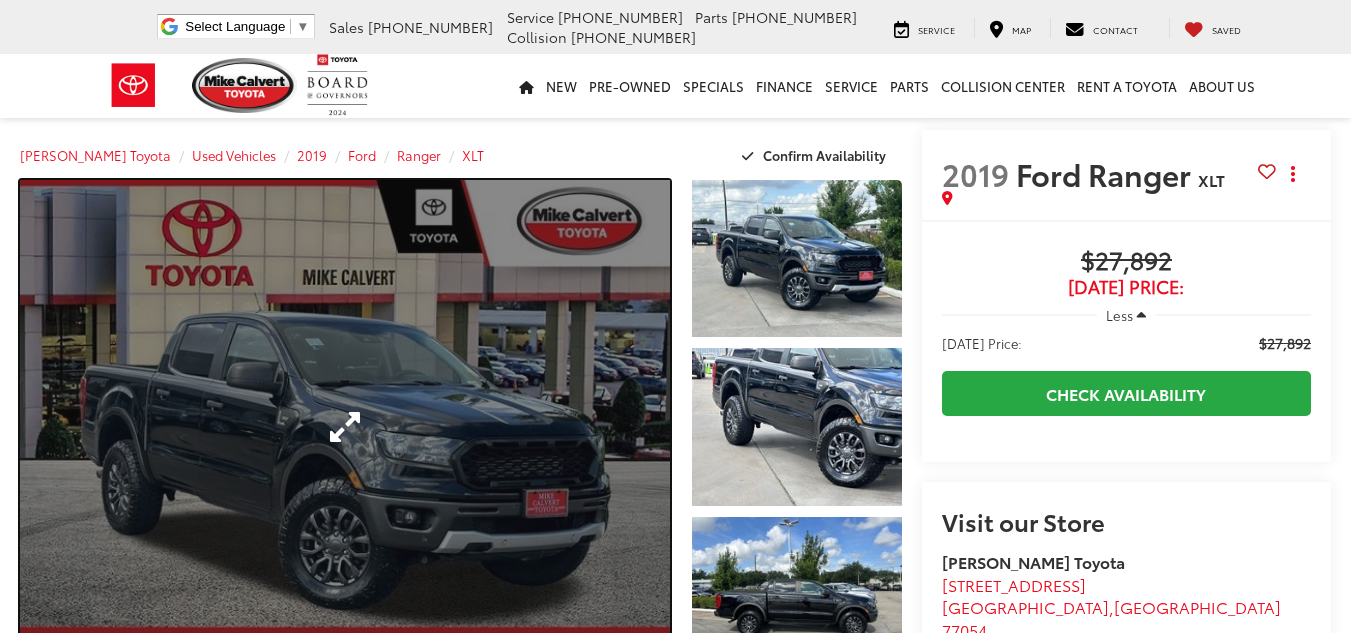 click at bounding box center (345, 427) 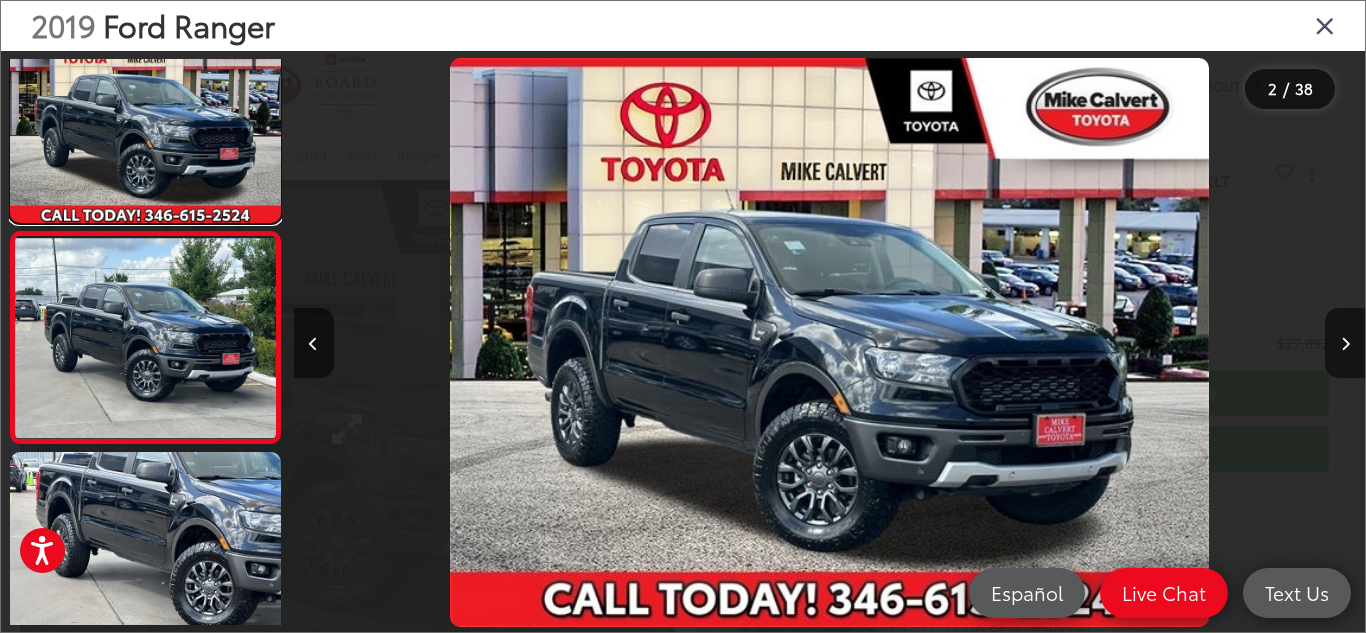 scroll, scrollTop: 54, scrollLeft: 0, axis: vertical 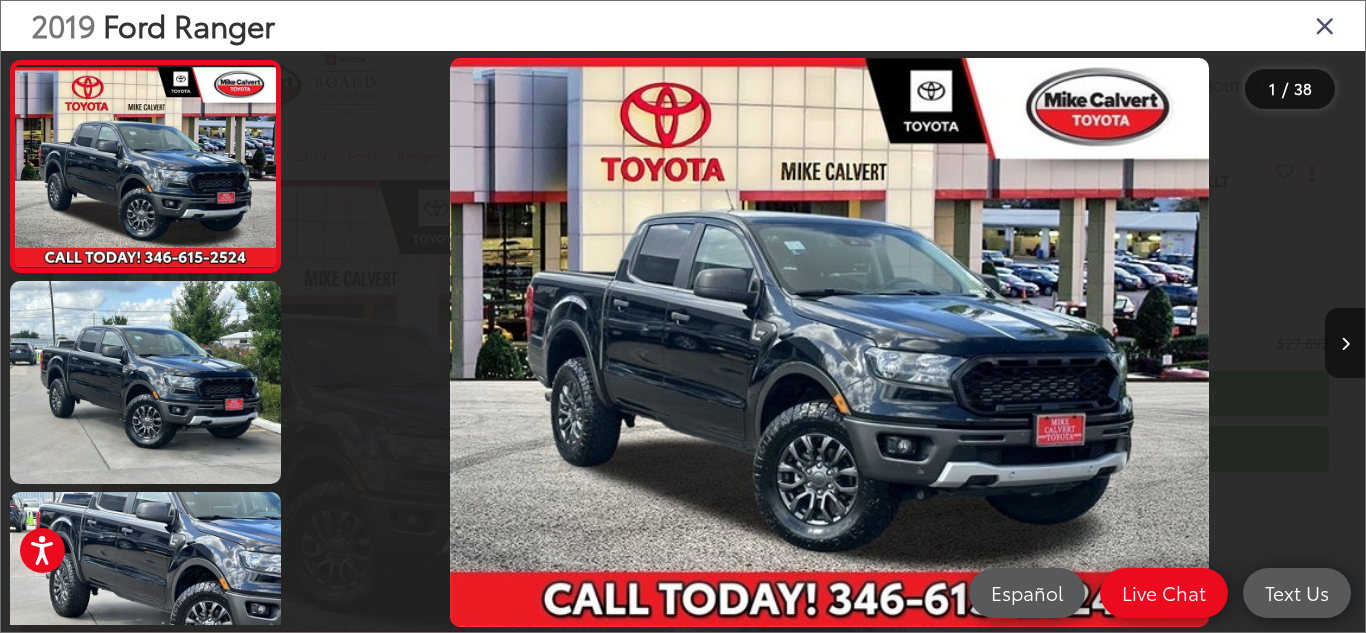 click on "2019   Ford Ranger" at bounding box center [683, 26] 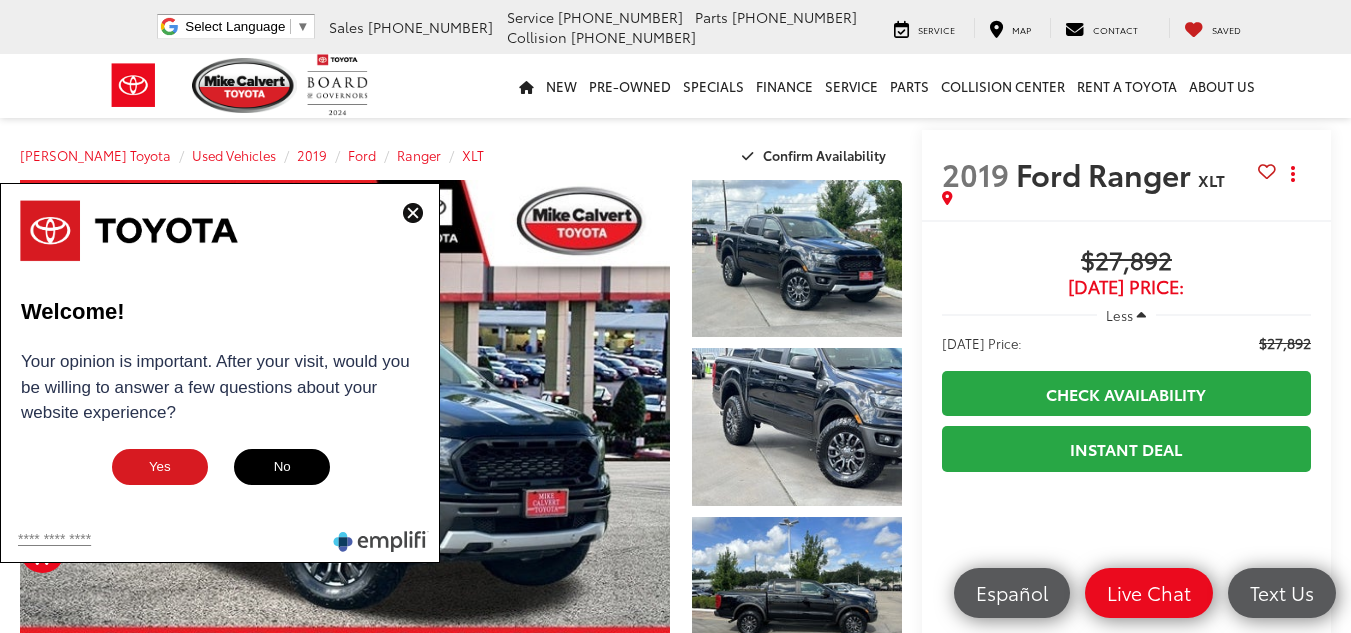 click at bounding box center (413, 213) 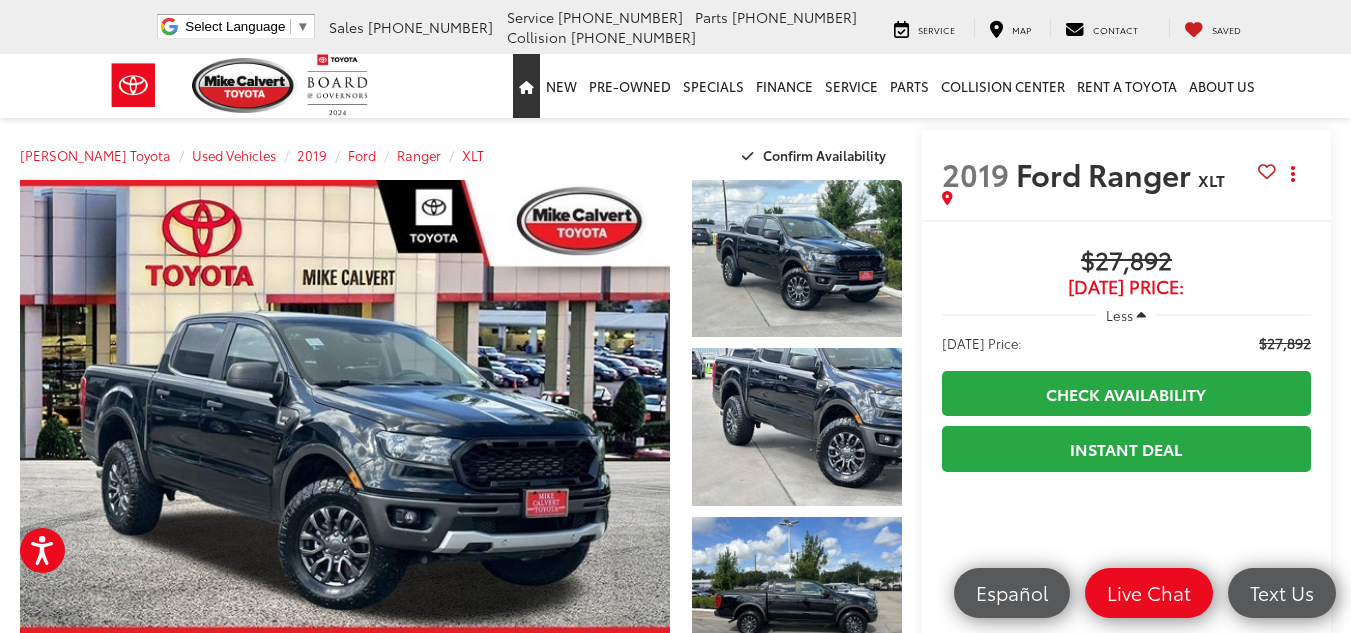 click at bounding box center [526, 86] 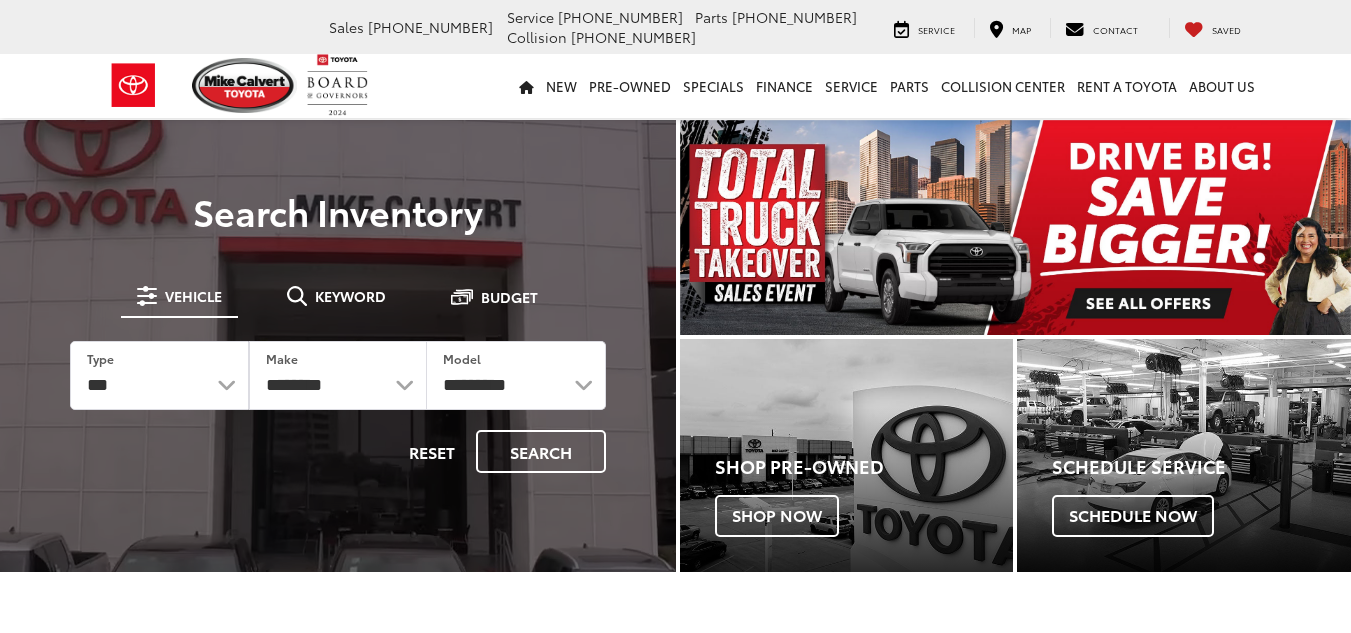 scroll, scrollTop: 0, scrollLeft: 0, axis: both 